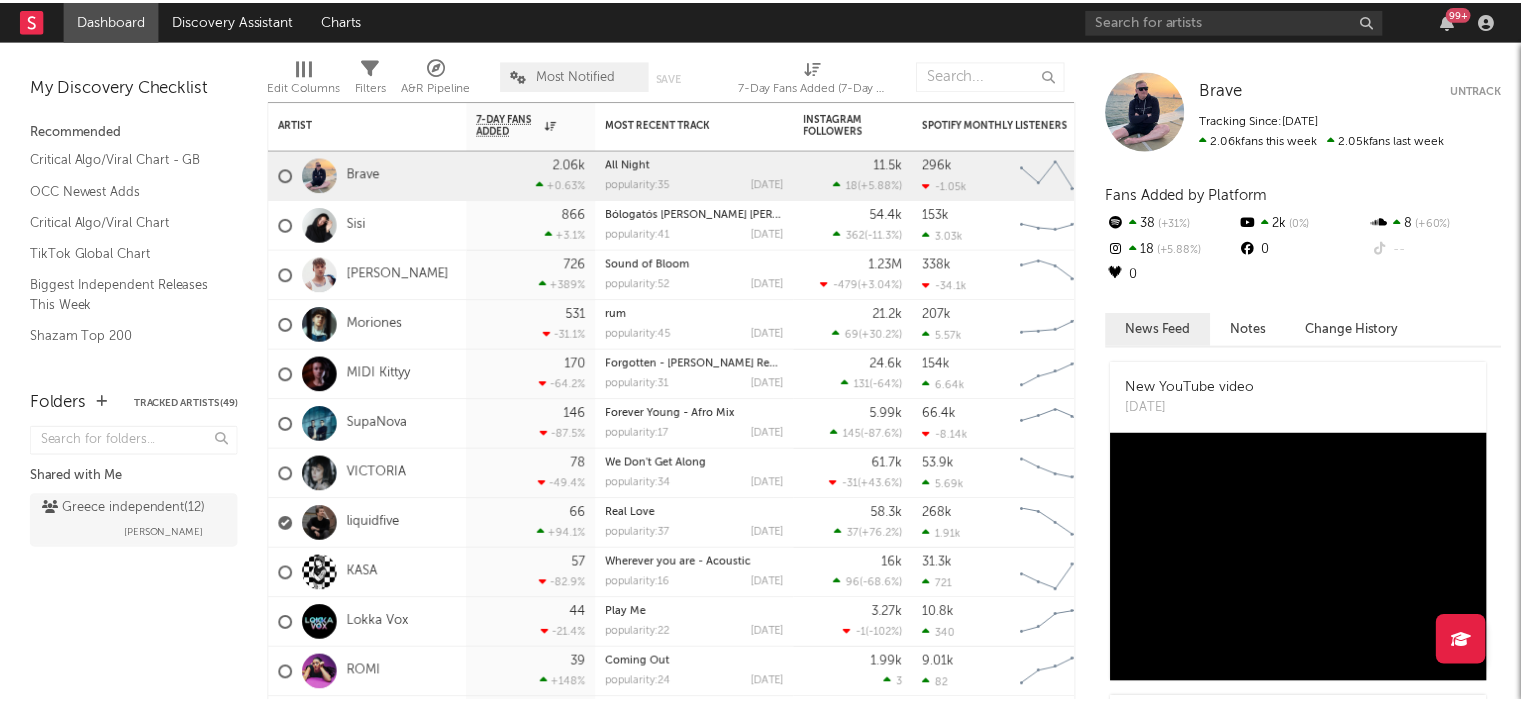 scroll, scrollTop: 0, scrollLeft: 0, axis: both 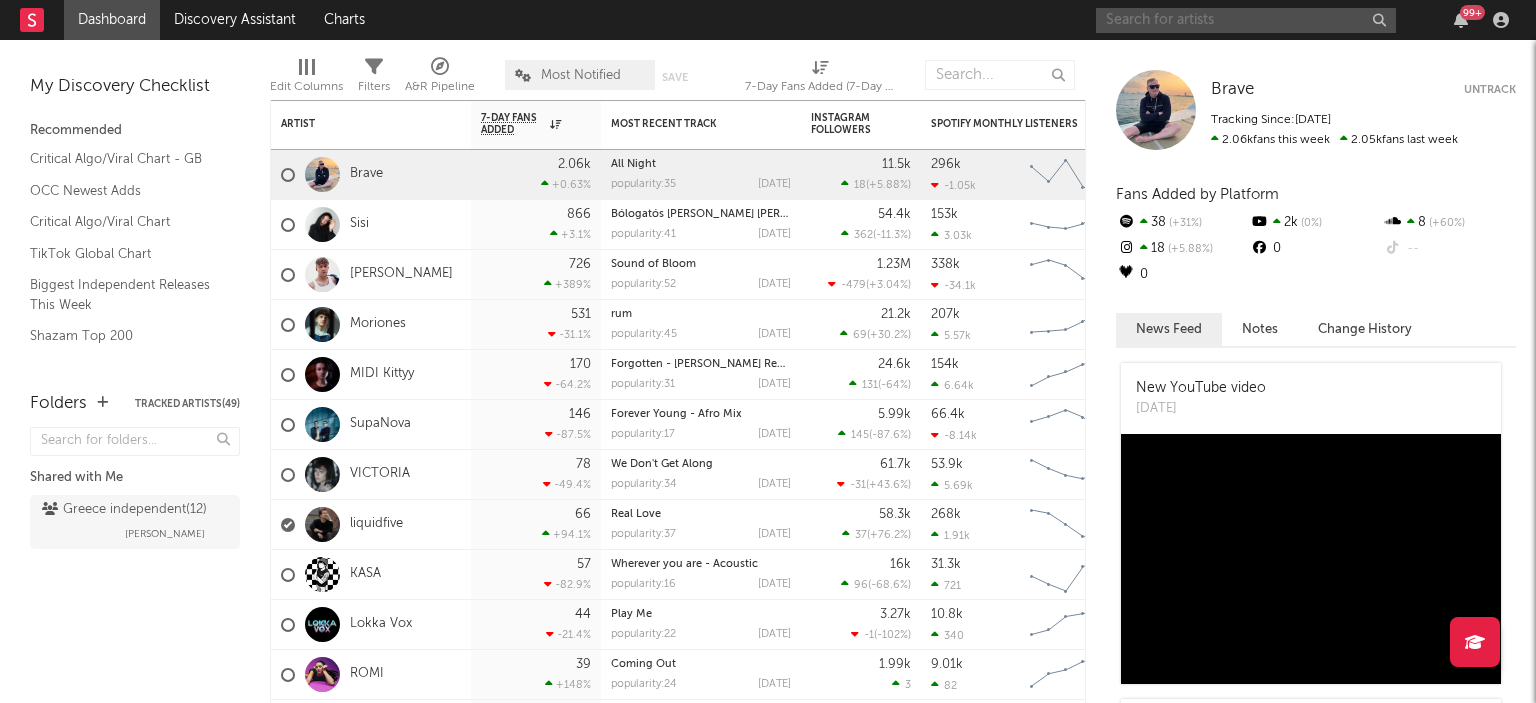 click at bounding box center [1246, 20] 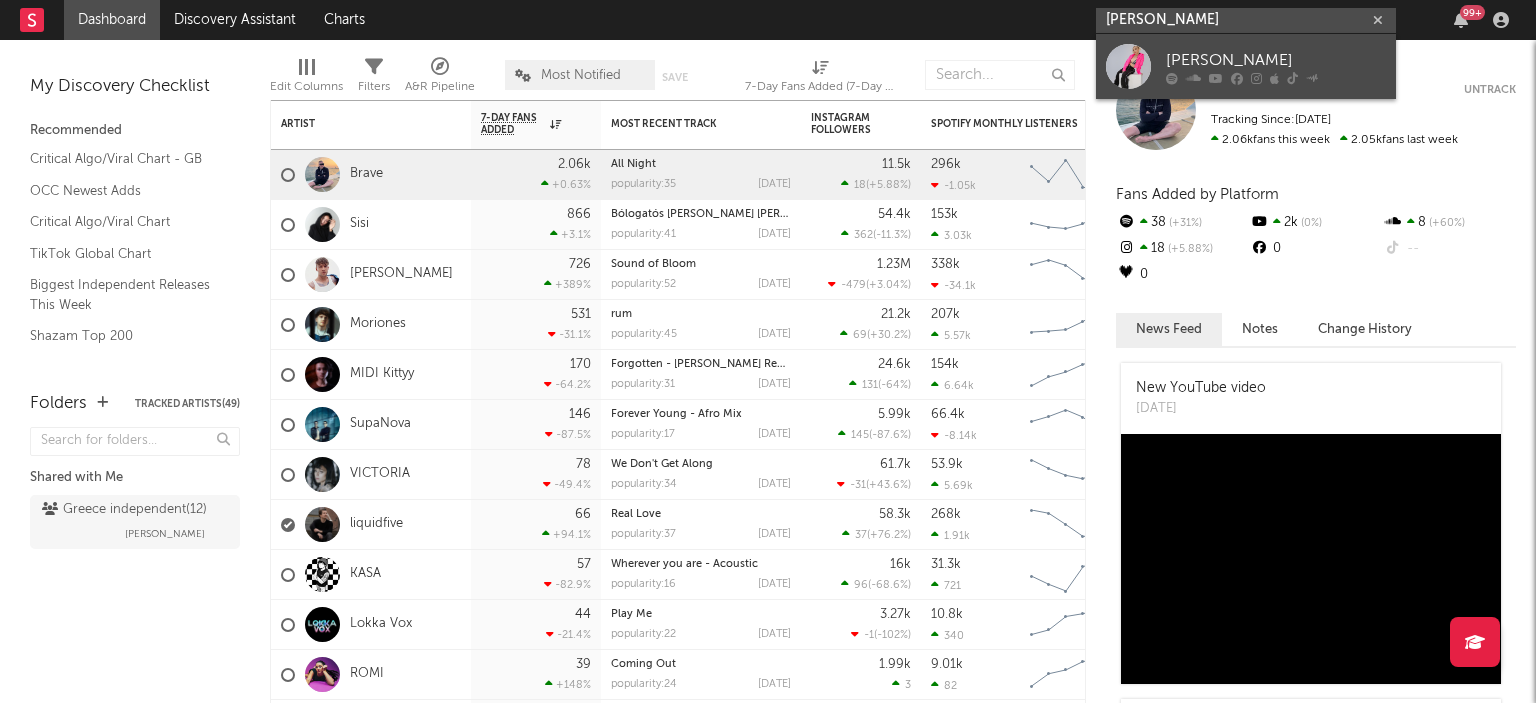 type on "[PERSON_NAME]" 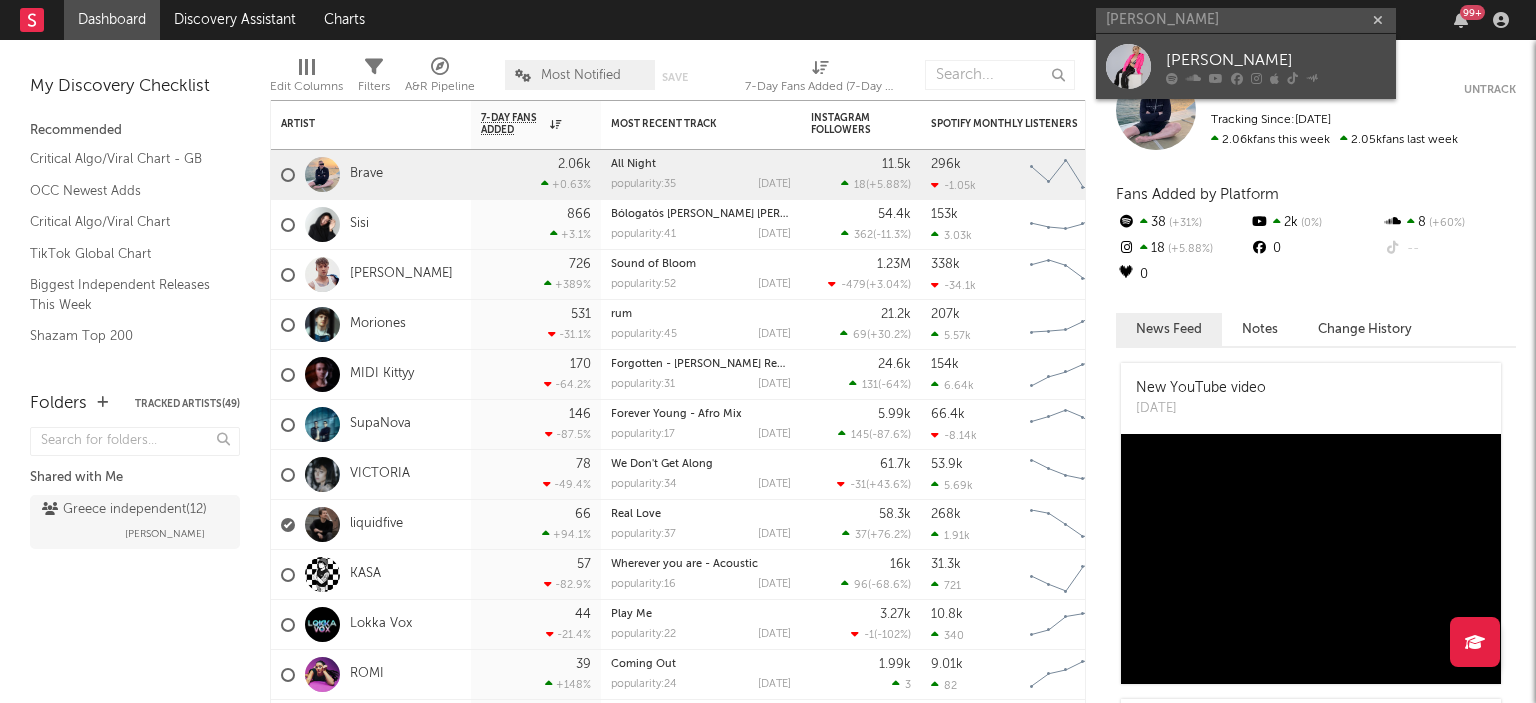 click on "[PERSON_NAME]" at bounding box center (1246, 66) 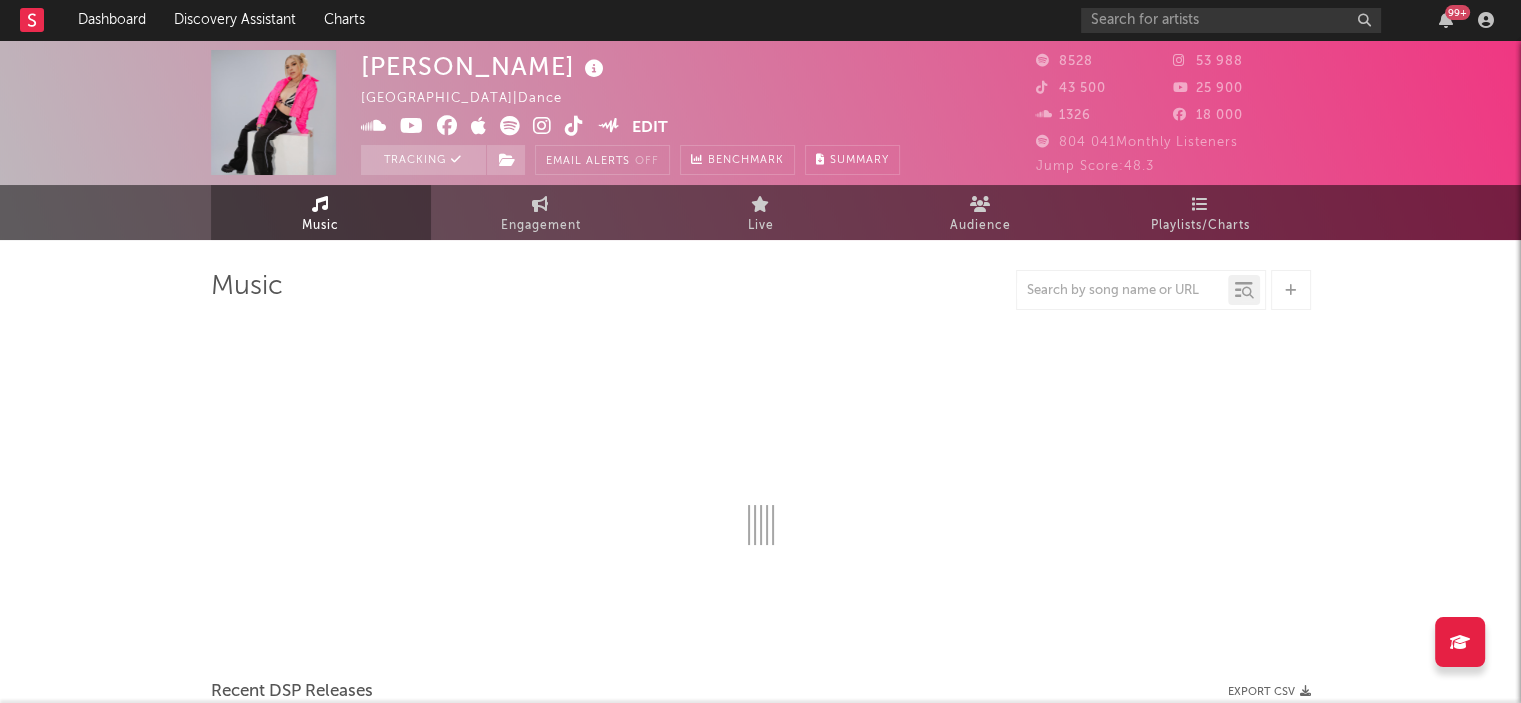 select on "6m" 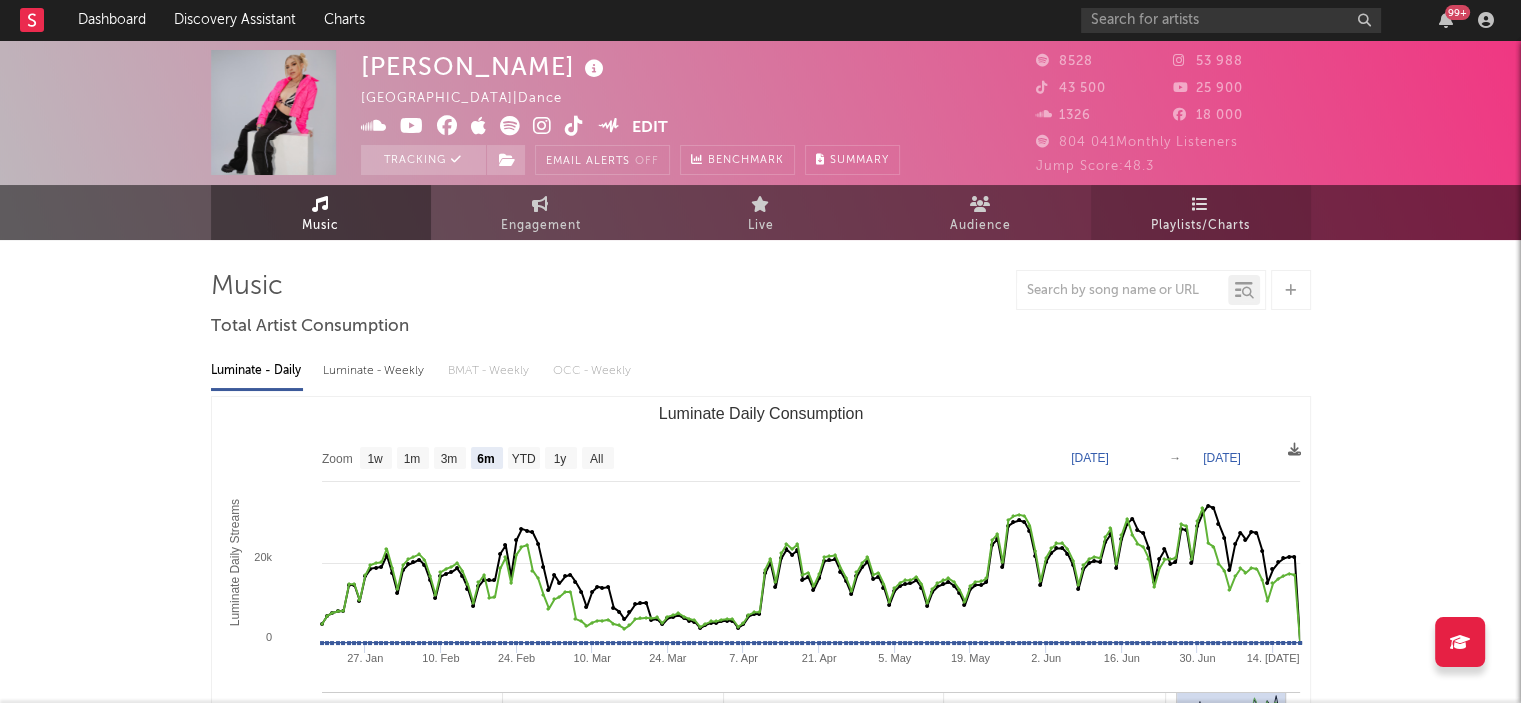 click on "Playlists/Charts" at bounding box center [1200, 226] 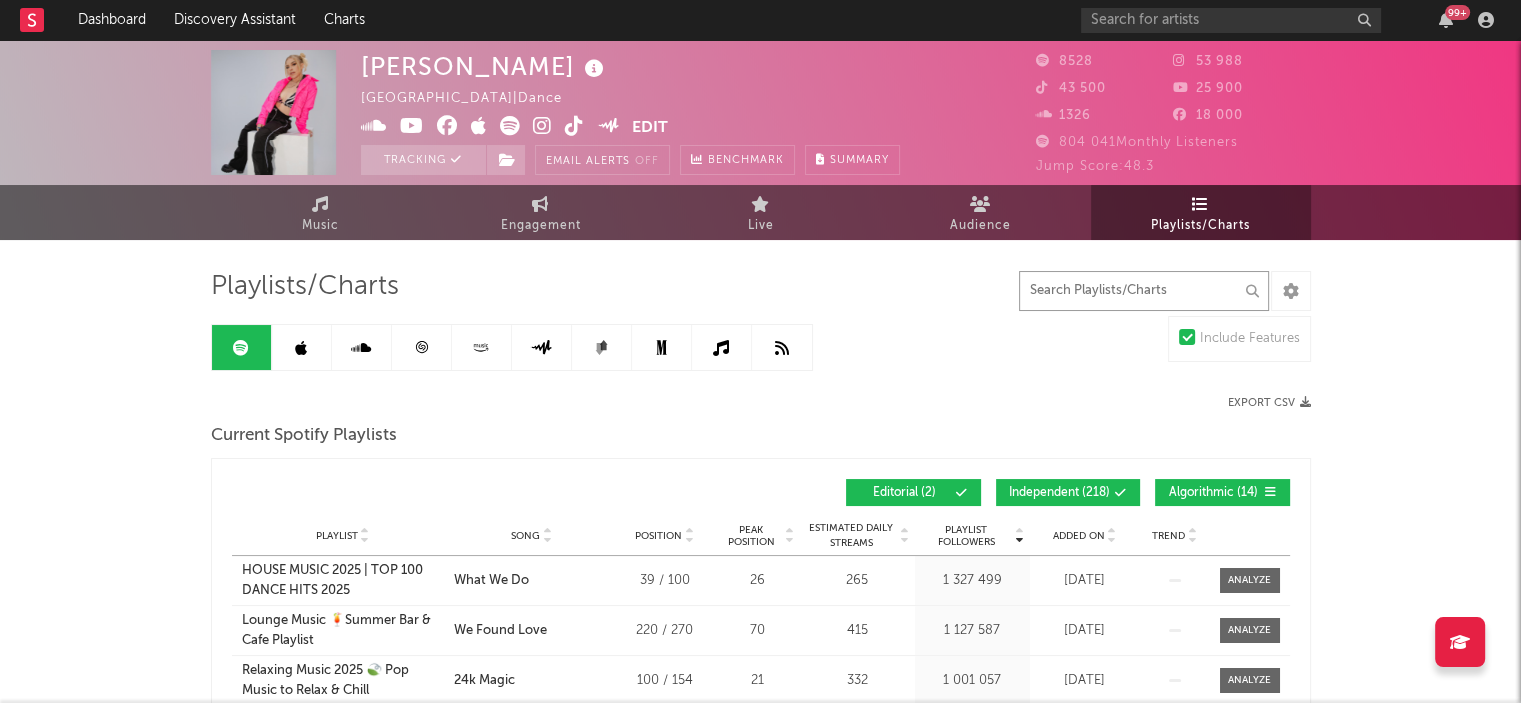 click at bounding box center (1144, 291) 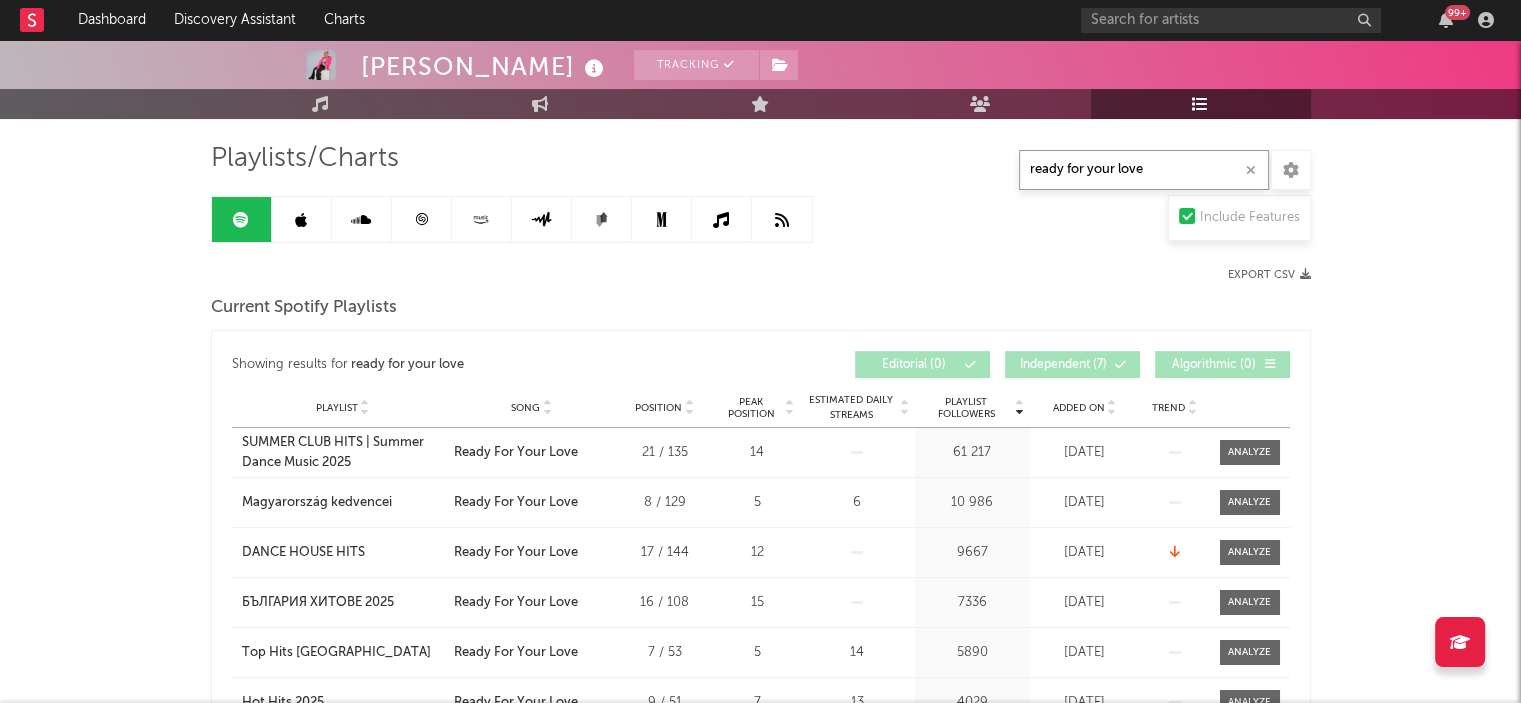 scroll, scrollTop: 136, scrollLeft: 0, axis: vertical 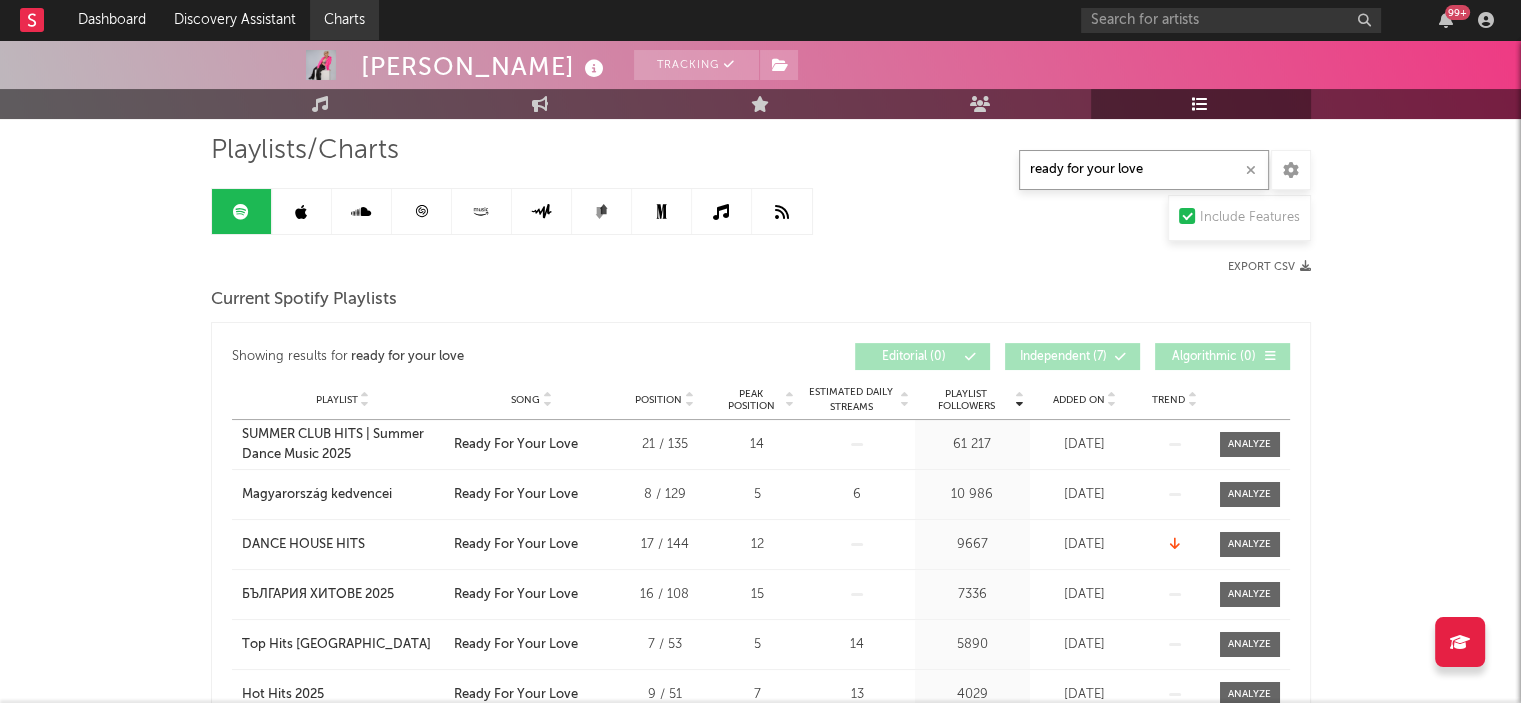 type on "ready for your love" 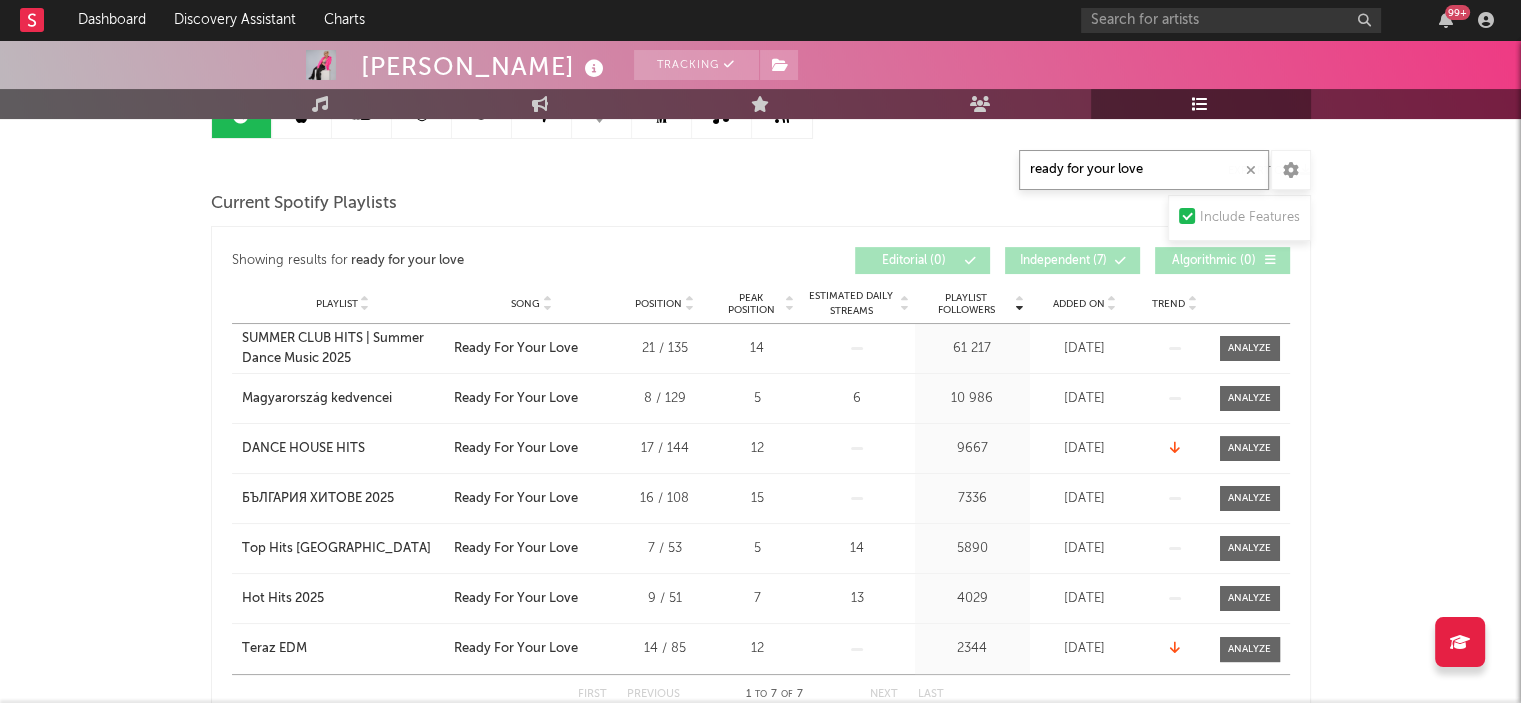 scroll, scrollTop: 234, scrollLeft: 0, axis: vertical 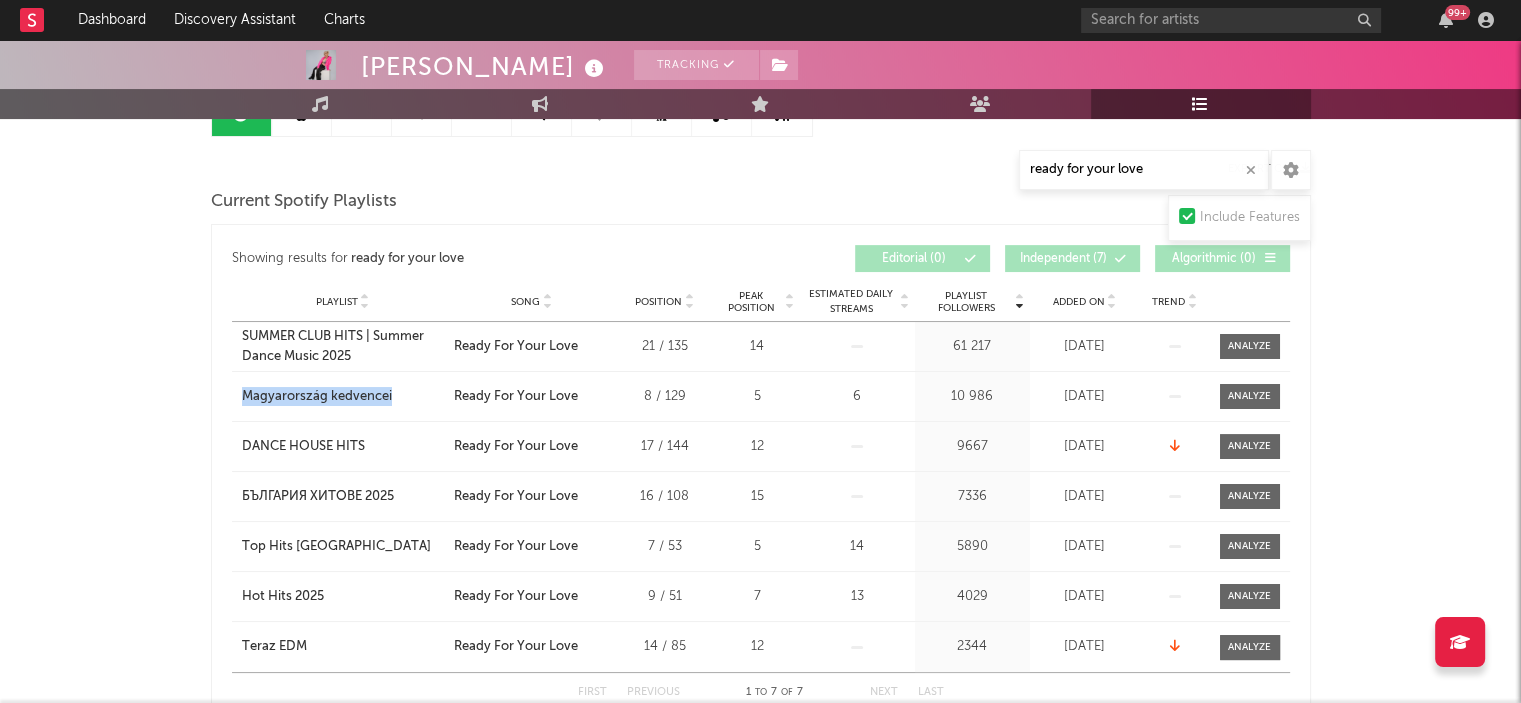 drag, startPoint x: 232, startPoint y: 396, endPoint x: 396, endPoint y: 405, distance: 164.24677 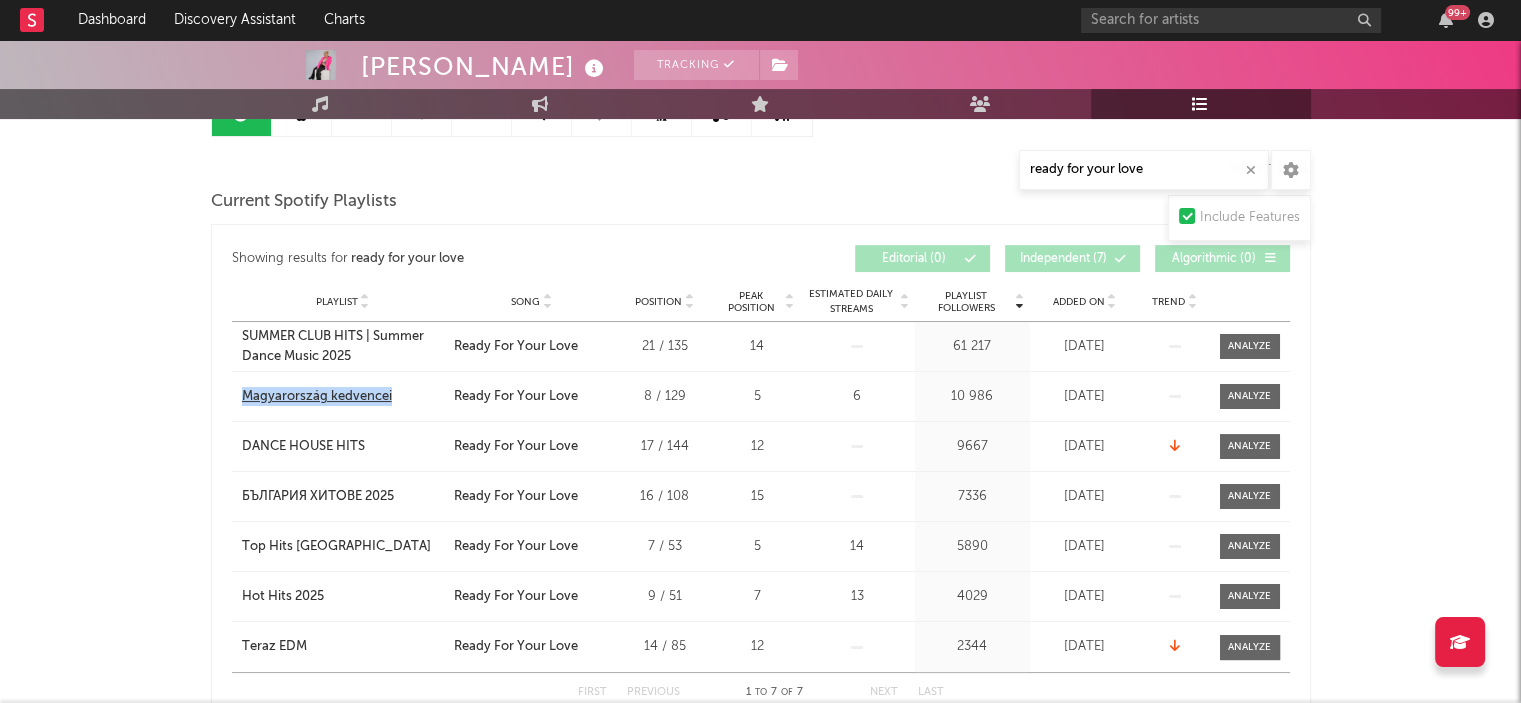 click on "Magyarország kedvencei" at bounding box center (317, 397) 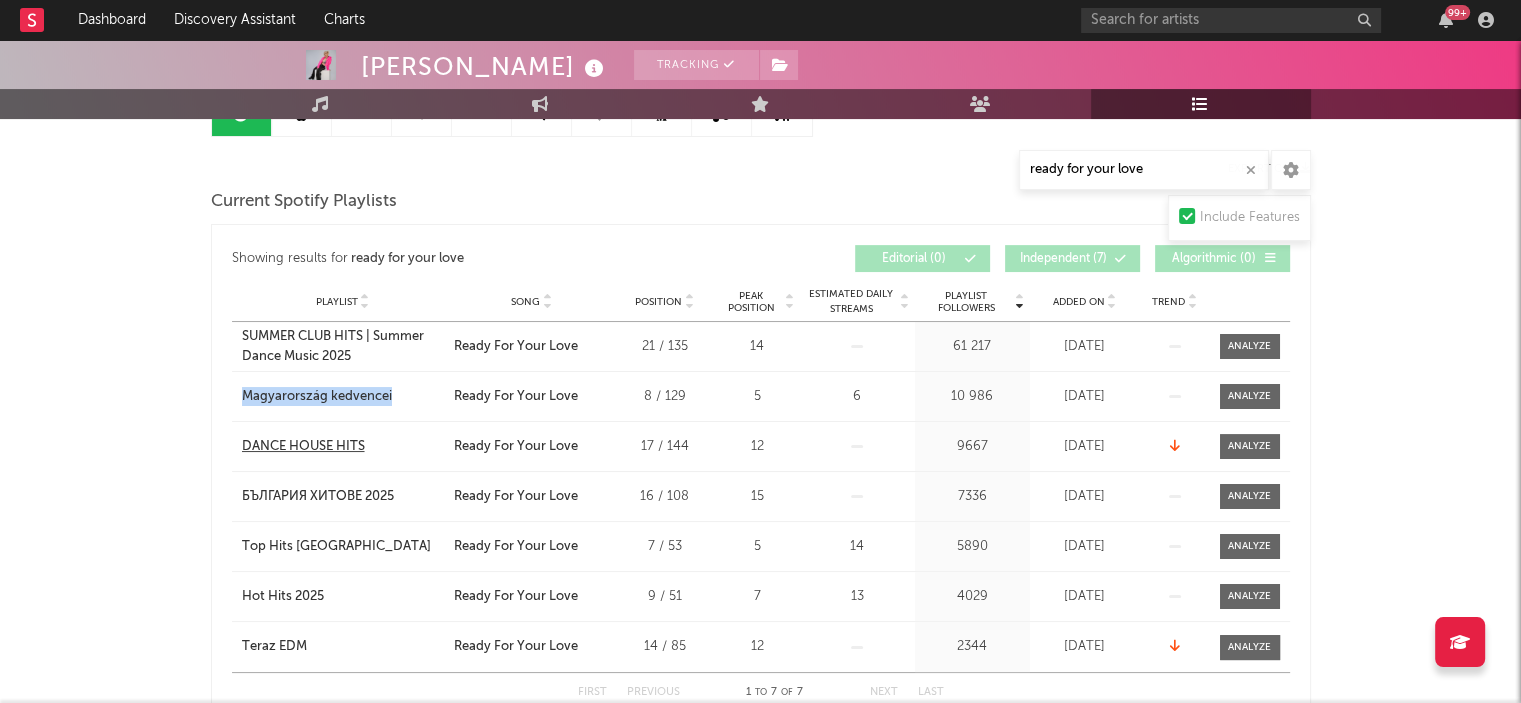 click on "DANCE HOUSE HITS" at bounding box center (303, 447) 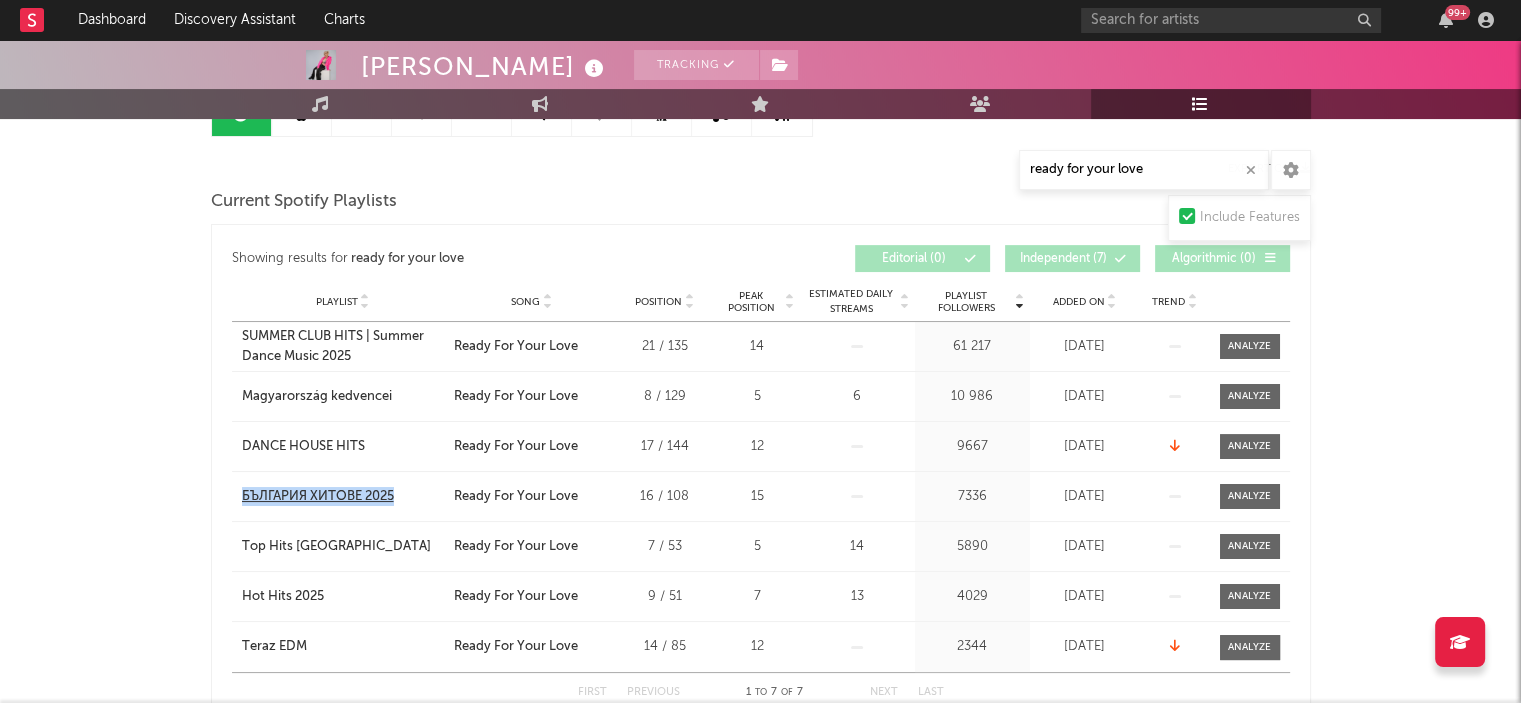 drag, startPoint x: 232, startPoint y: 495, endPoint x: 417, endPoint y: 492, distance: 185.02432 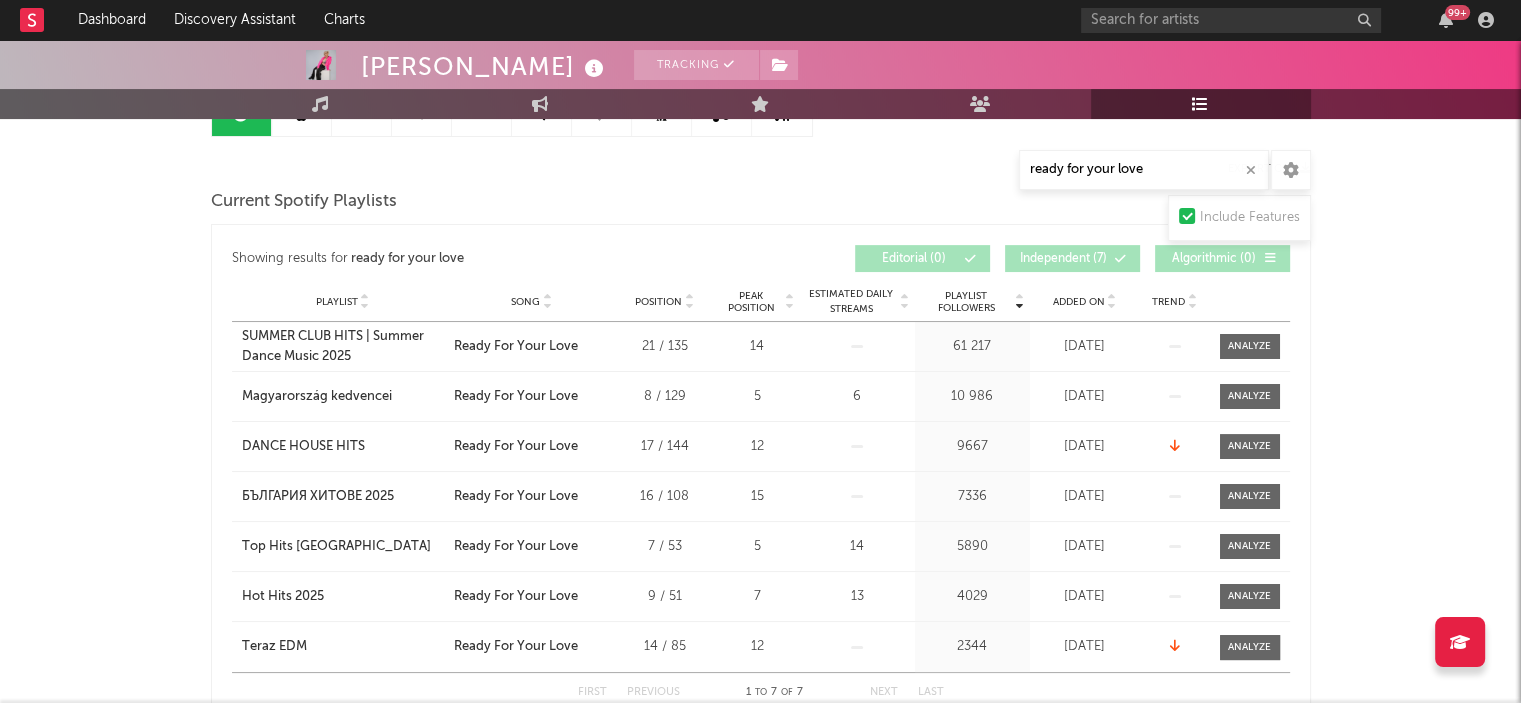 click on "Playlist Top Hits [GEOGRAPHIC_DATA] City Song Ready For Your Love Position 7 / 53 Peak Position 5 Estimated Daily Streams 14 Playlist Followers 5890 Daily Streams Added On [DATE] Exited On [DATE] Trend" at bounding box center (761, 546) 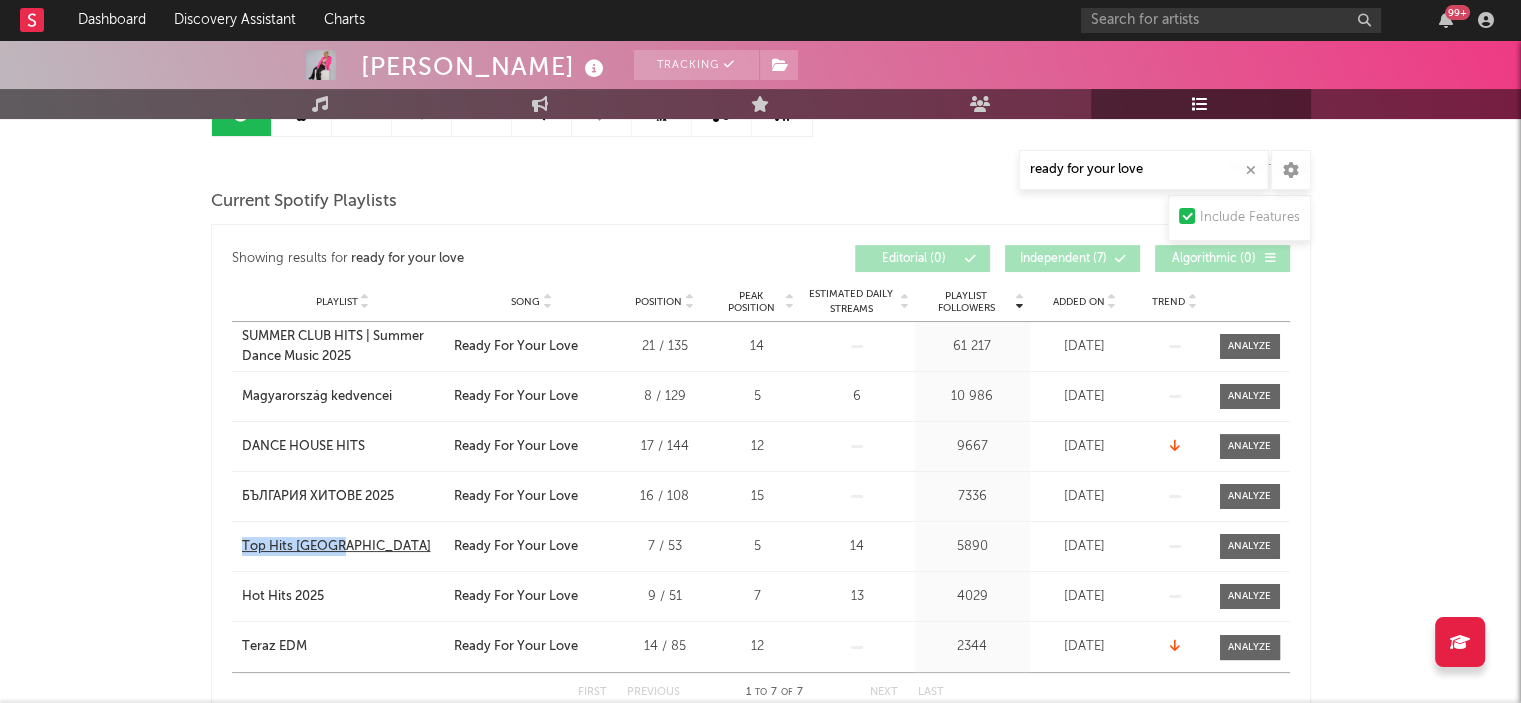 drag, startPoint x: 228, startPoint y: 549, endPoint x: 364, endPoint y: 552, distance: 136.03308 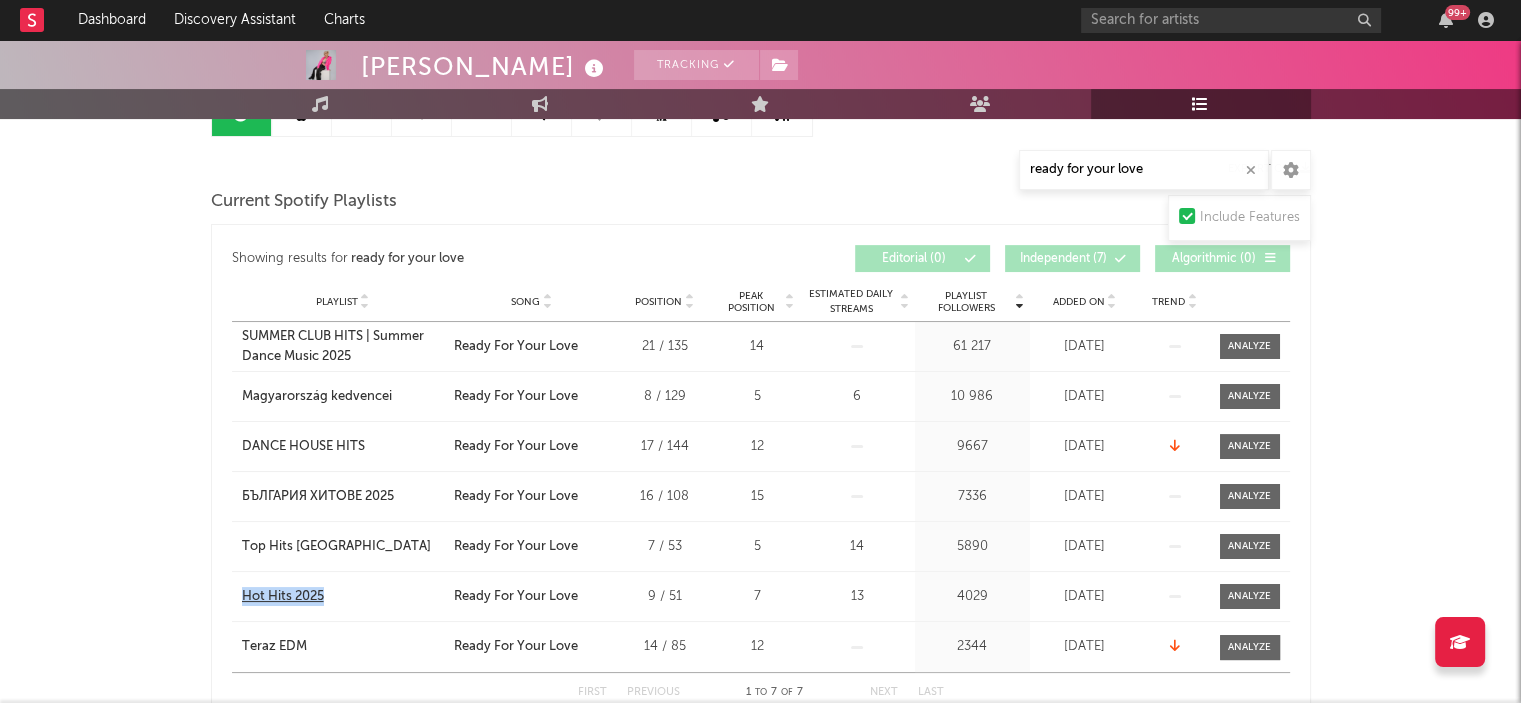 drag, startPoint x: 229, startPoint y: 599, endPoint x: 346, endPoint y: 598, distance: 117.00427 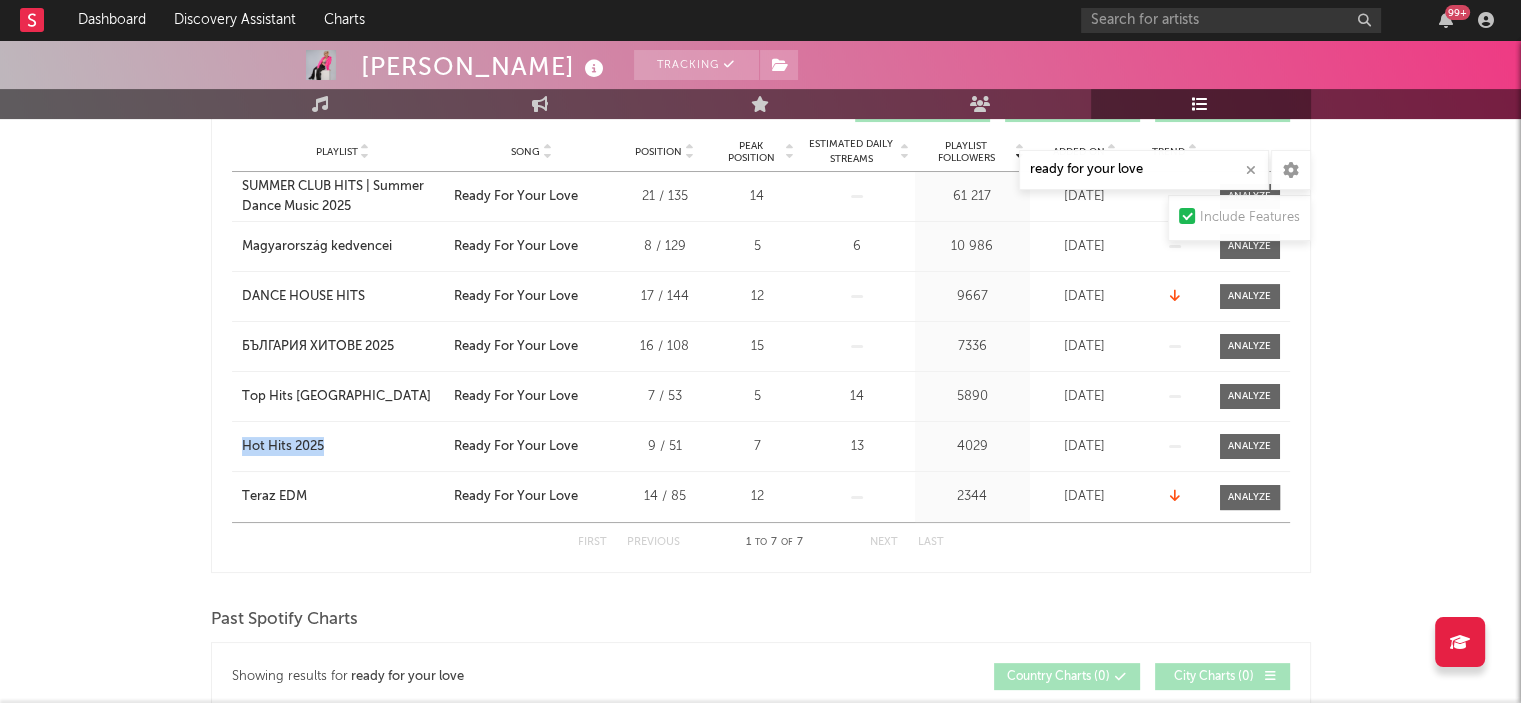 scroll, scrollTop: 386, scrollLeft: 0, axis: vertical 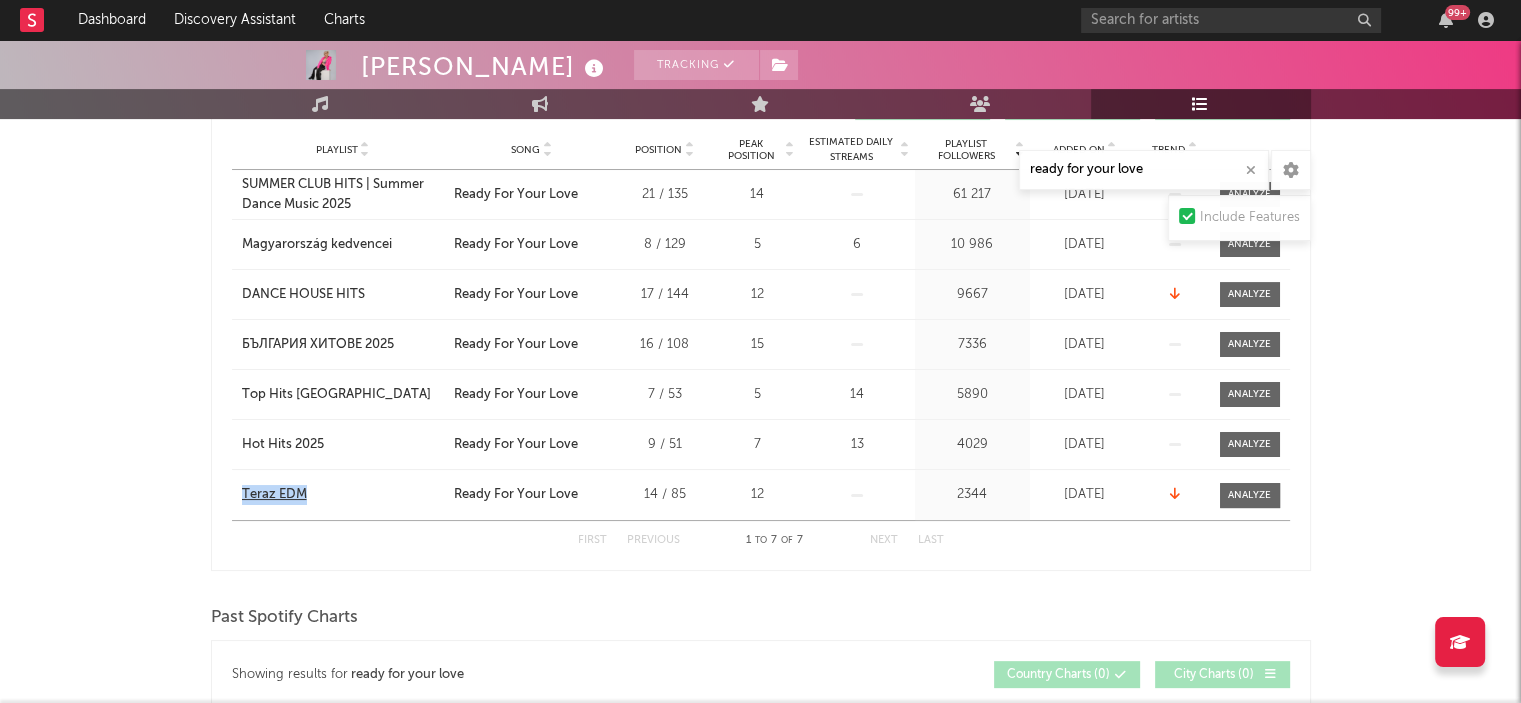 drag, startPoint x: 228, startPoint y: 492, endPoint x: 330, endPoint y: 487, distance: 102.122475 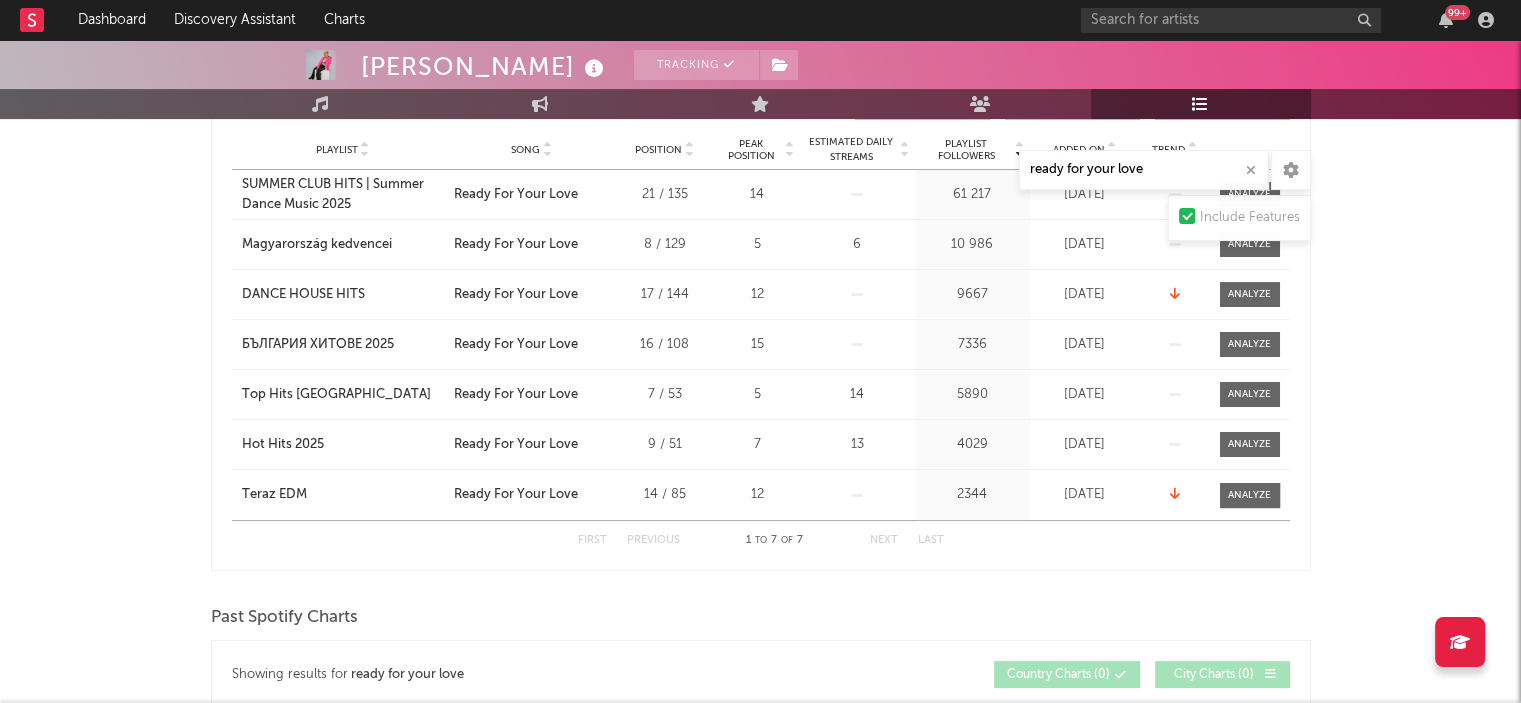 click on "Showing results for  ready for your love Playlist Followers Playlist Song Position Peak Position Playlist Followers Added On Trend Position Followers Editorial   ( 0 ) Independent   ( 7 ) Algorithmic   ( 0 ) Playlist City Song Position Peak Position Estimated Daily Streams Playlist Followers Daily Streams Added On Exited On Trend Playlist SUMMER CLUB HITS | Summer Dance Music 2025 City Song Ready For Your Love Position 21 / 135 Peak Position 14 Estimated Daily Streams Playlist Followers 61 217 Daily Streams Added On [DATE] Exited On [DATE] Trend Playlist Magyarország kedvencei City Song Ready For Your Love Position 8 / 129 Peak Position 5 Estimated Daily Streams 6 Playlist Followers 10 986 Daily Streams Added On [DATE] Exited On [DATE] Trend Playlist DANCE HOUSE HITS City Song Ready For Your Love Position 17 / 144 Peak Position 12 Estimated Daily Streams Playlist Followers 9667 Daily Streams Added On [DATE] Exited On [DATE] Trend Playlist City Song Ready For Your Love 15" at bounding box center (761, 321) 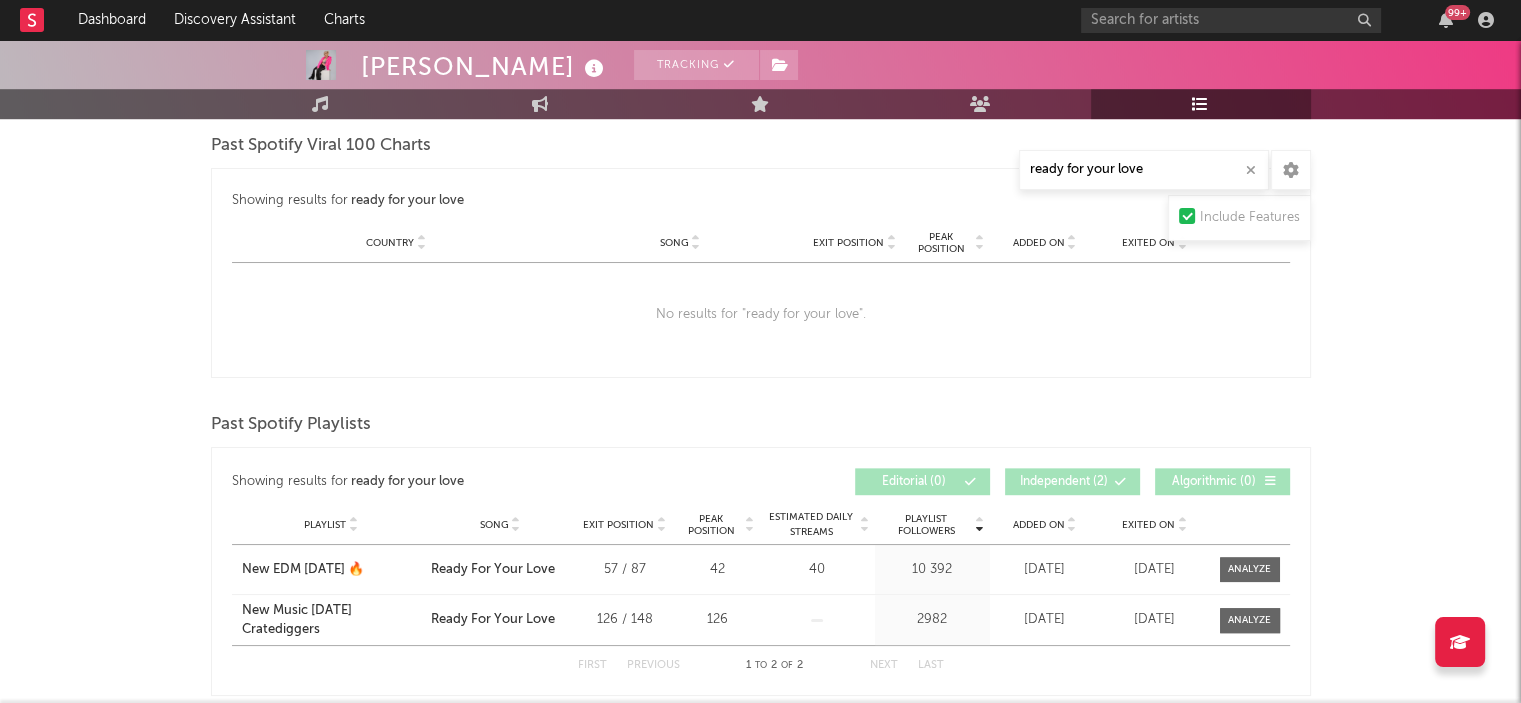 scroll, scrollTop: 1250, scrollLeft: 0, axis: vertical 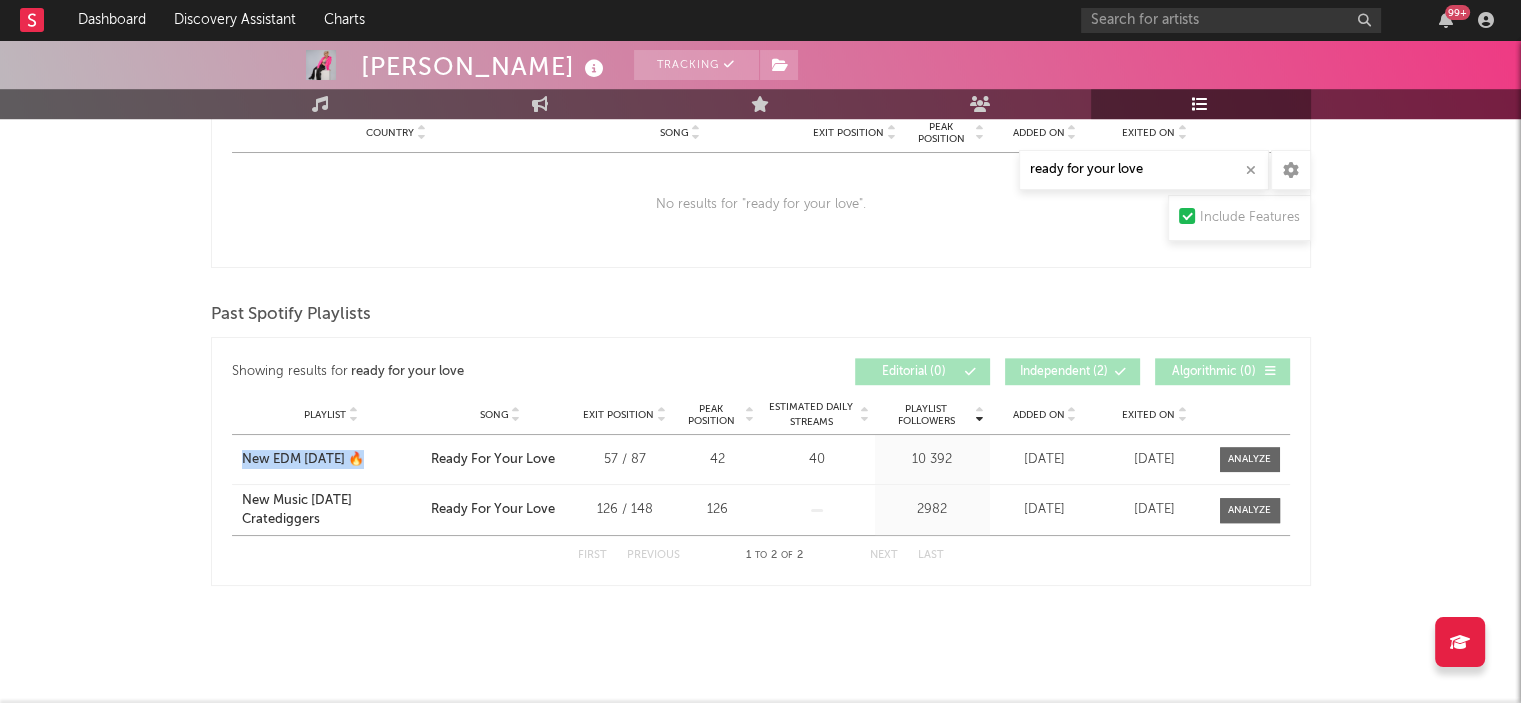 drag, startPoint x: 230, startPoint y: 457, endPoint x: 383, endPoint y: 443, distance: 153.63919 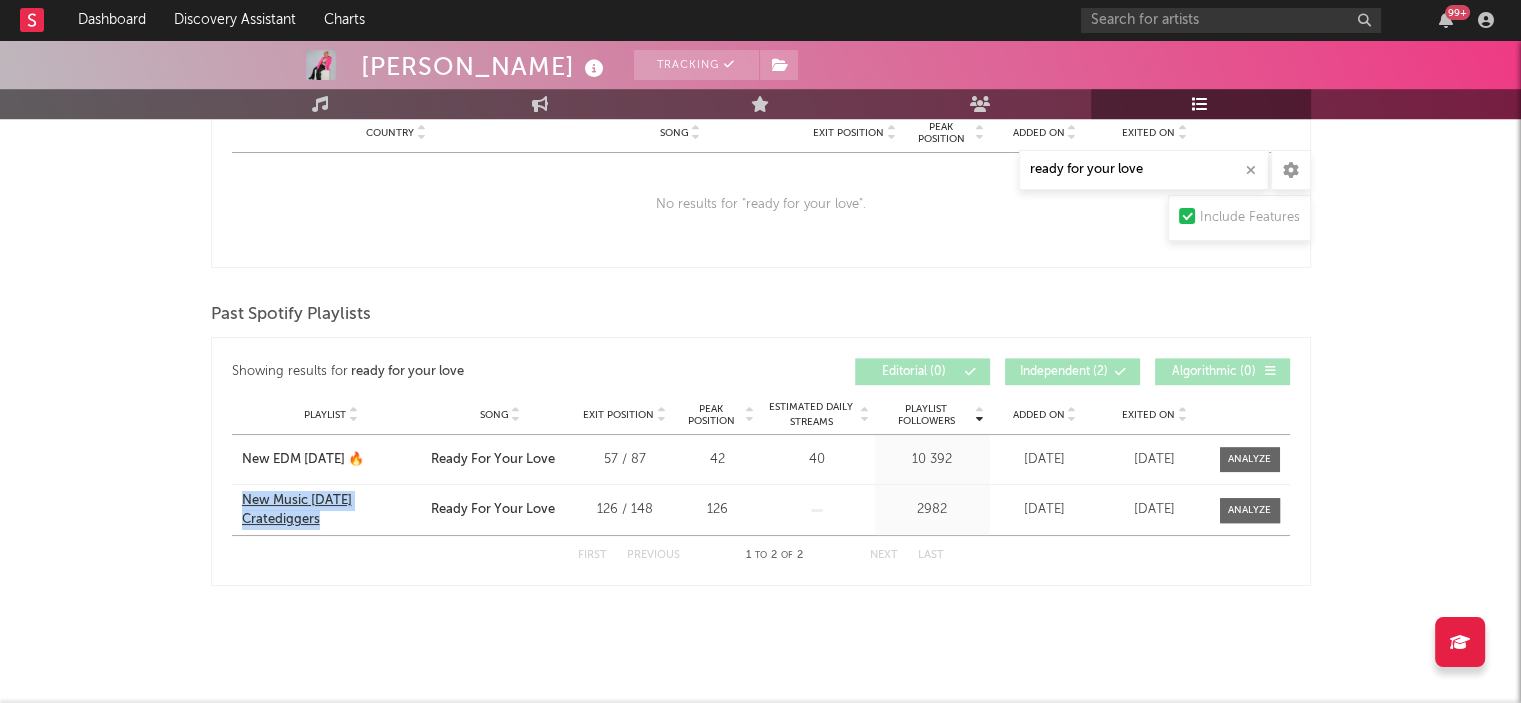 drag, startPoint x: 221, startPoint y: 493, endPoint x: 358, endPoint y: 512, distance: 138.31125 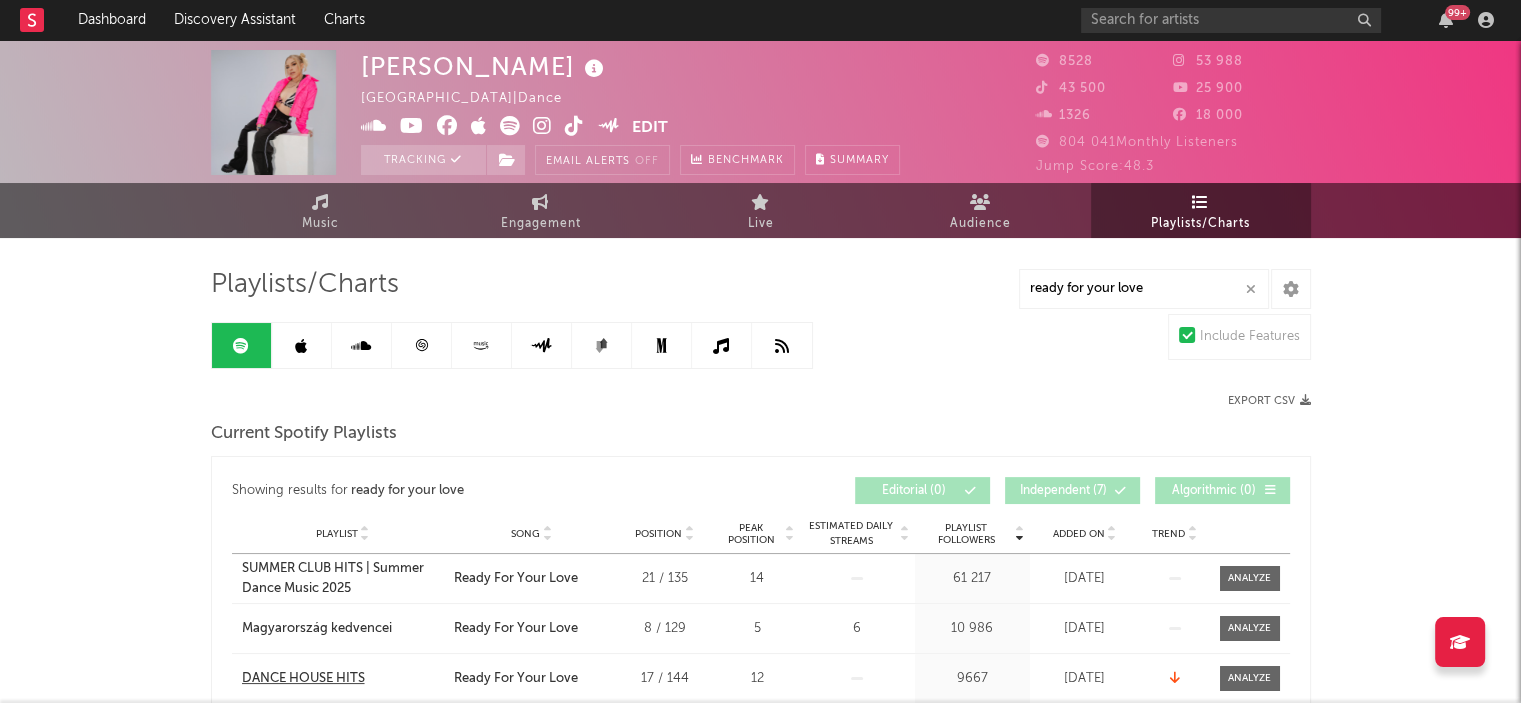 scroll, scrollTop: 0, scrollLeft: 0, axis: both 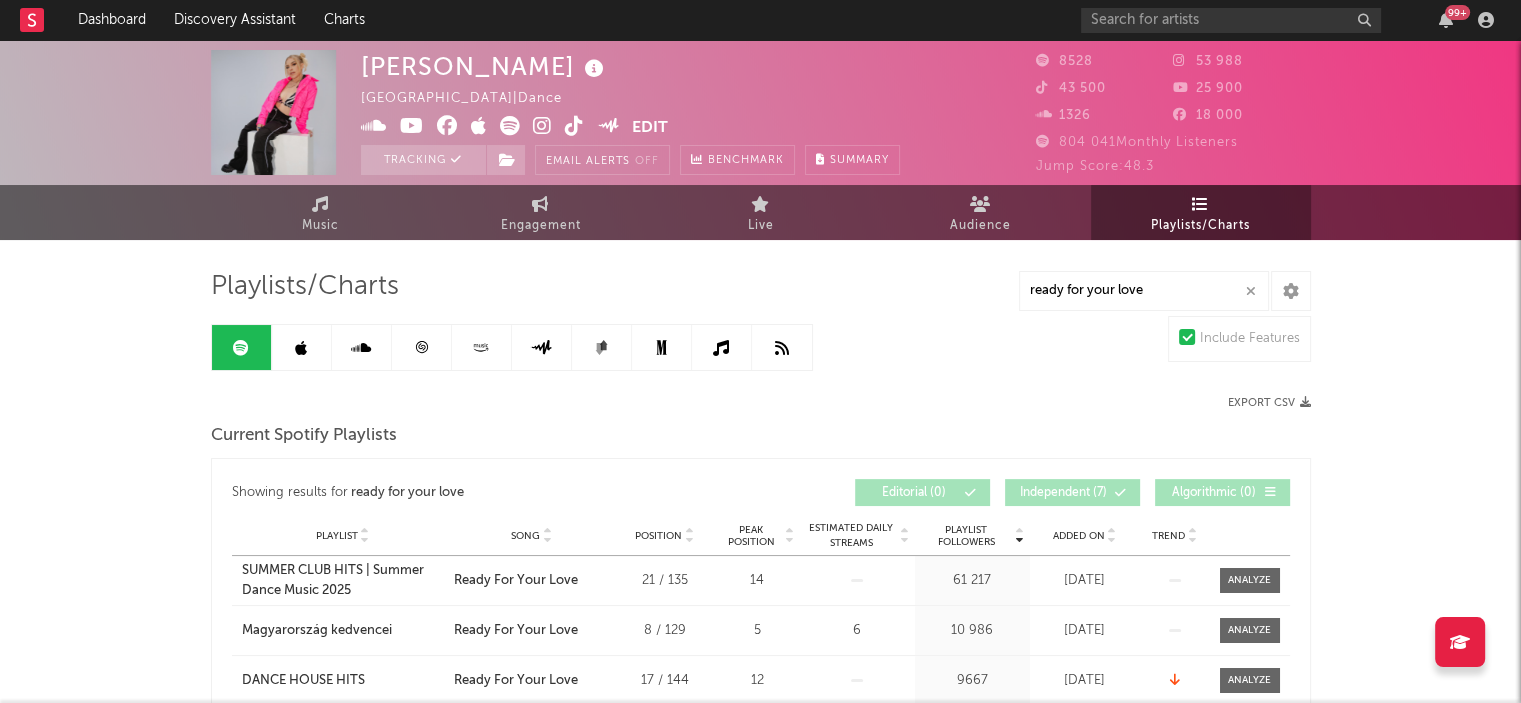 click at bounding box center (301, 348) 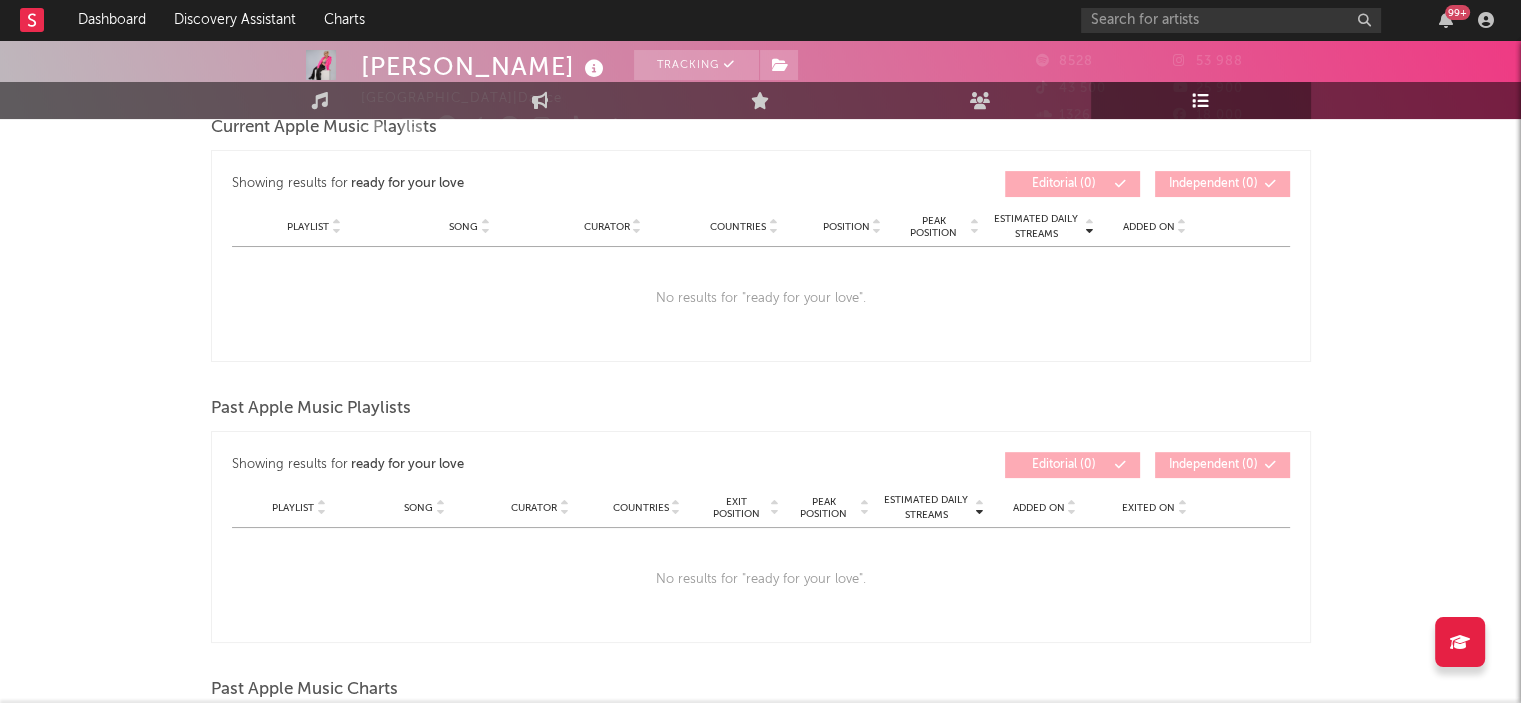 scroll, scrollTop: 0, scrollLeft: 0, axis: both 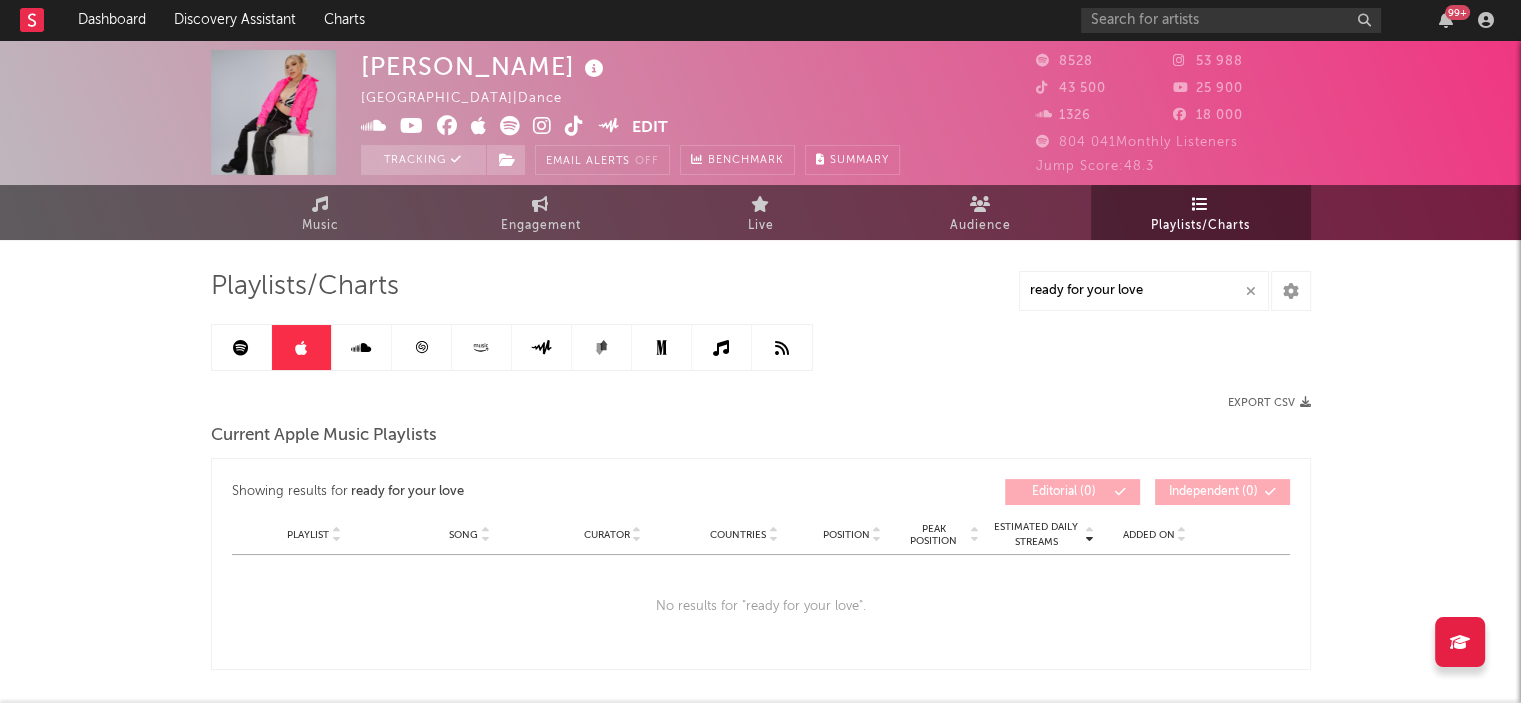 click at bounding box center (362, 347) 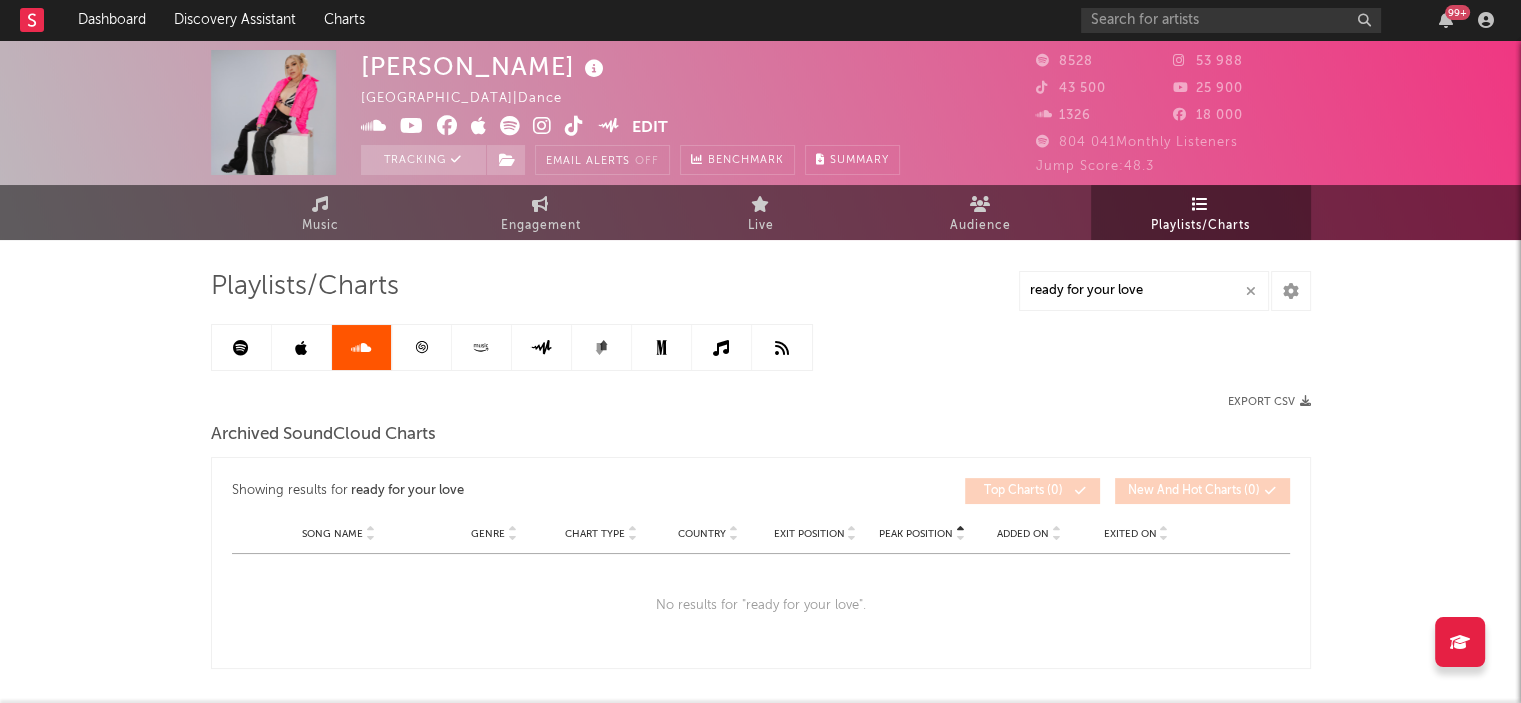 click 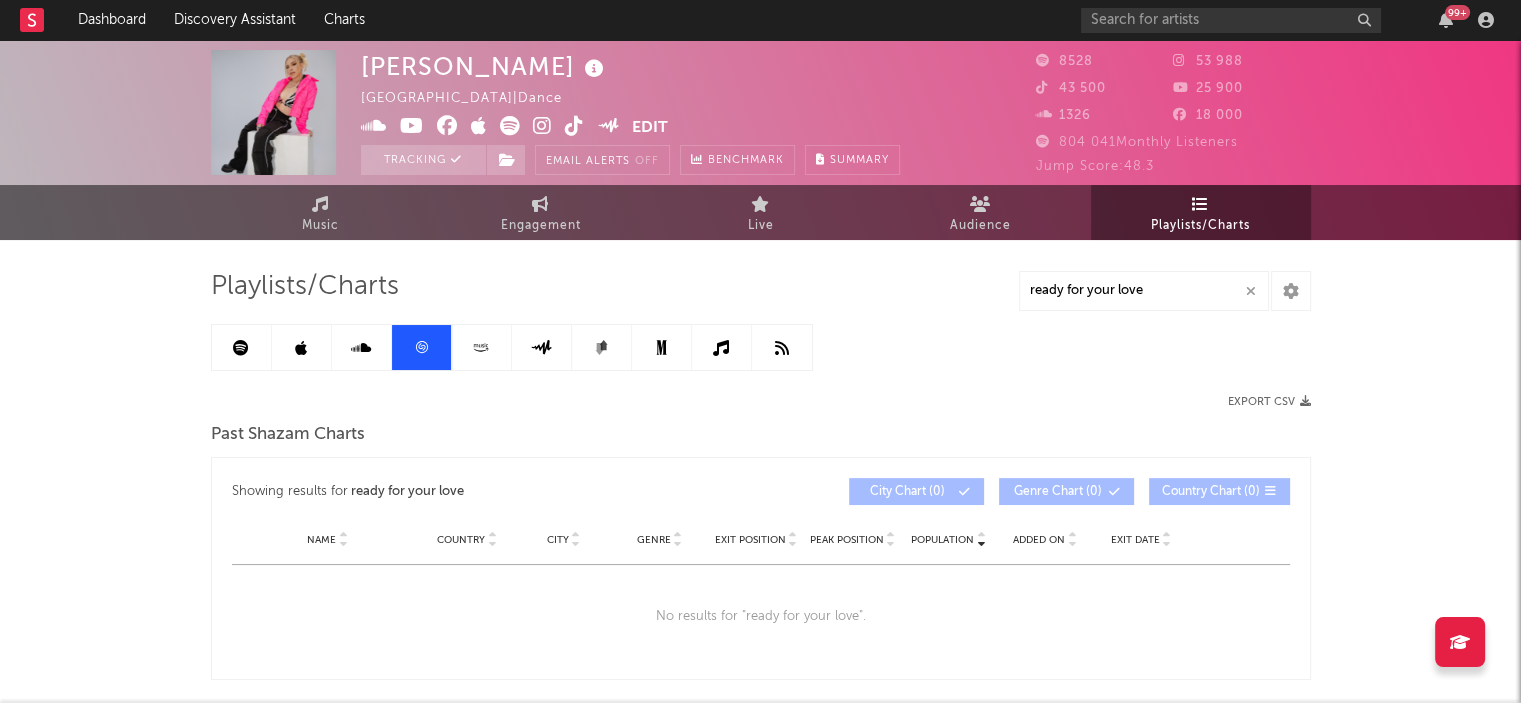 click at bounding box center (482, 347) 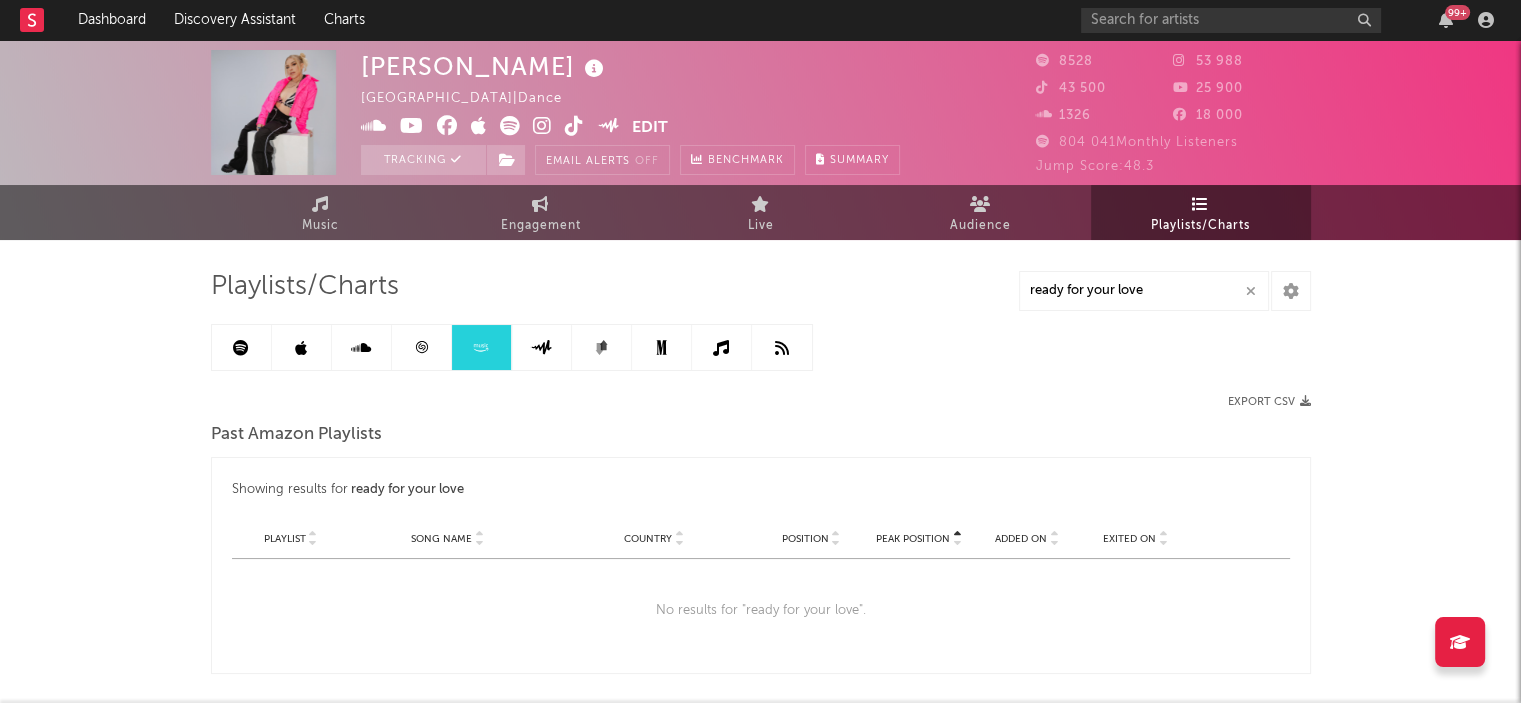 click at bounding box center [542, 347] 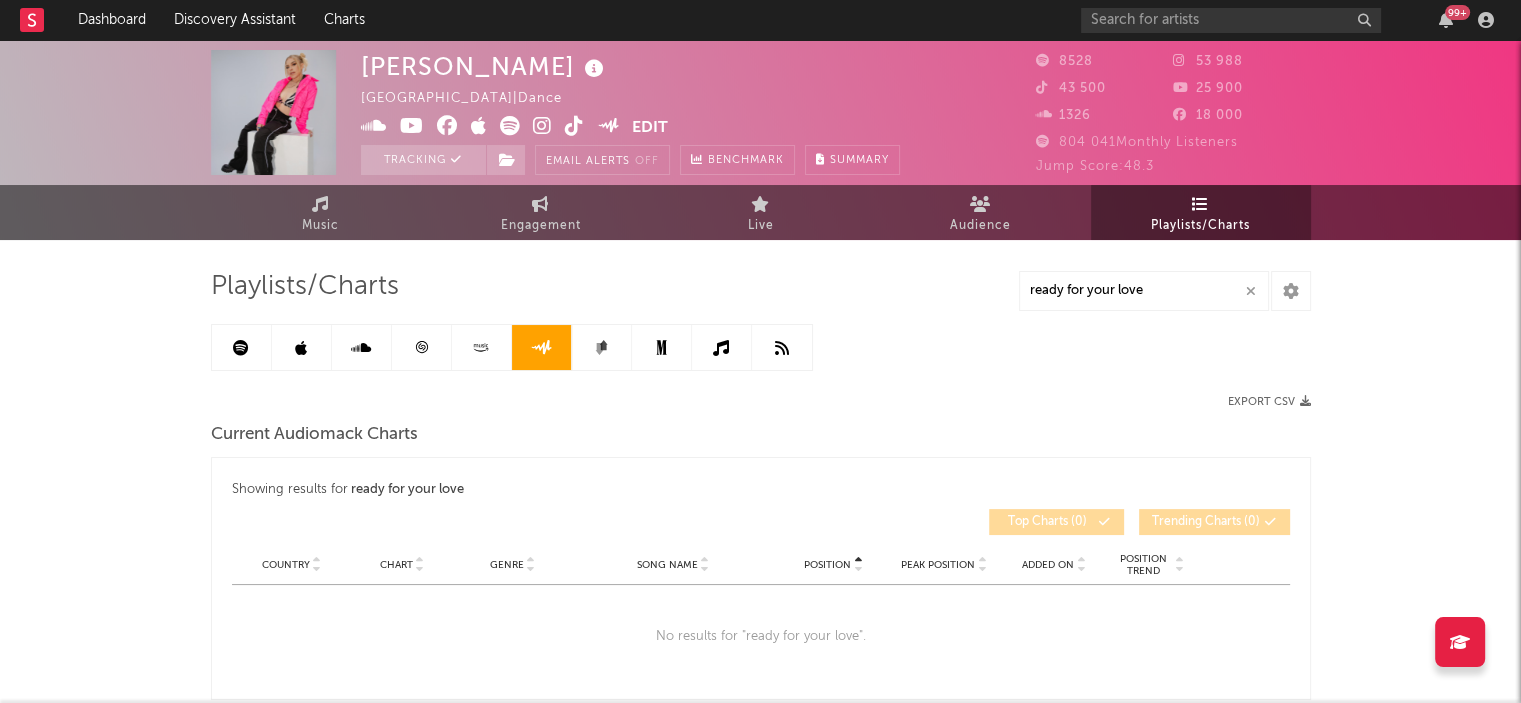 click at bounding box center [602, 347] 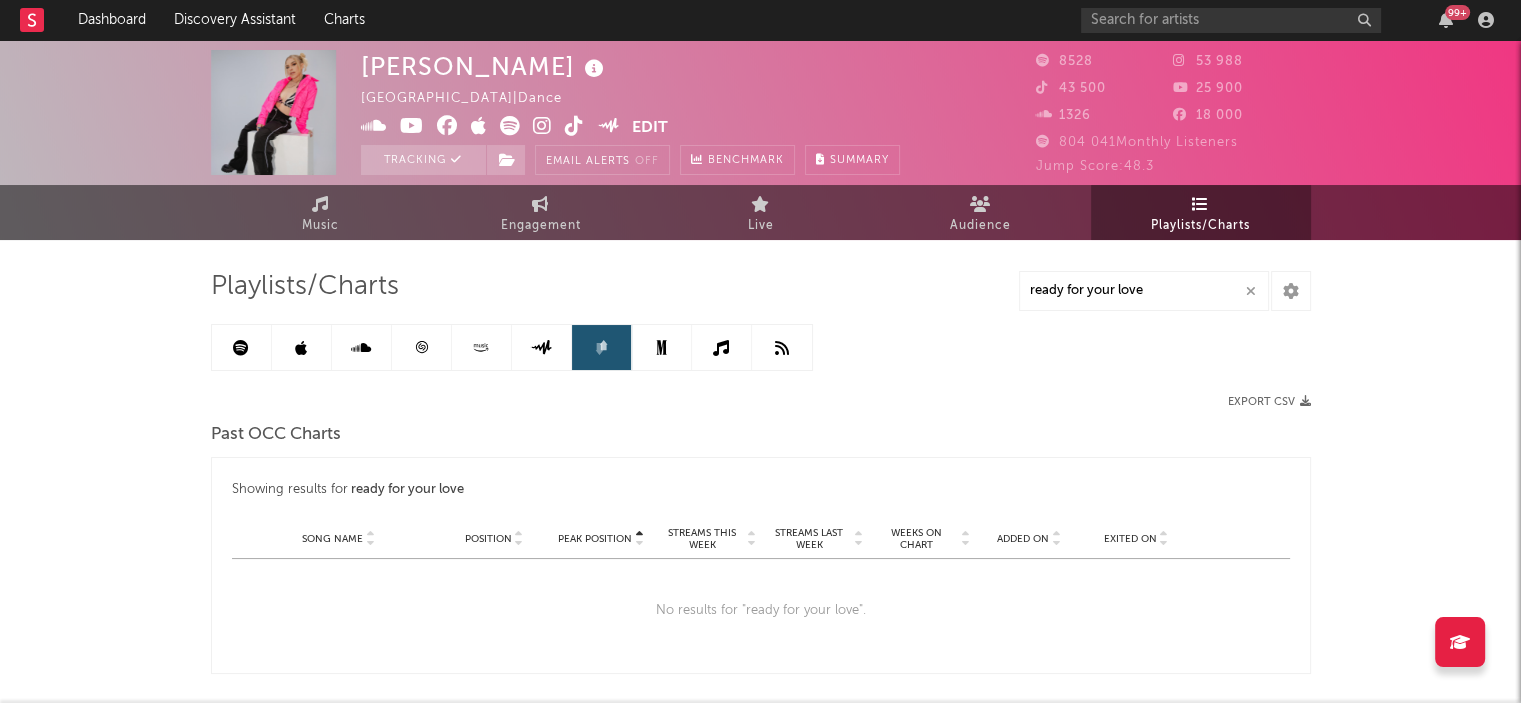click 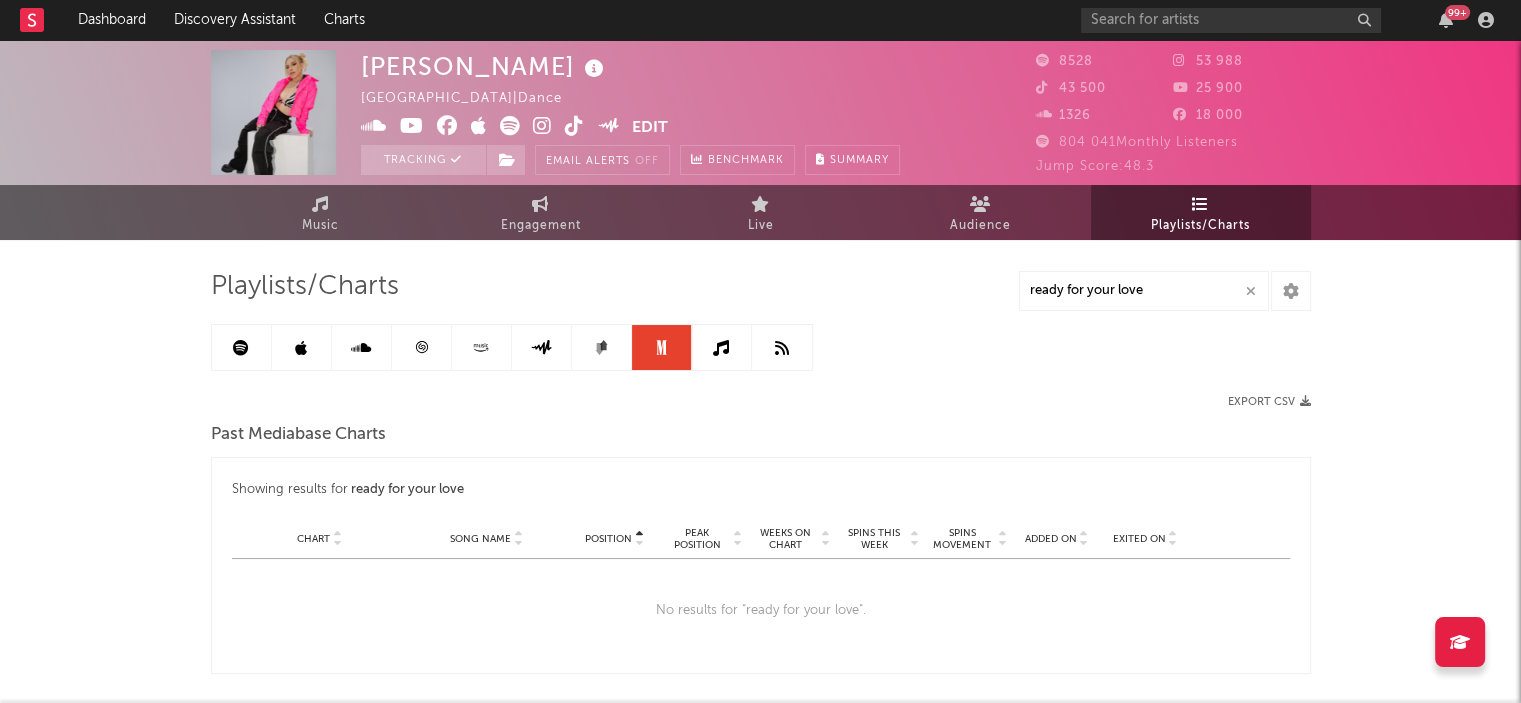 click at bounding box center (721, 348) 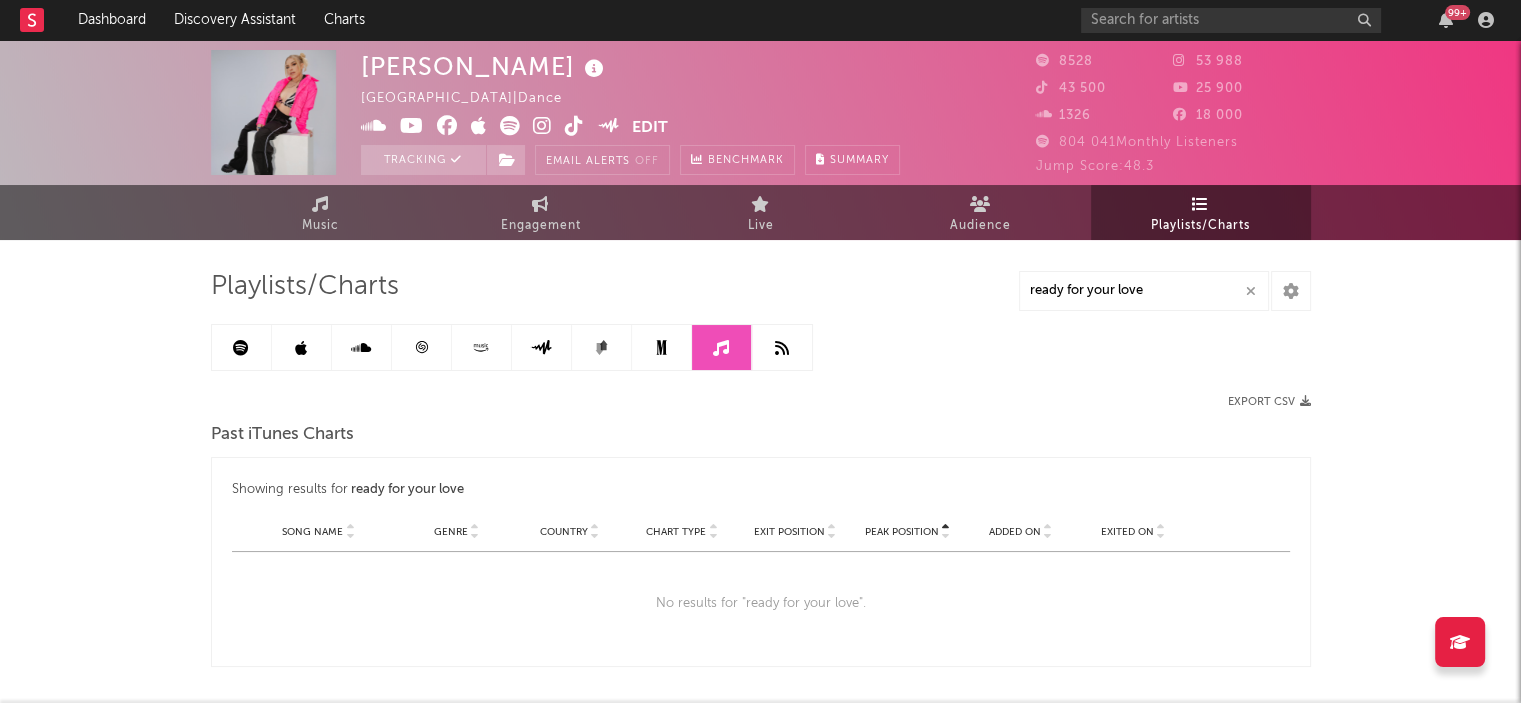 click at bounding box center [782, 348] 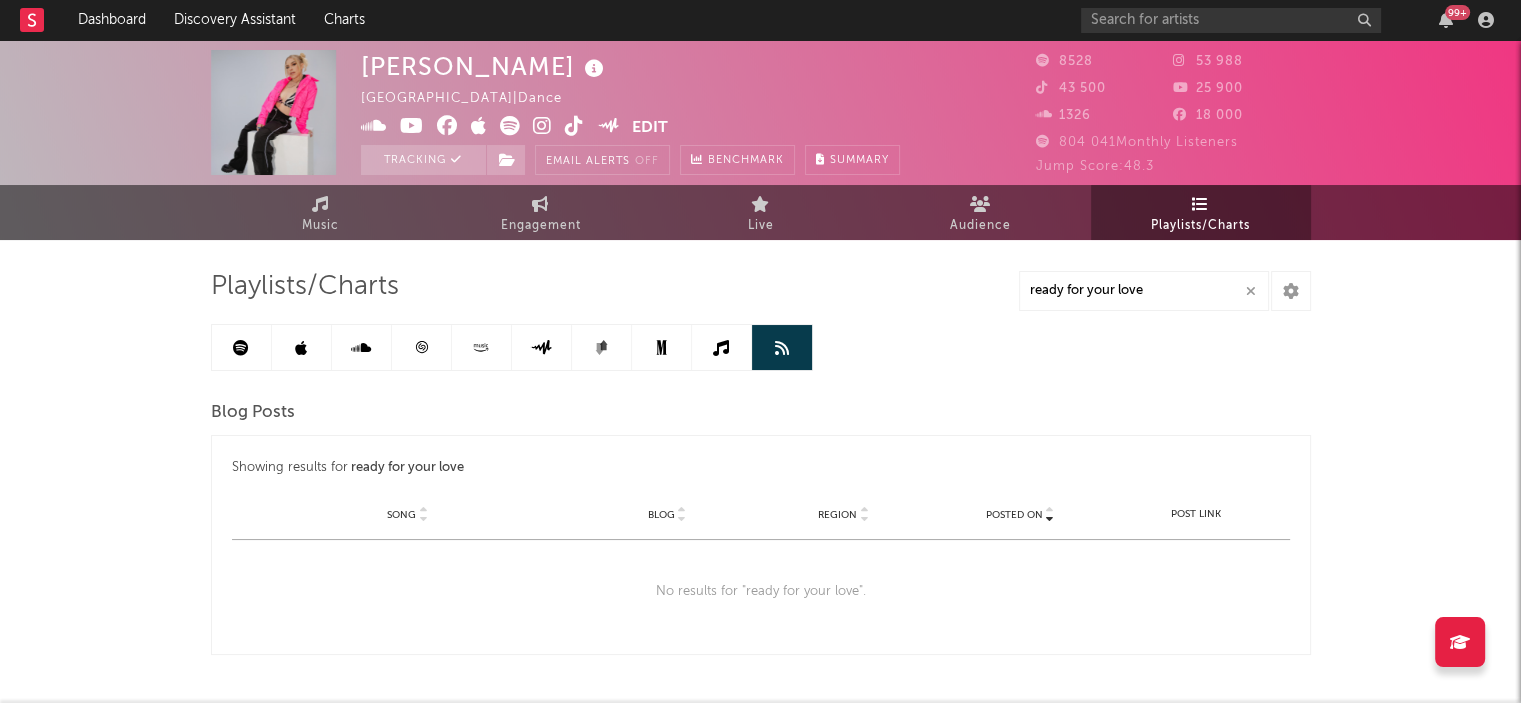 scroll, scrollTop: 71, scrollLeft: 0, axis: vertical 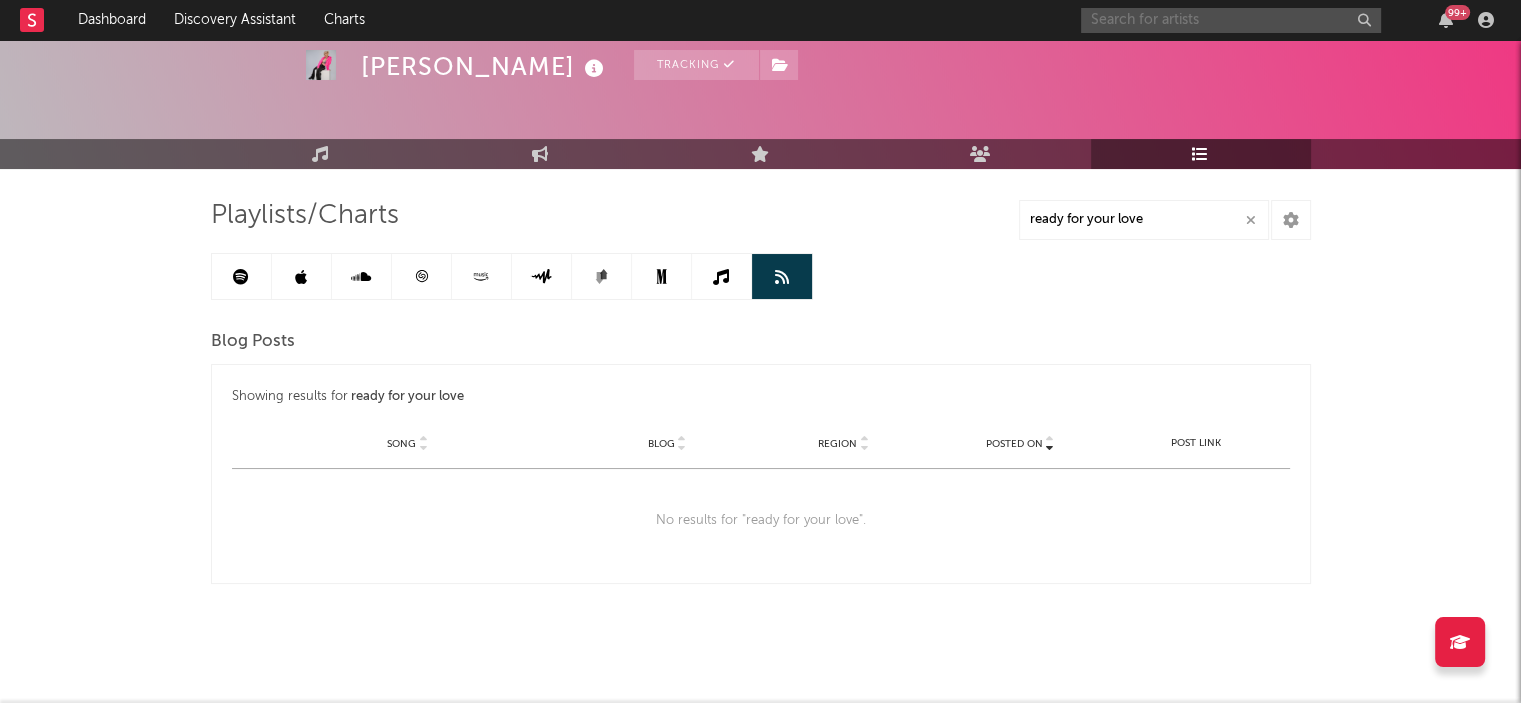 click at bounding box center (1231, 20) 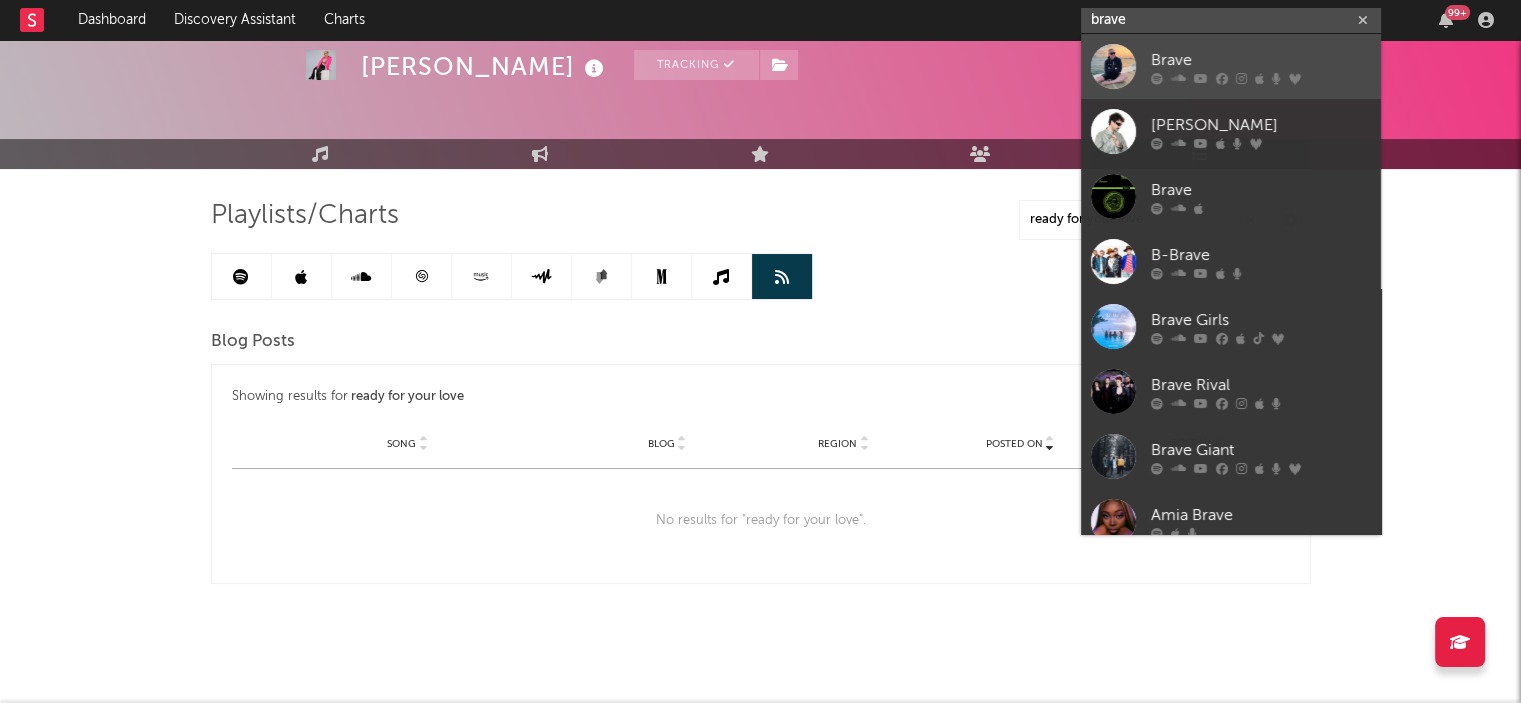 type on "brave" 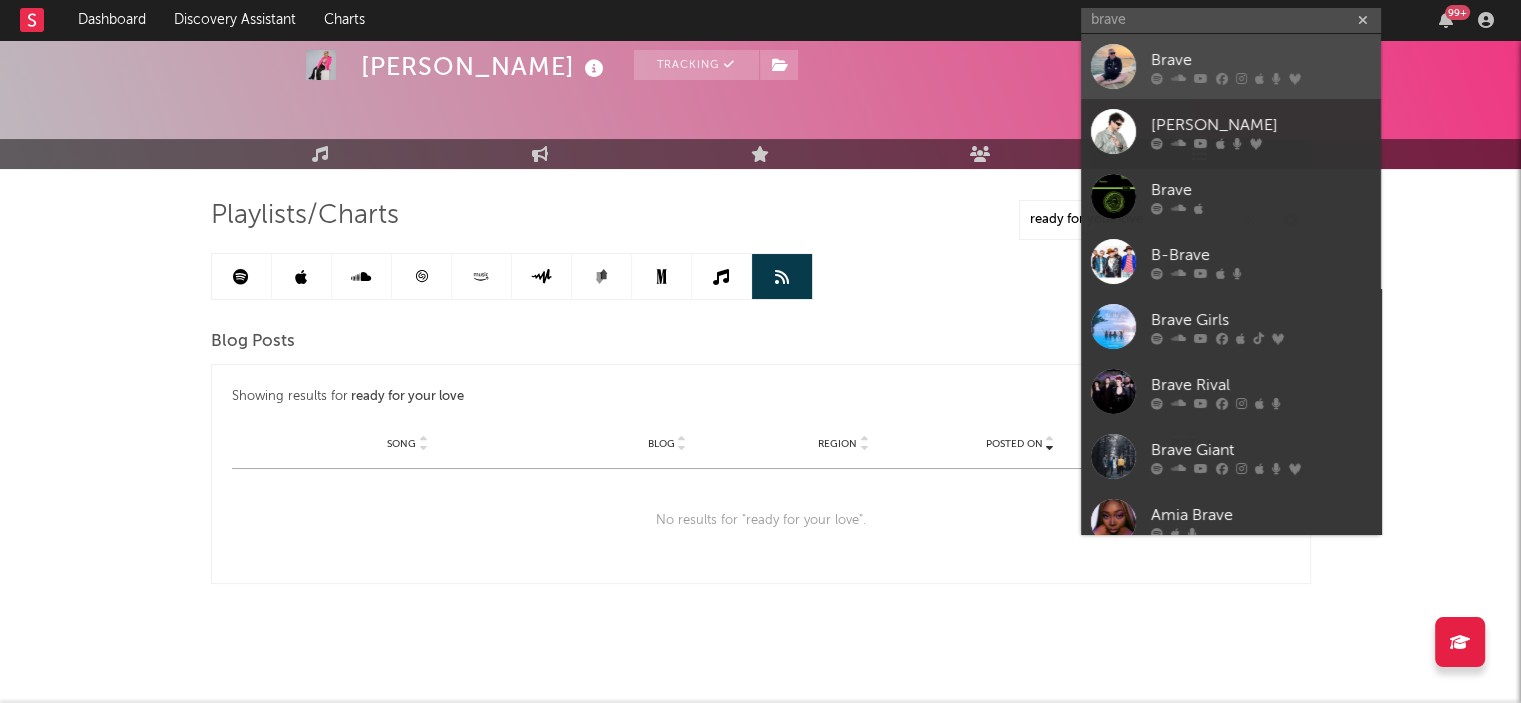 click at bounding box center (1178, 78) 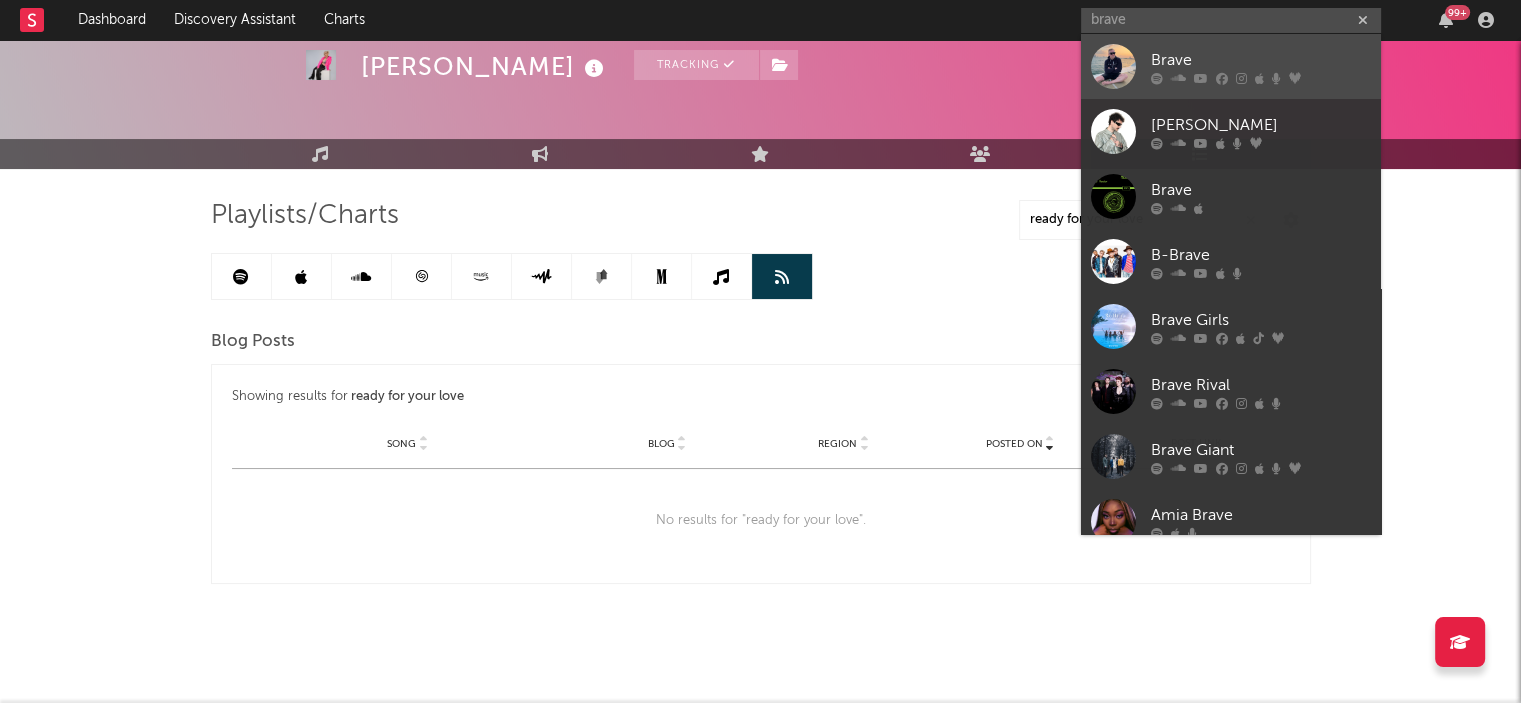type 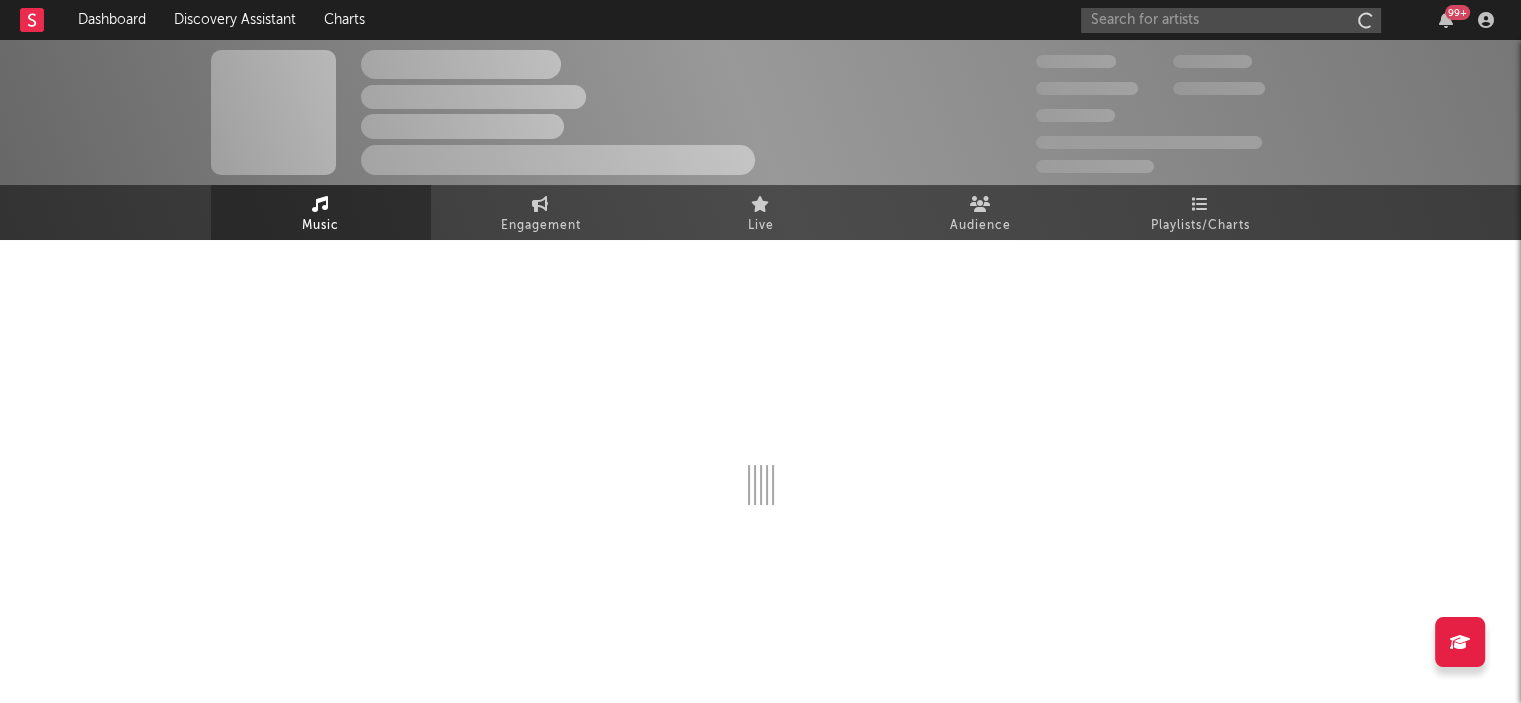 scroll, scrollTop: 0, scrollLeft: 0, axis: both 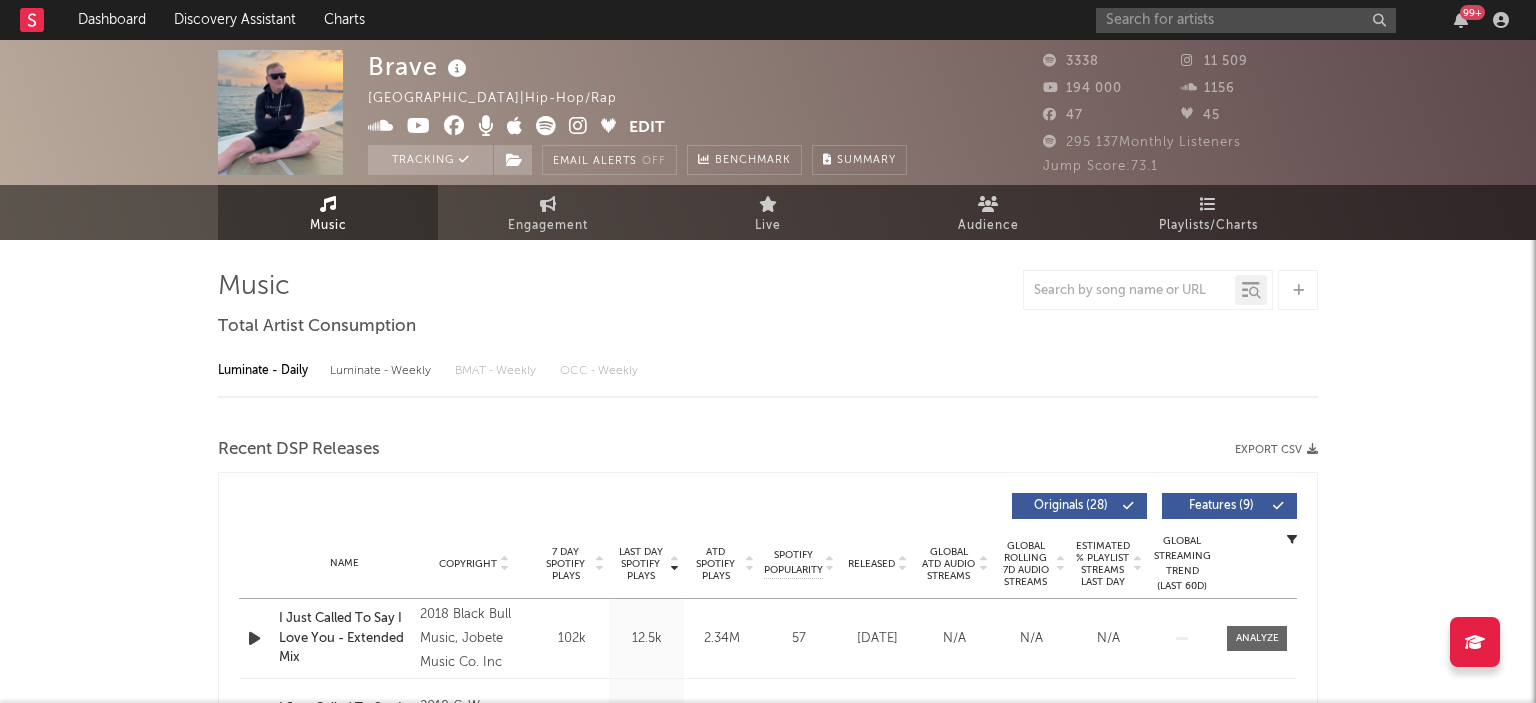 select on "6m" 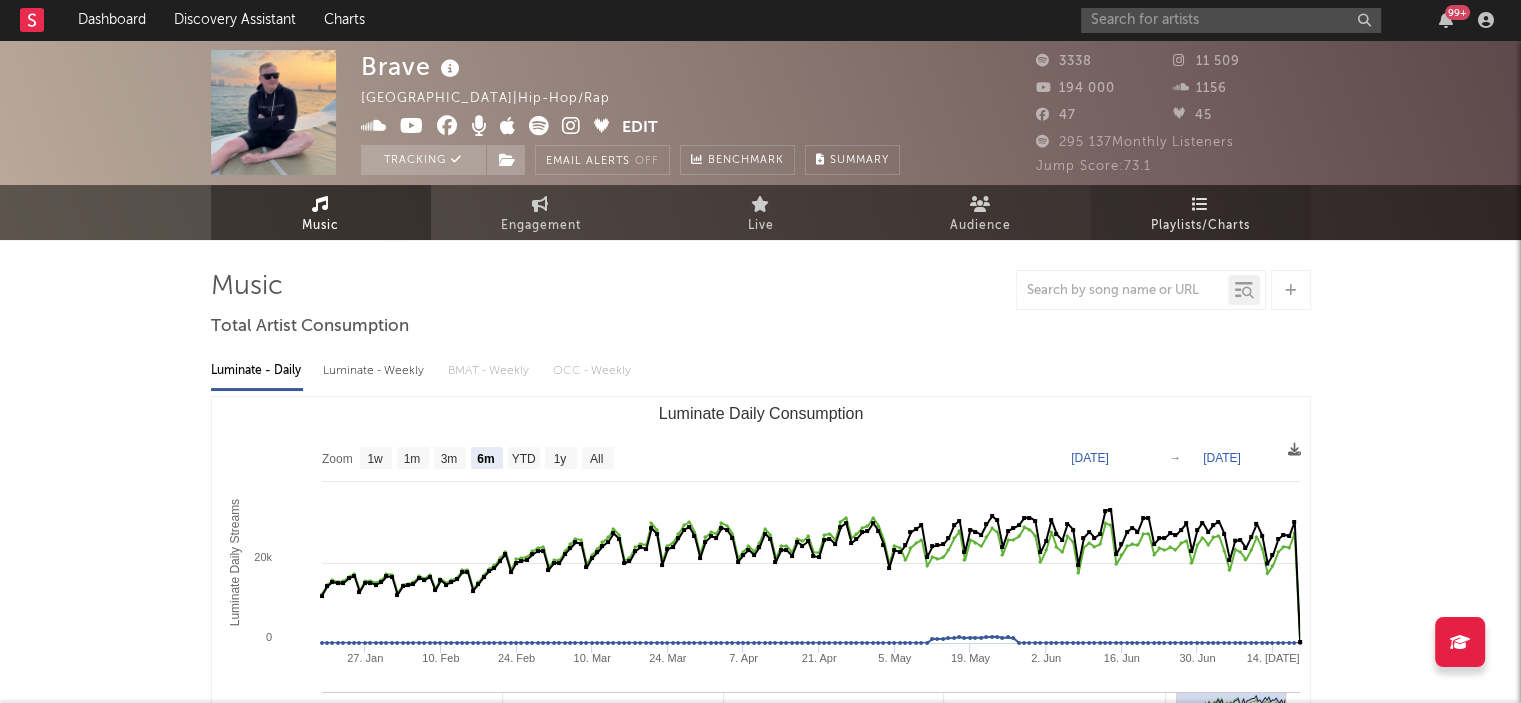 click on "Playlists/Charts" at bounding box center (1201, 212) 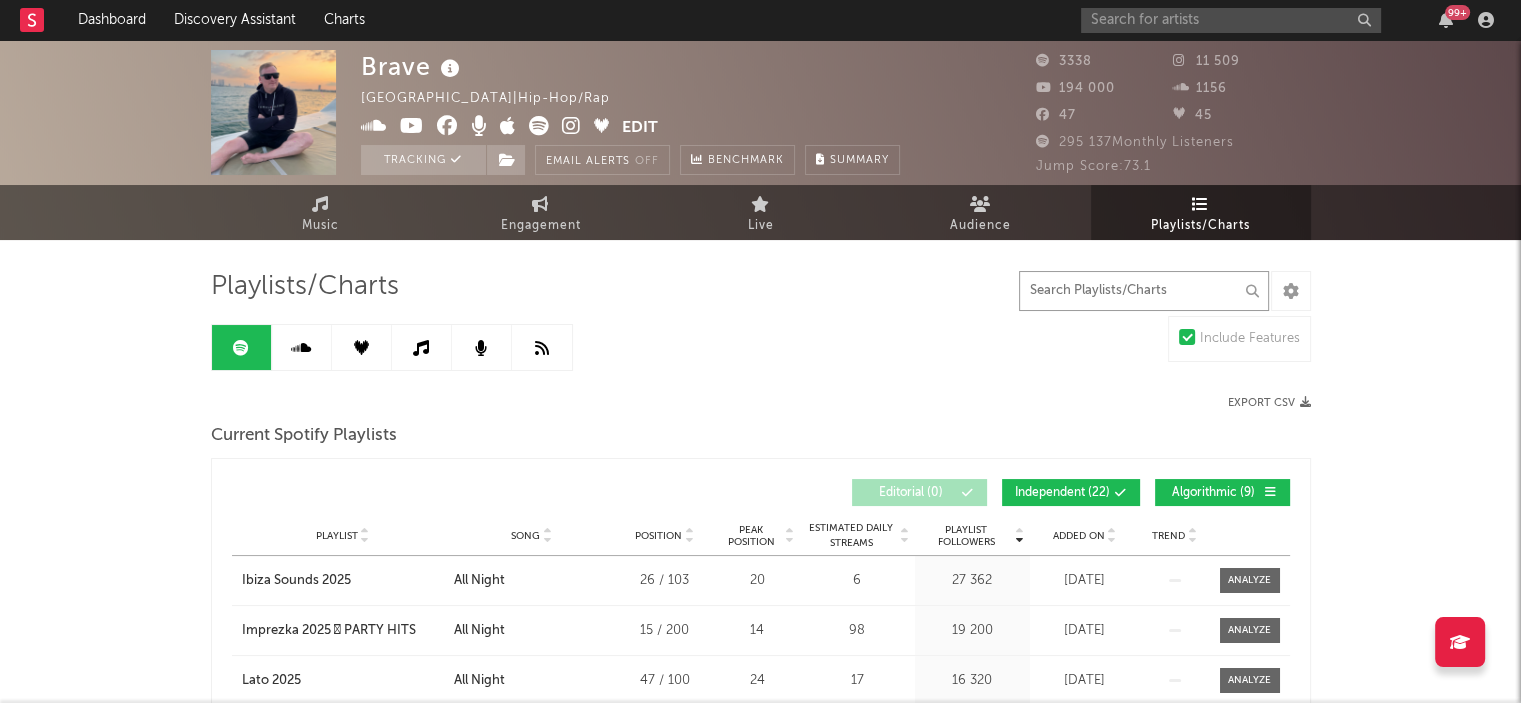 click at bounding box center [1144, 291] 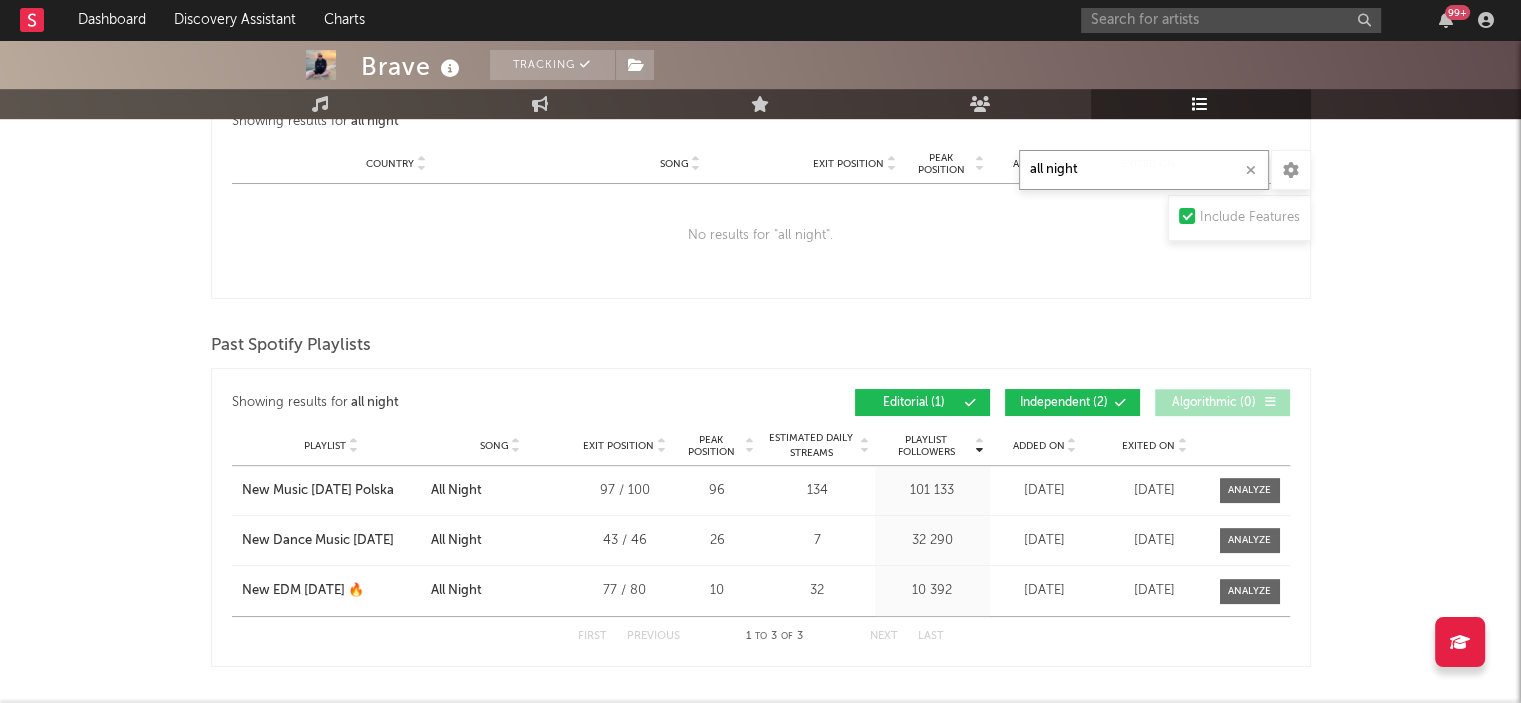 scroll, scrollTop: 1068, scrollLeft: 0, axis: vertical 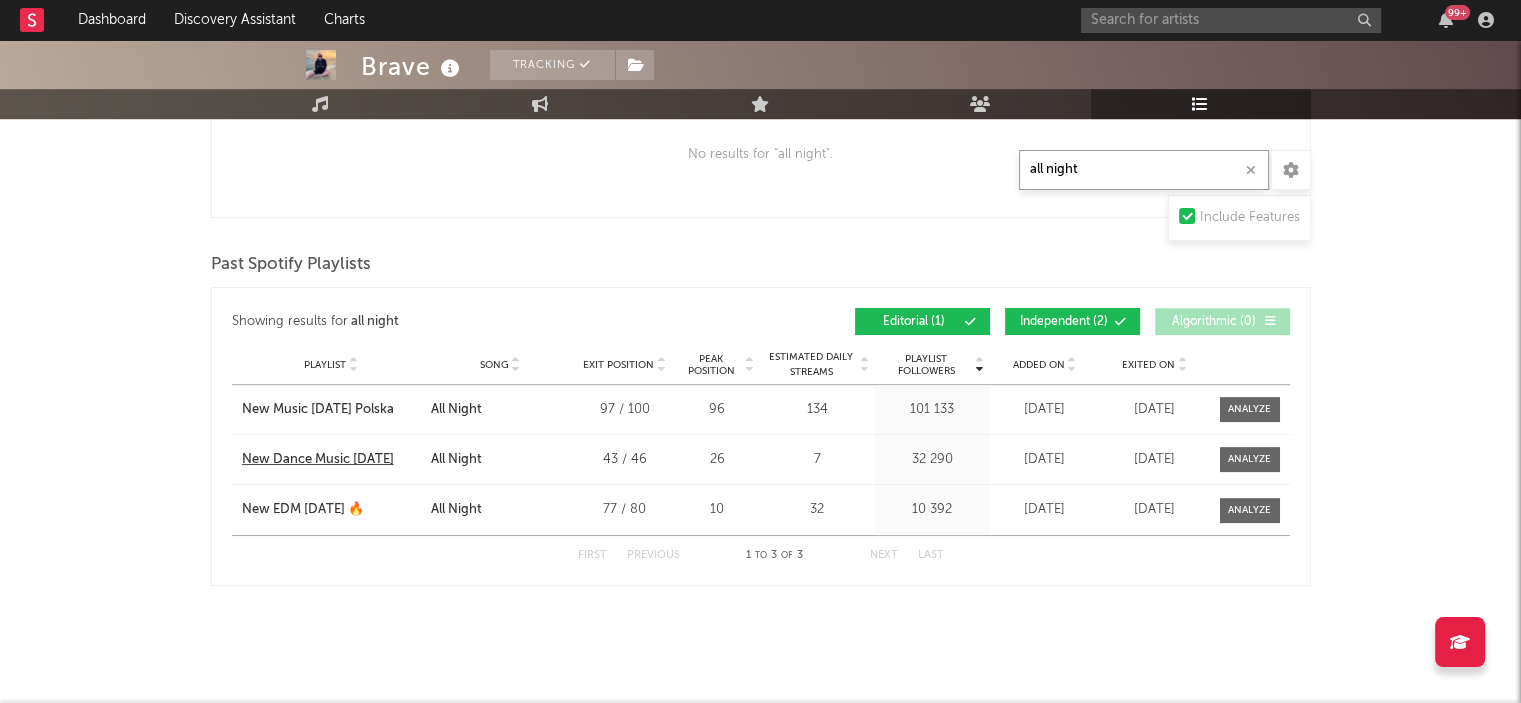 type on "all night" 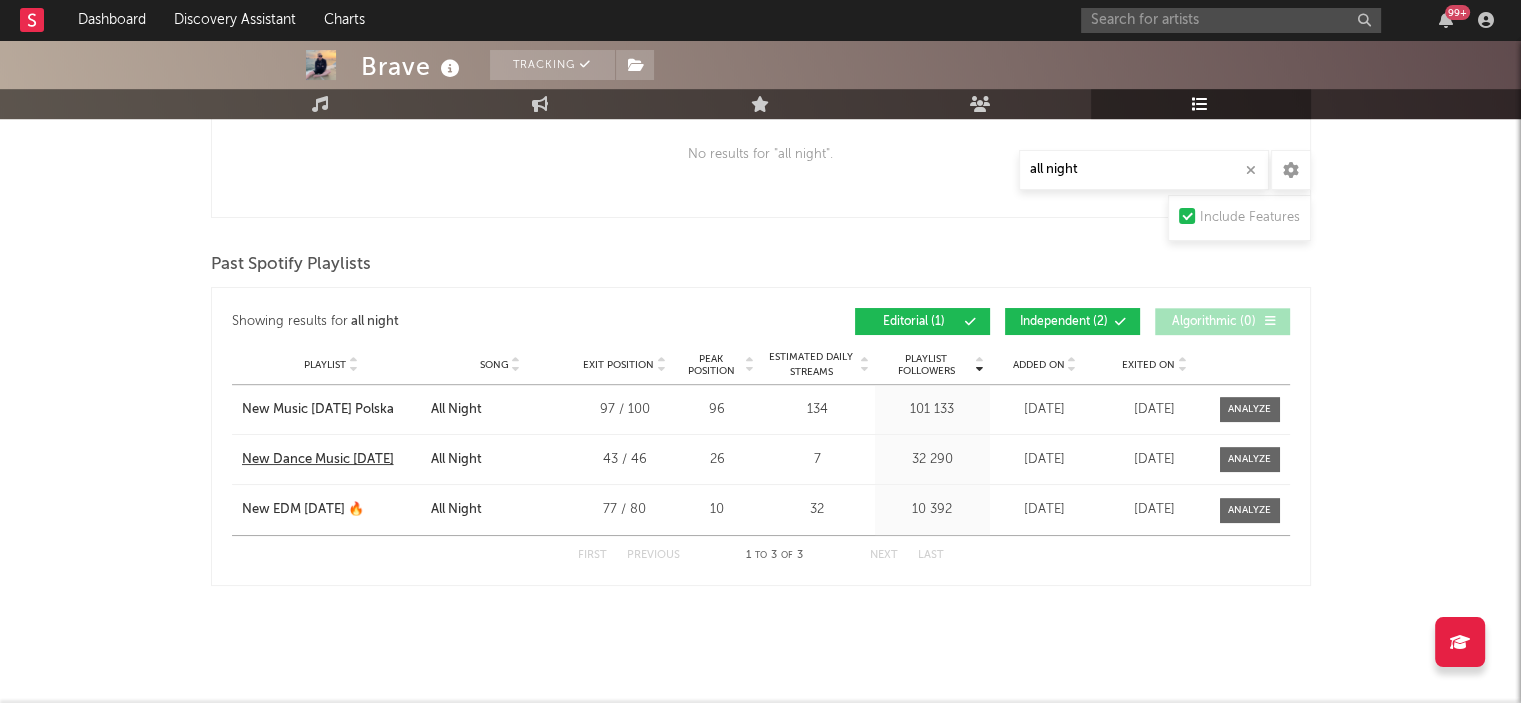 click on "New Dance Music [DATE]" at bounding box center (318, 460) 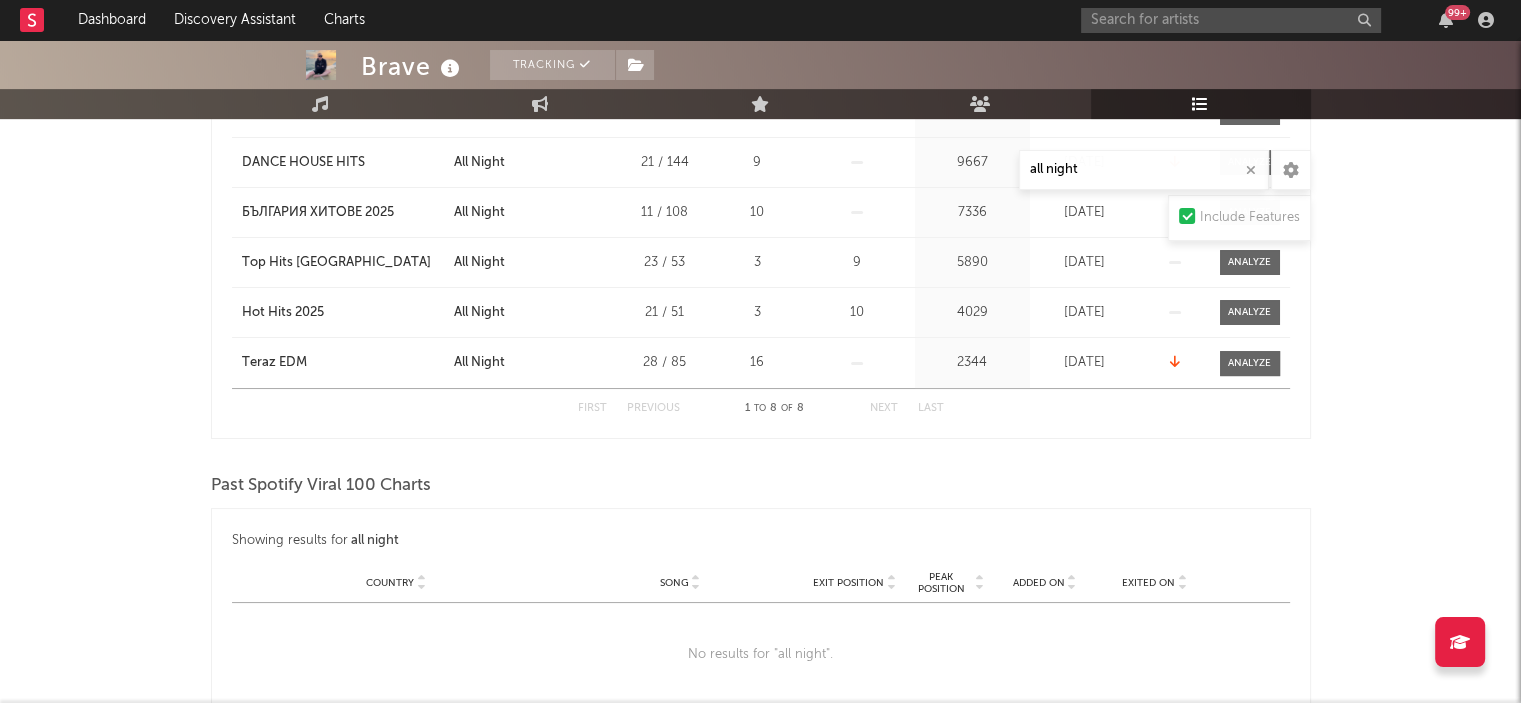 scroll, scrollTop: 68, scrollLeft: 0, axis: vertical 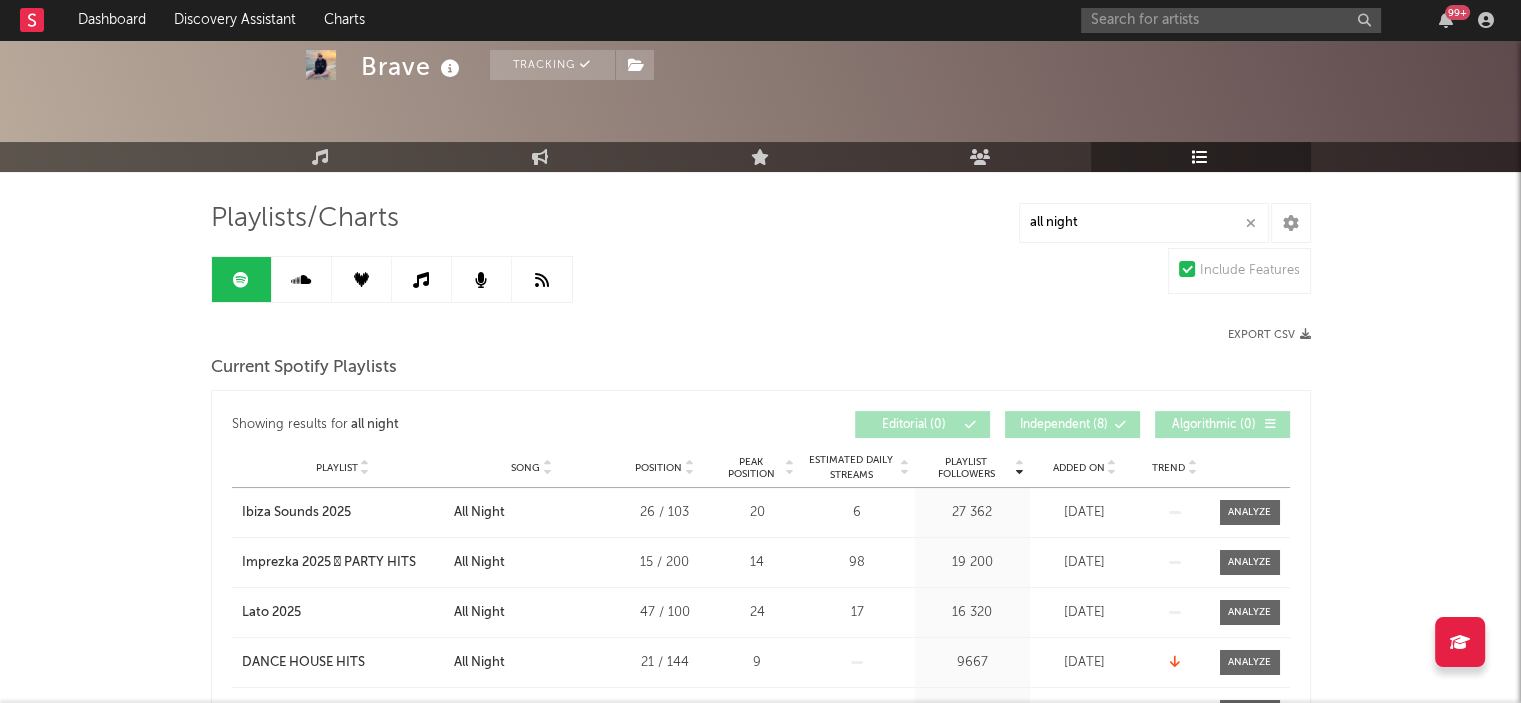 click at bounding box center [301, 280] 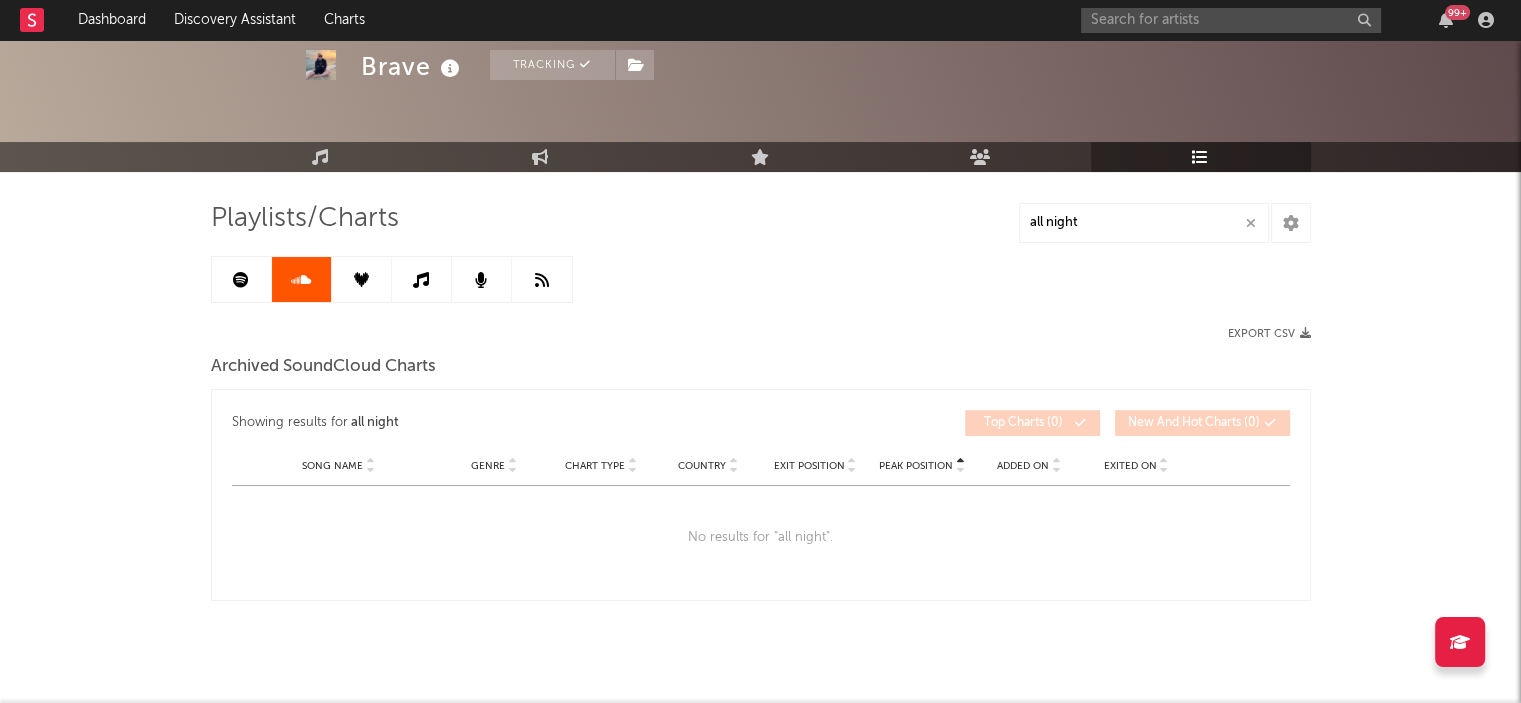 scroll, scrollTop: 84, scrollLeft: 0, axis: vertical 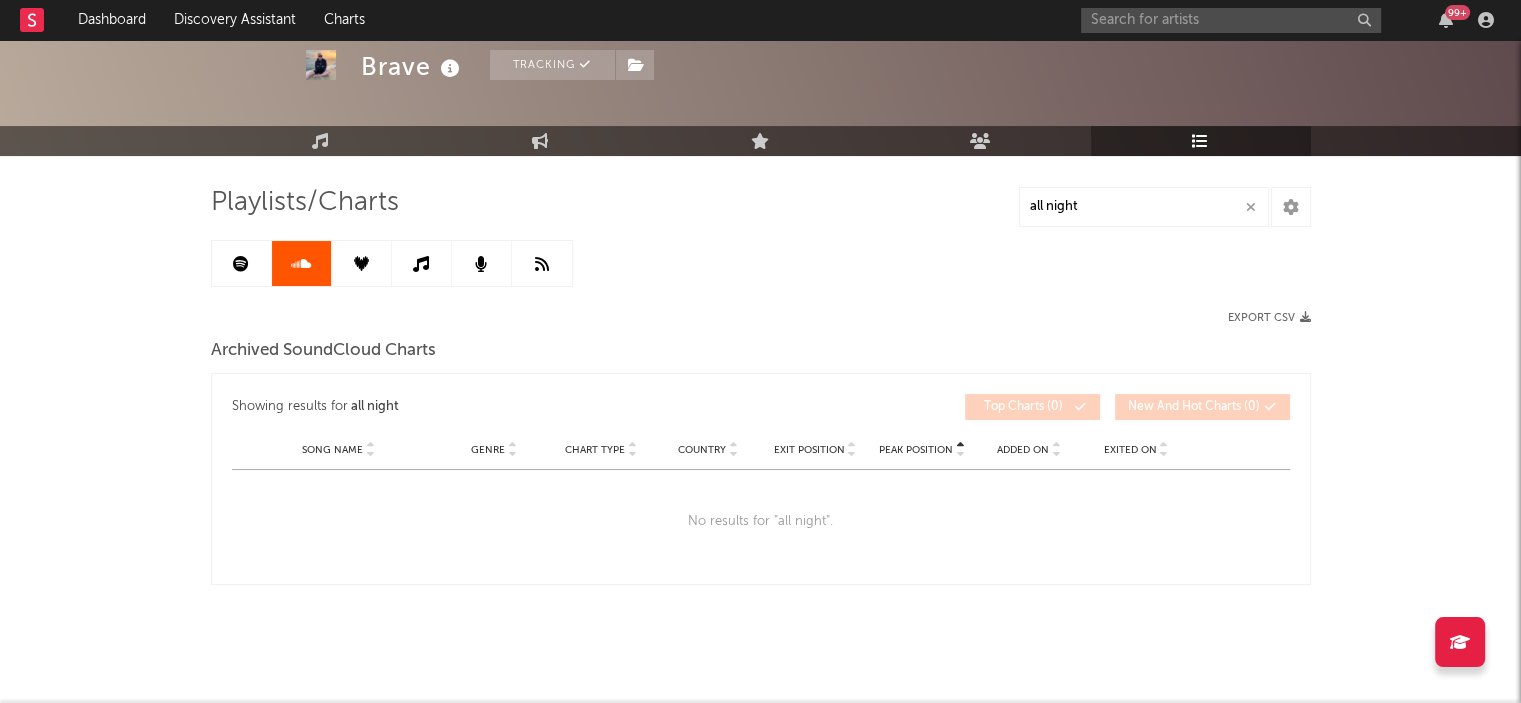 click at bounding box center (362, 263) 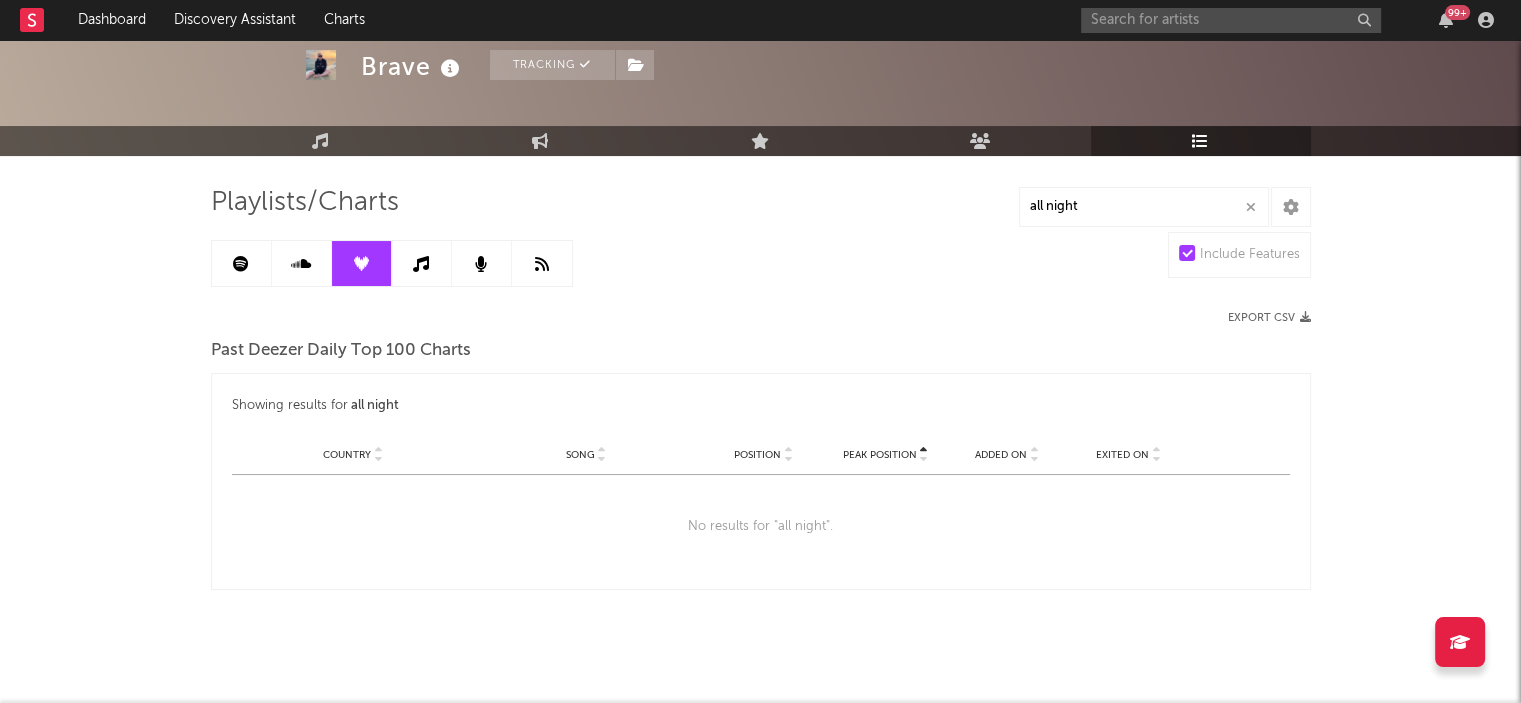 click at bounding box center [422, 263] 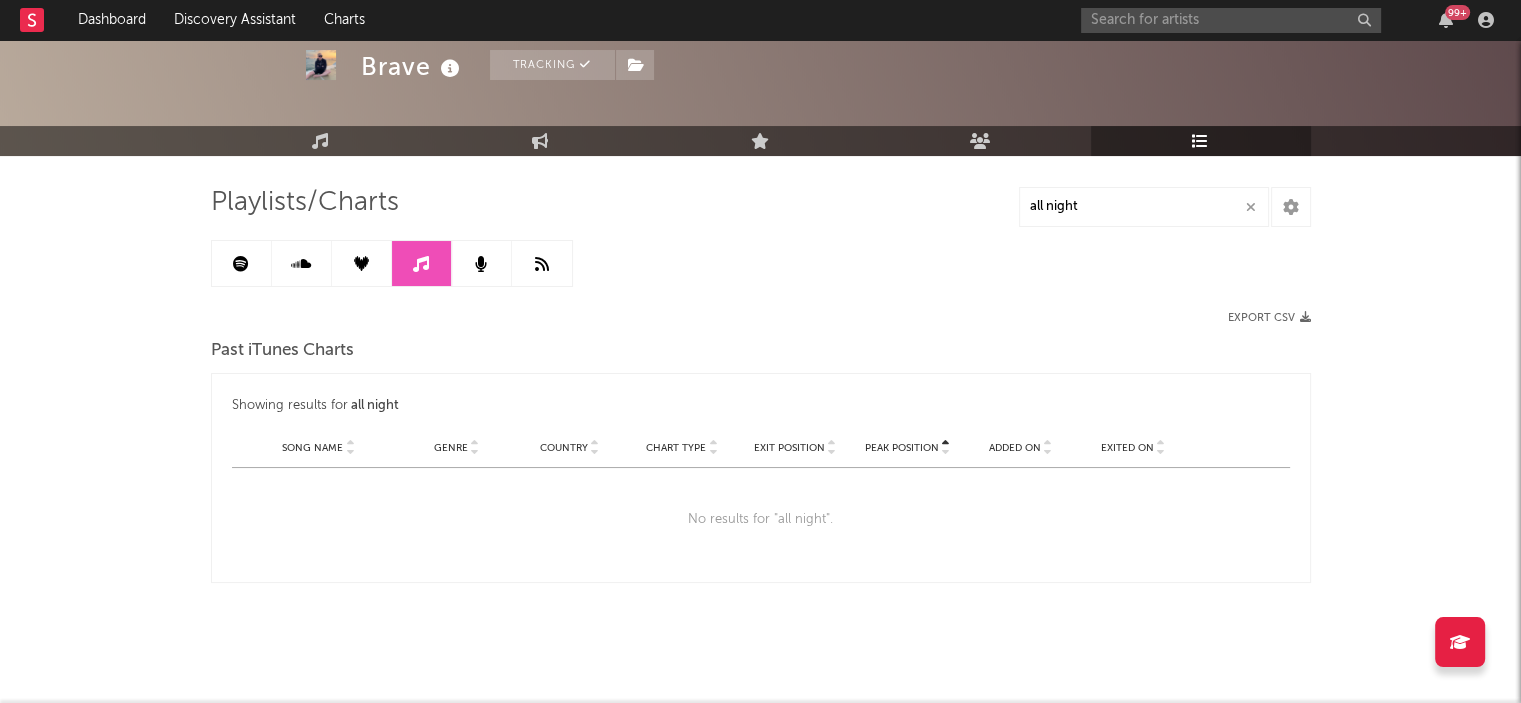 scroll, scrollTop: 82, scrollLeft: 0, axis: vertical 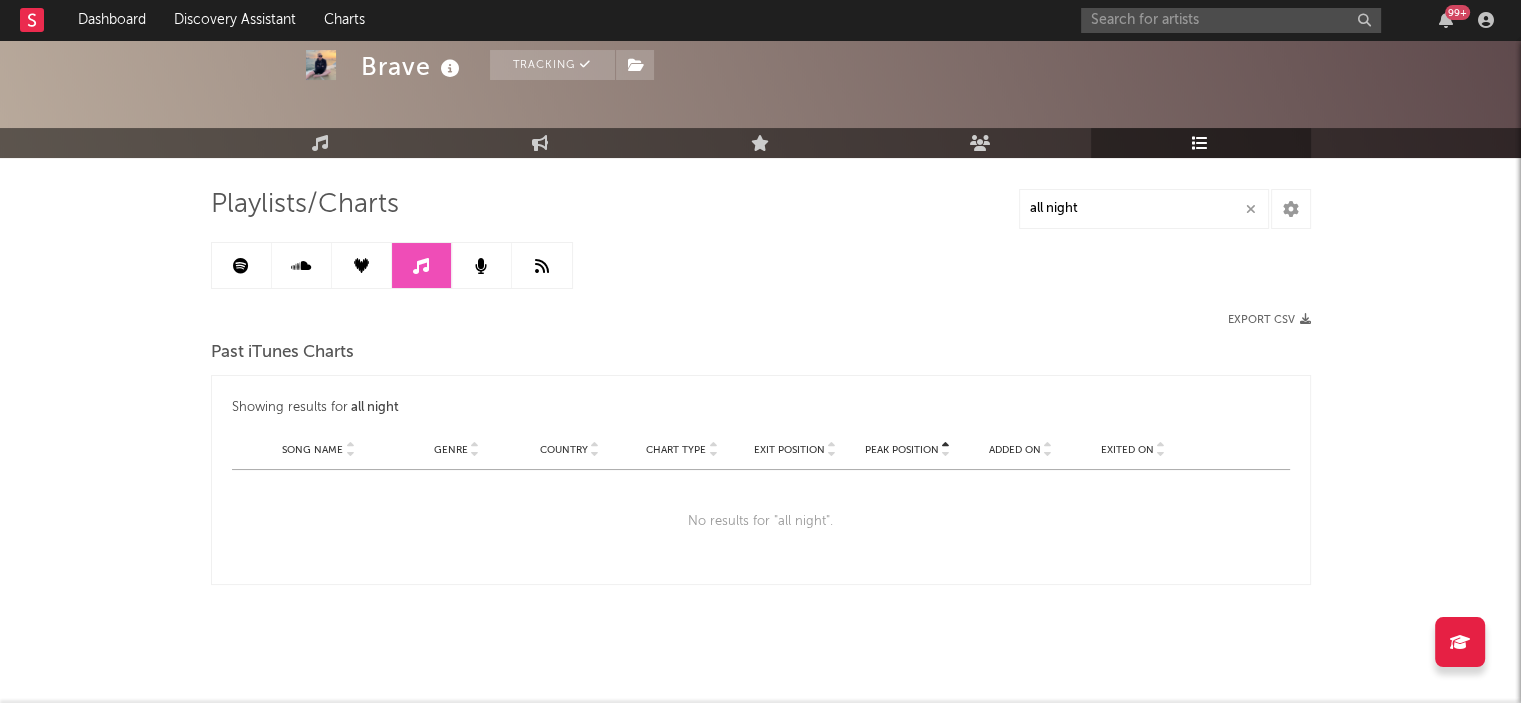 click at bounding box center (482, 265) 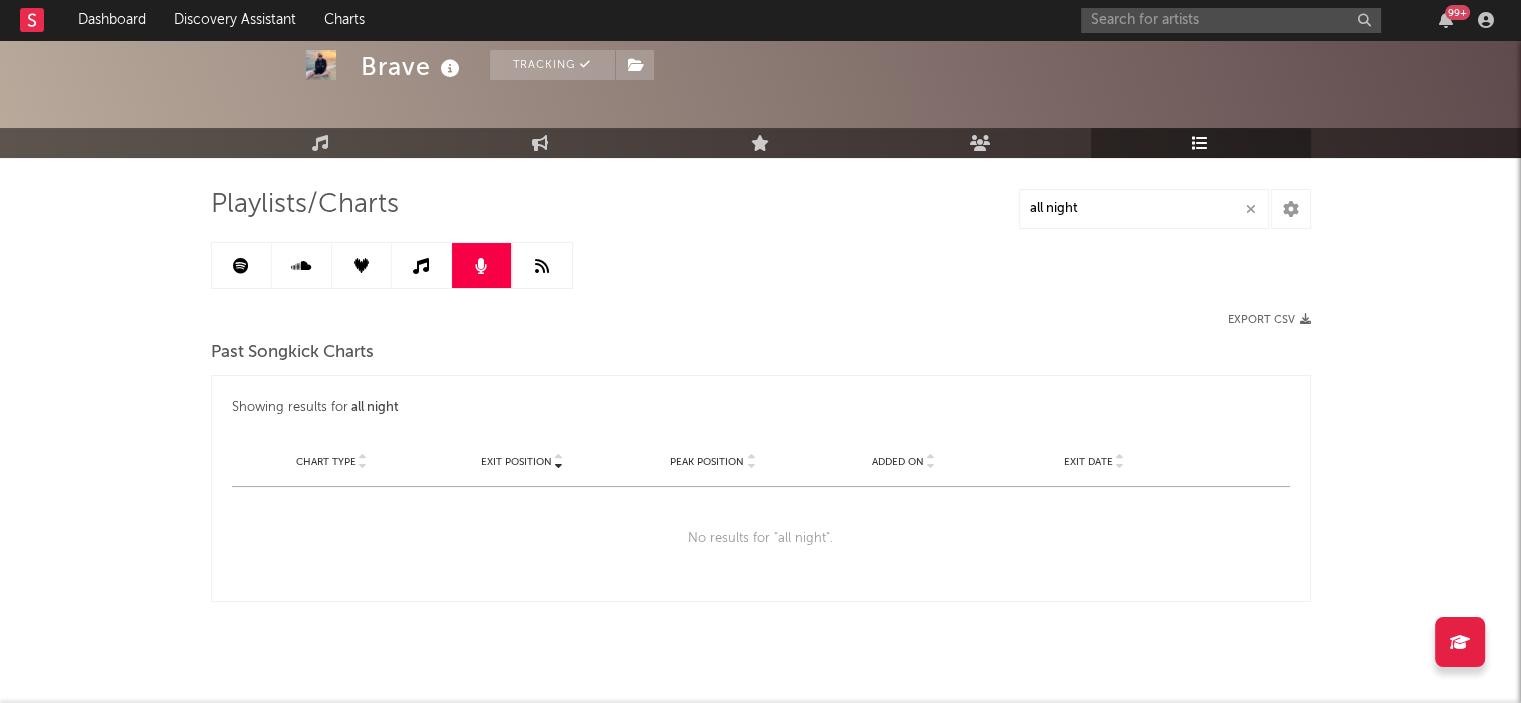 click at bounding box center (482, 265) 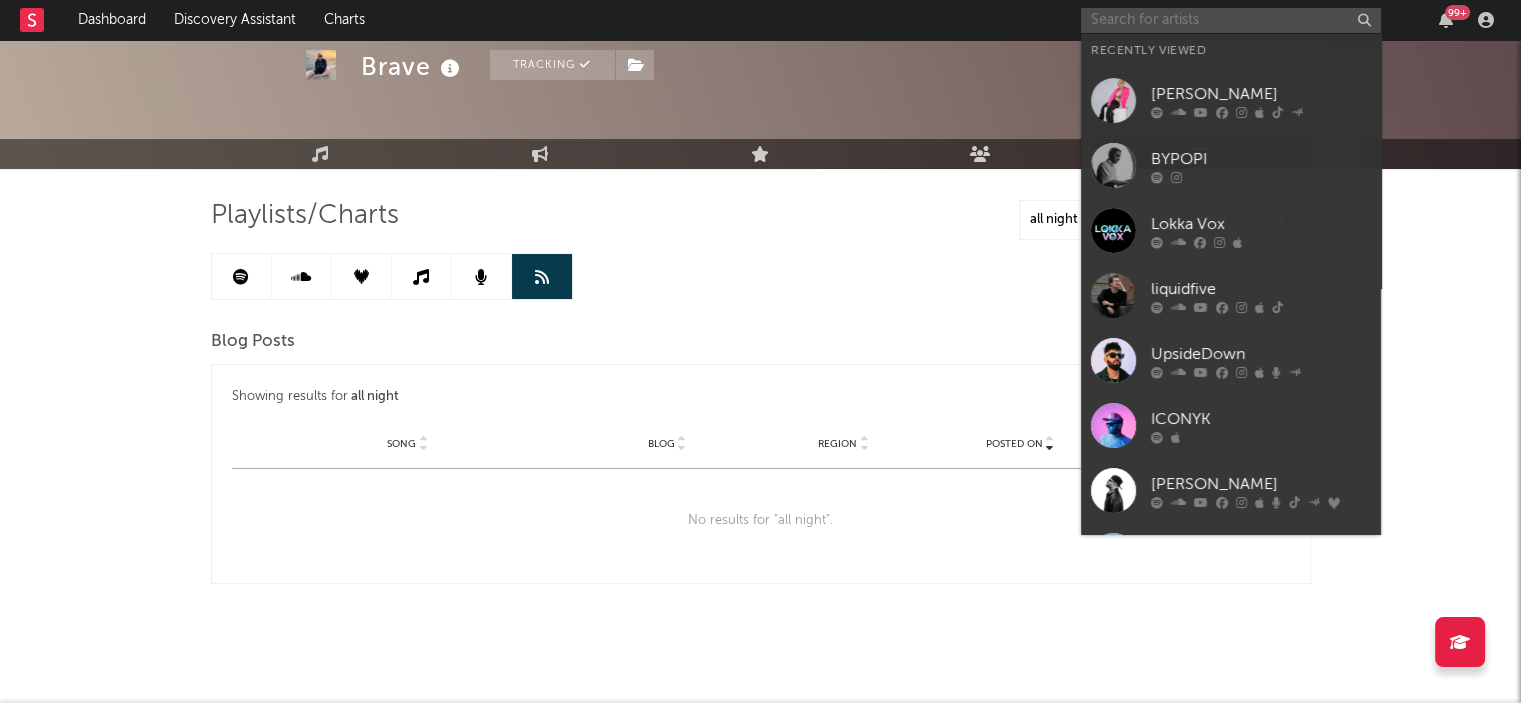 click at bounding box center [1231, 20] 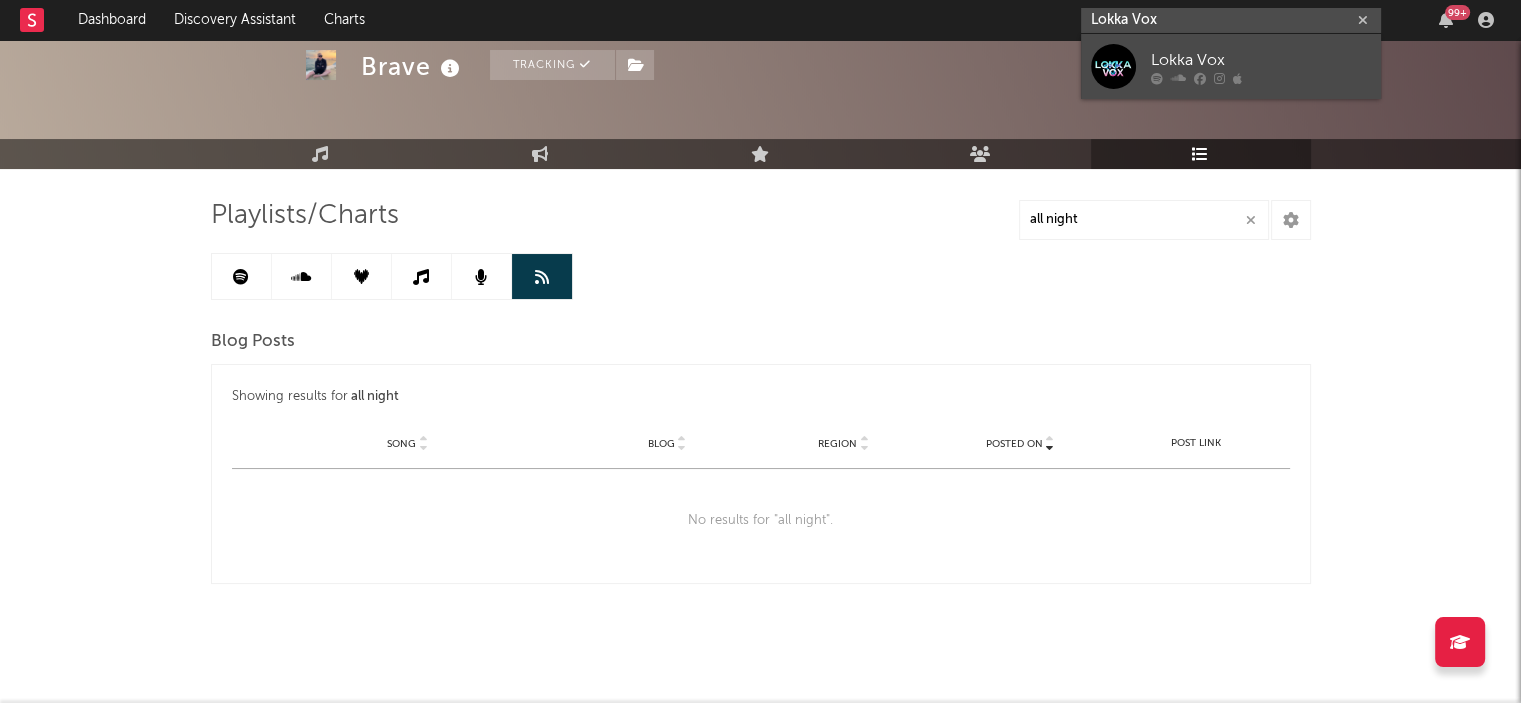 type on "Lokka Vox" 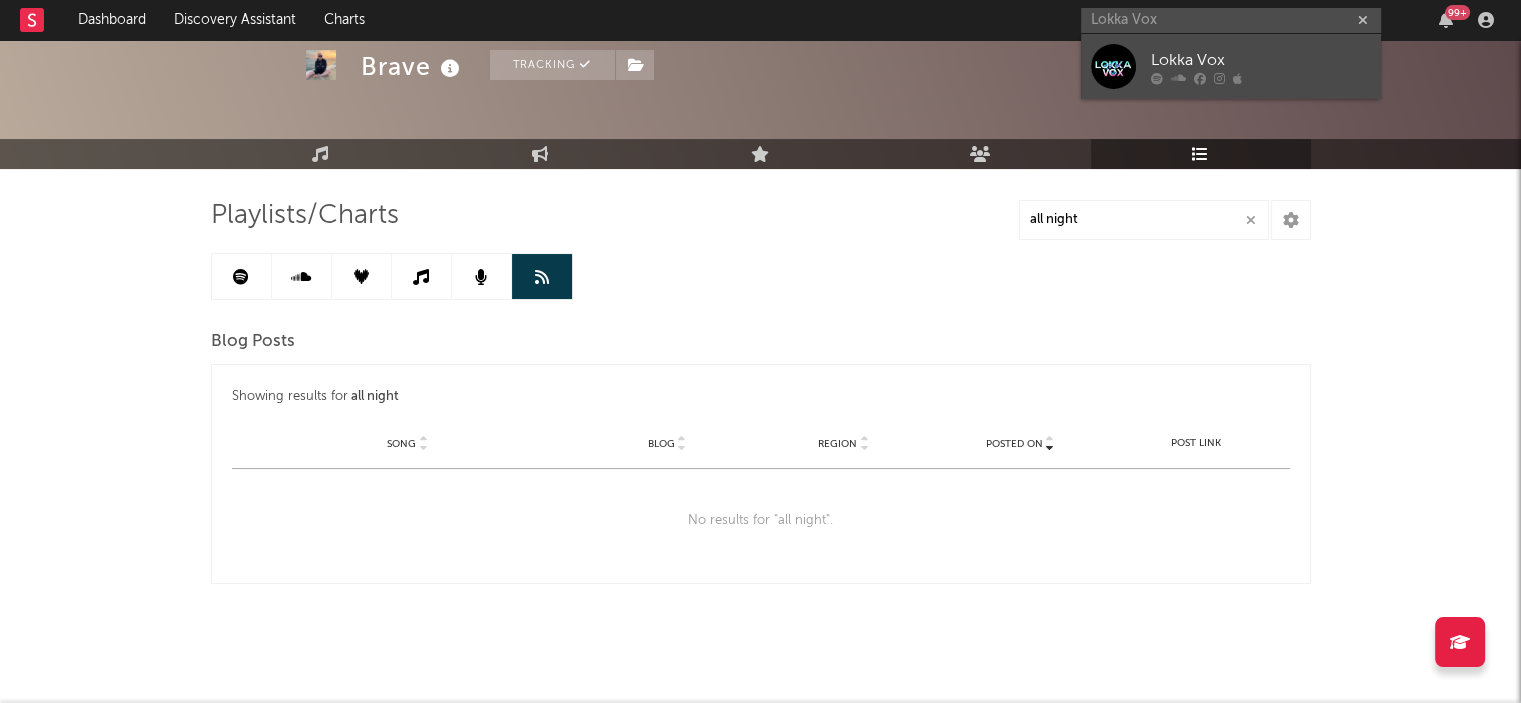 click on "Lokka Vox" at bounding box center (1261, 60) 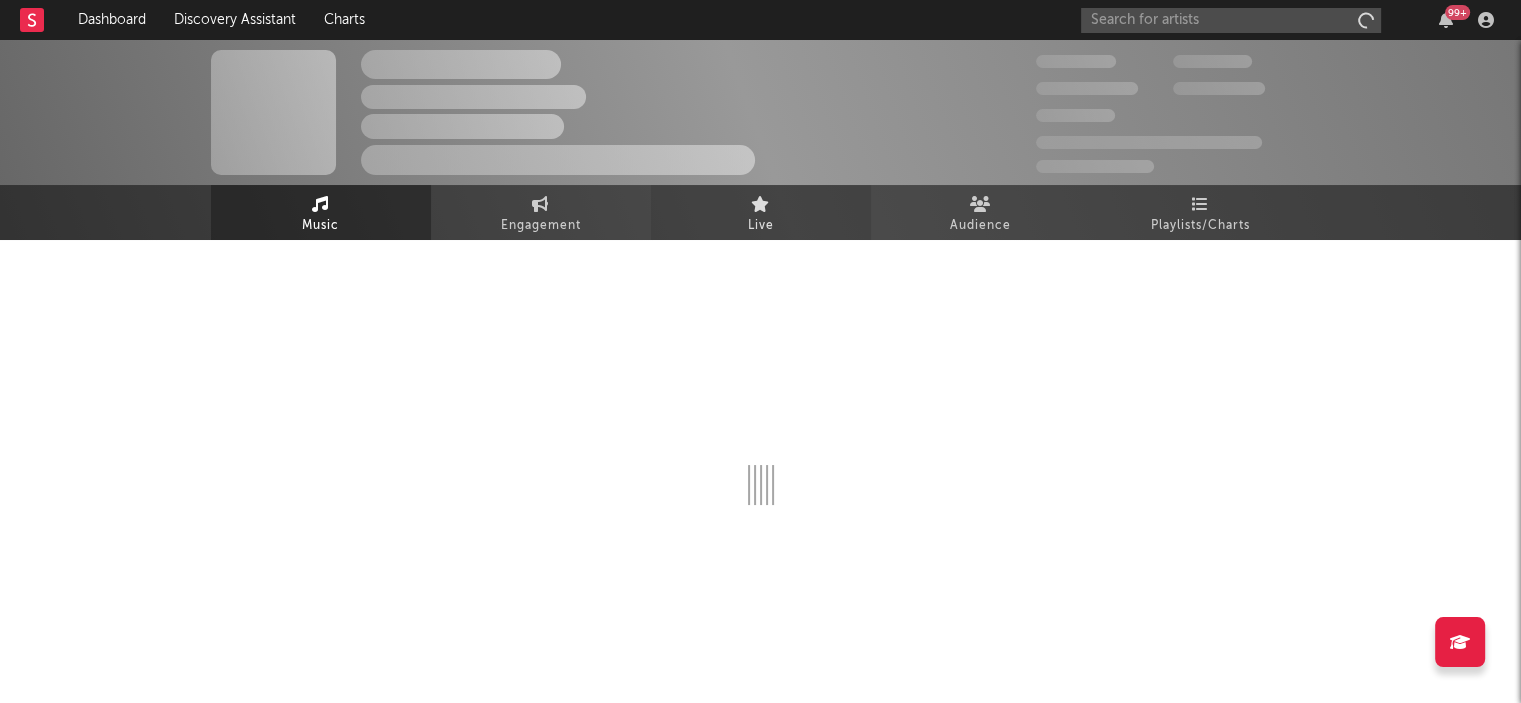 scroll, scrollTop: 0, scrollLeft: 0, axis: both 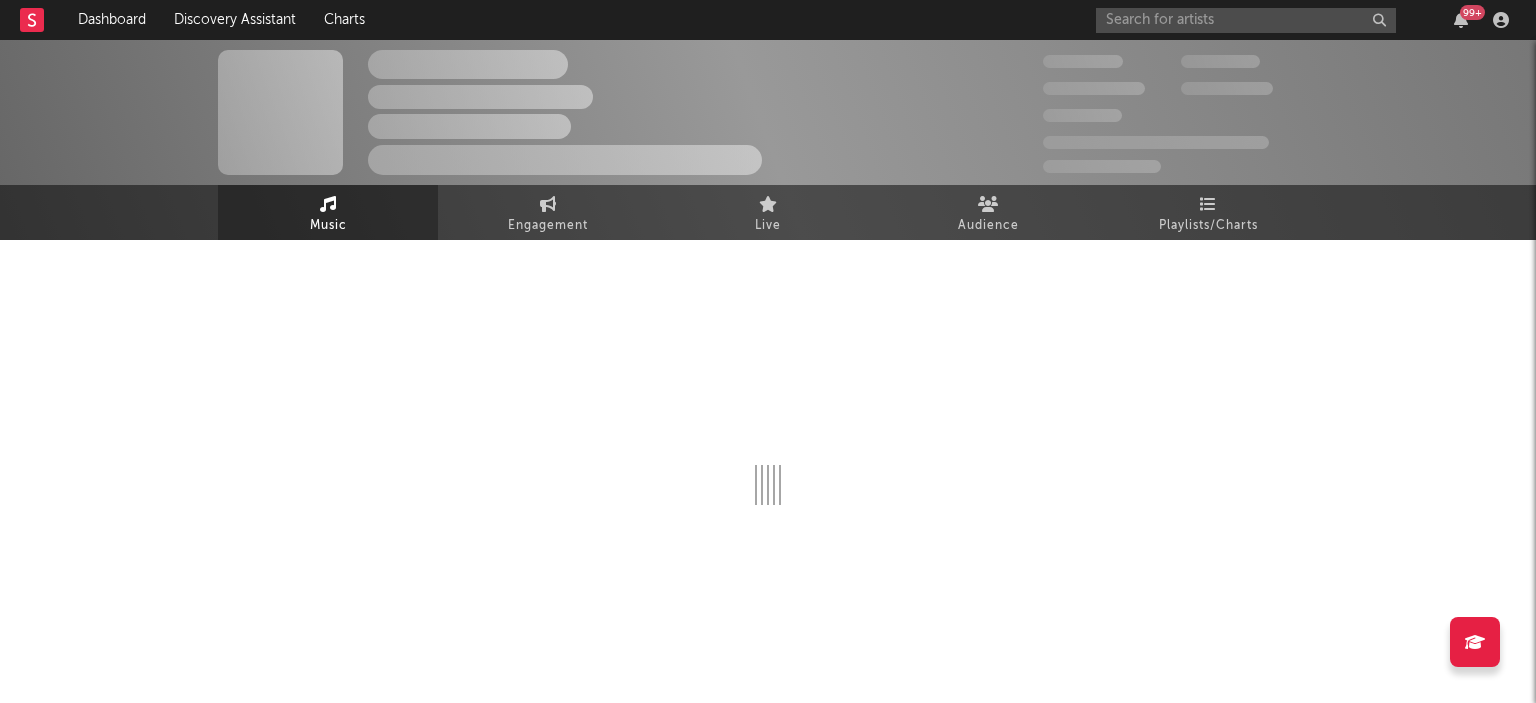 select on "1w" 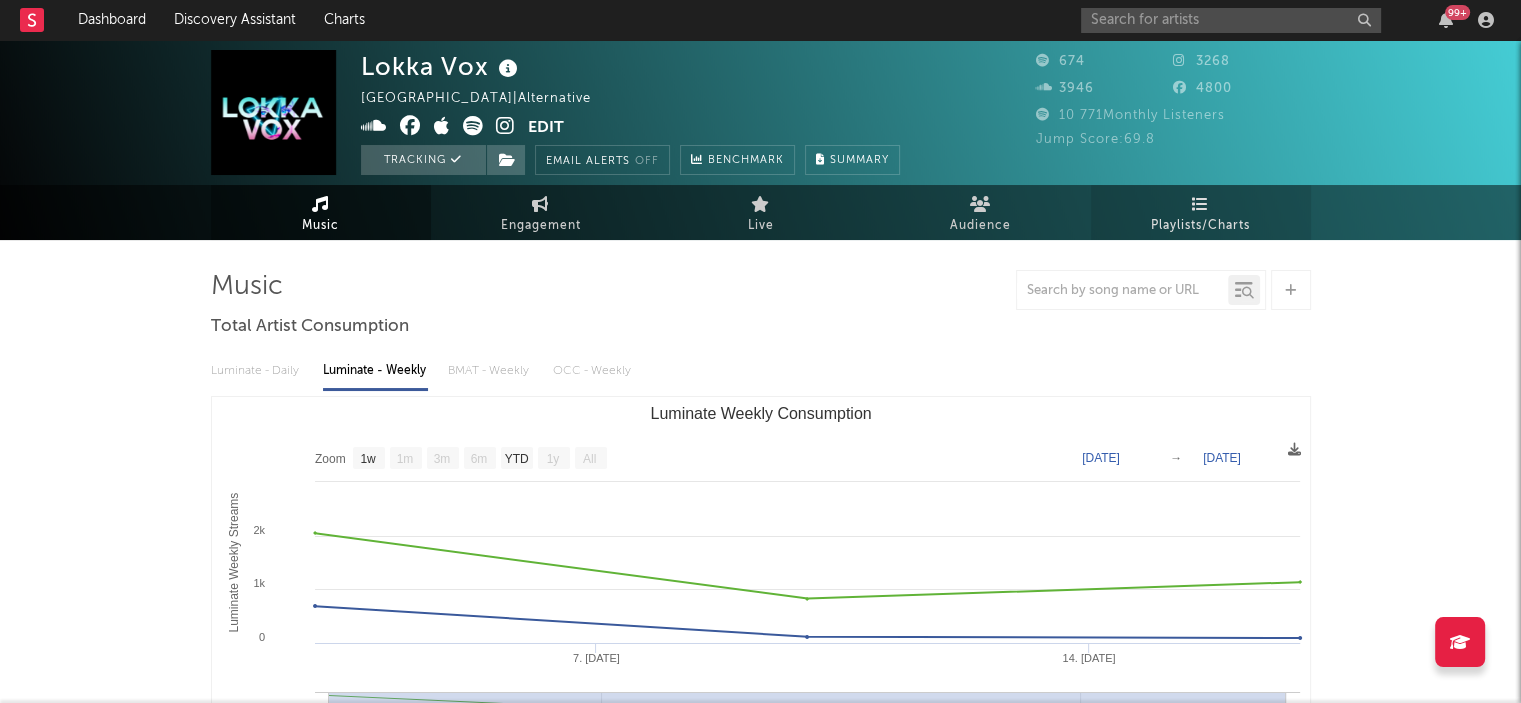 click on "Playlists/Charts" at bounding box center (1201, 212) 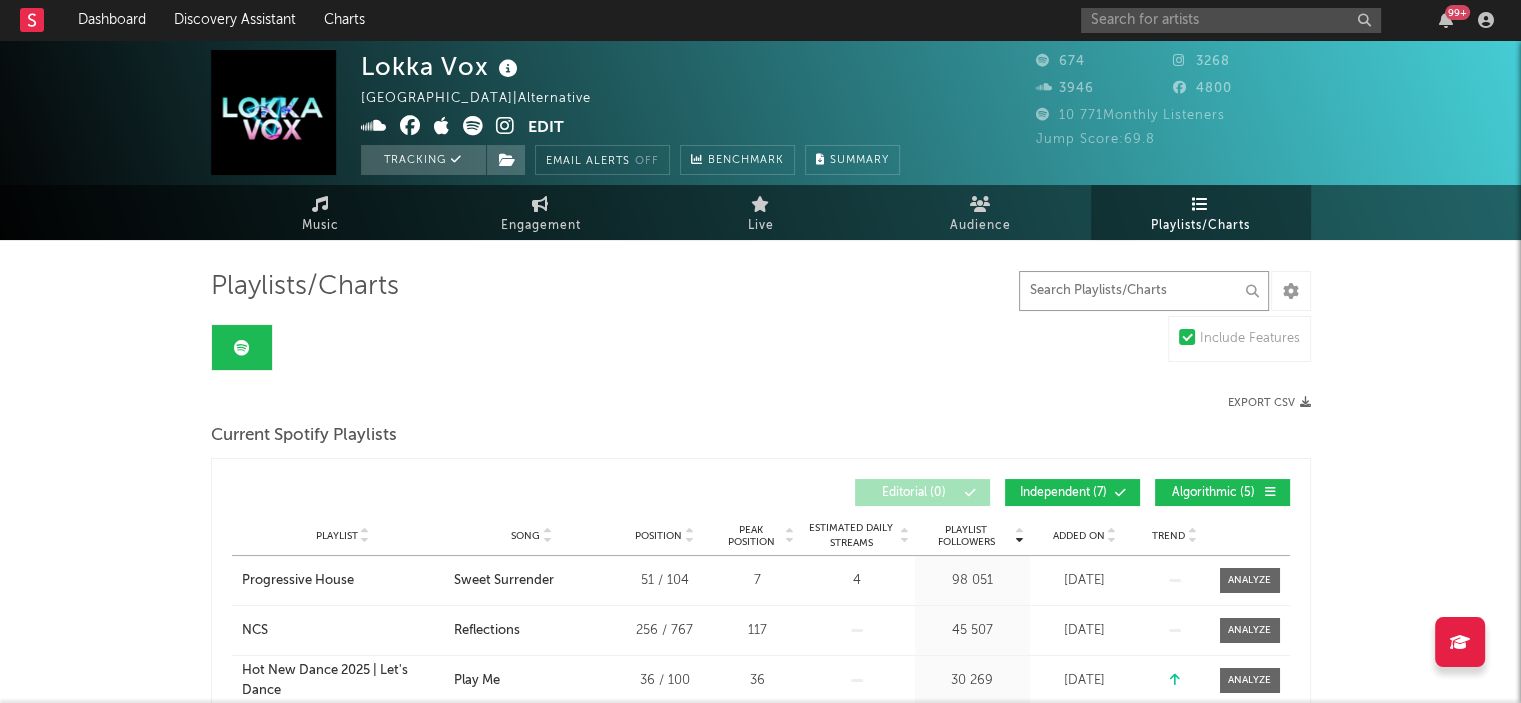 click at bounding box center [1144, 291] 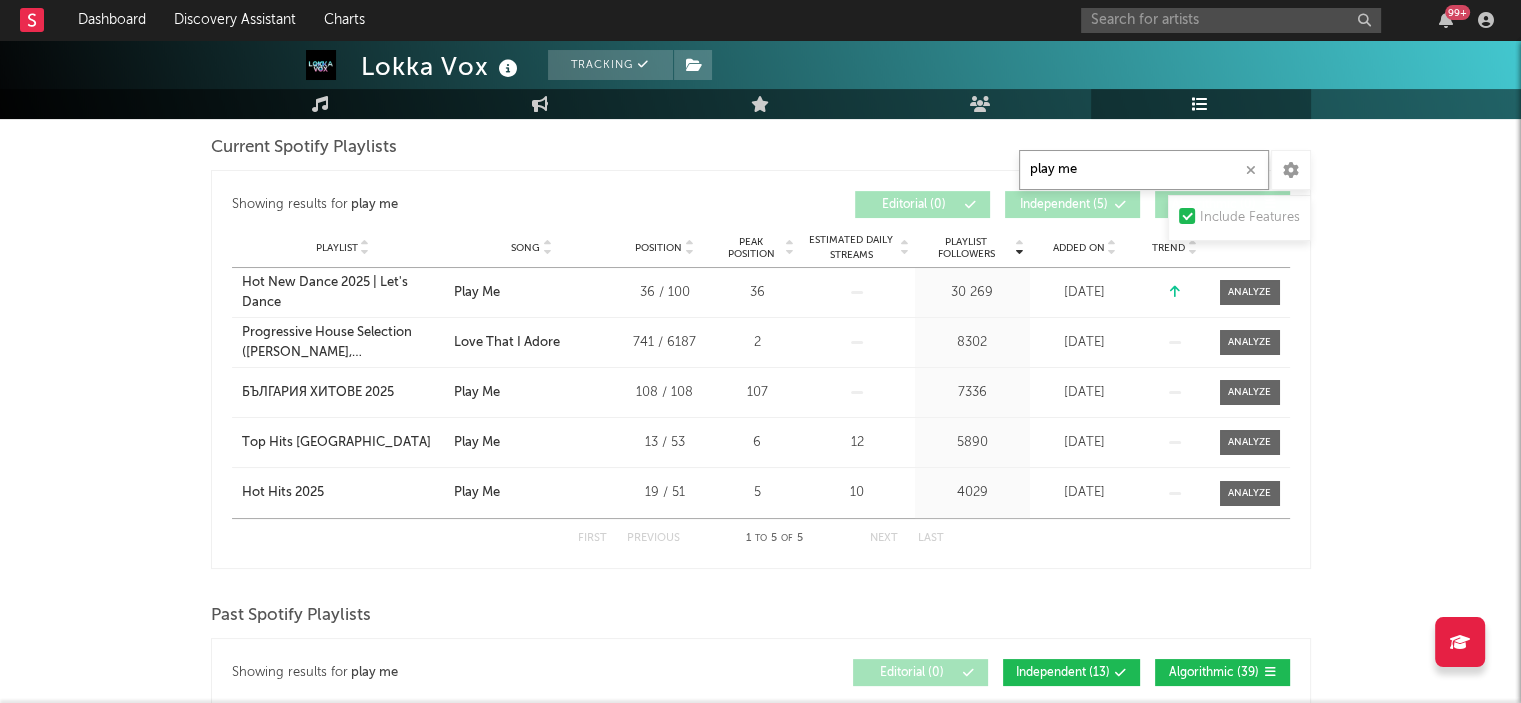 scroll, scrollTop: 288, scrollLeft: 0, axis: vertical 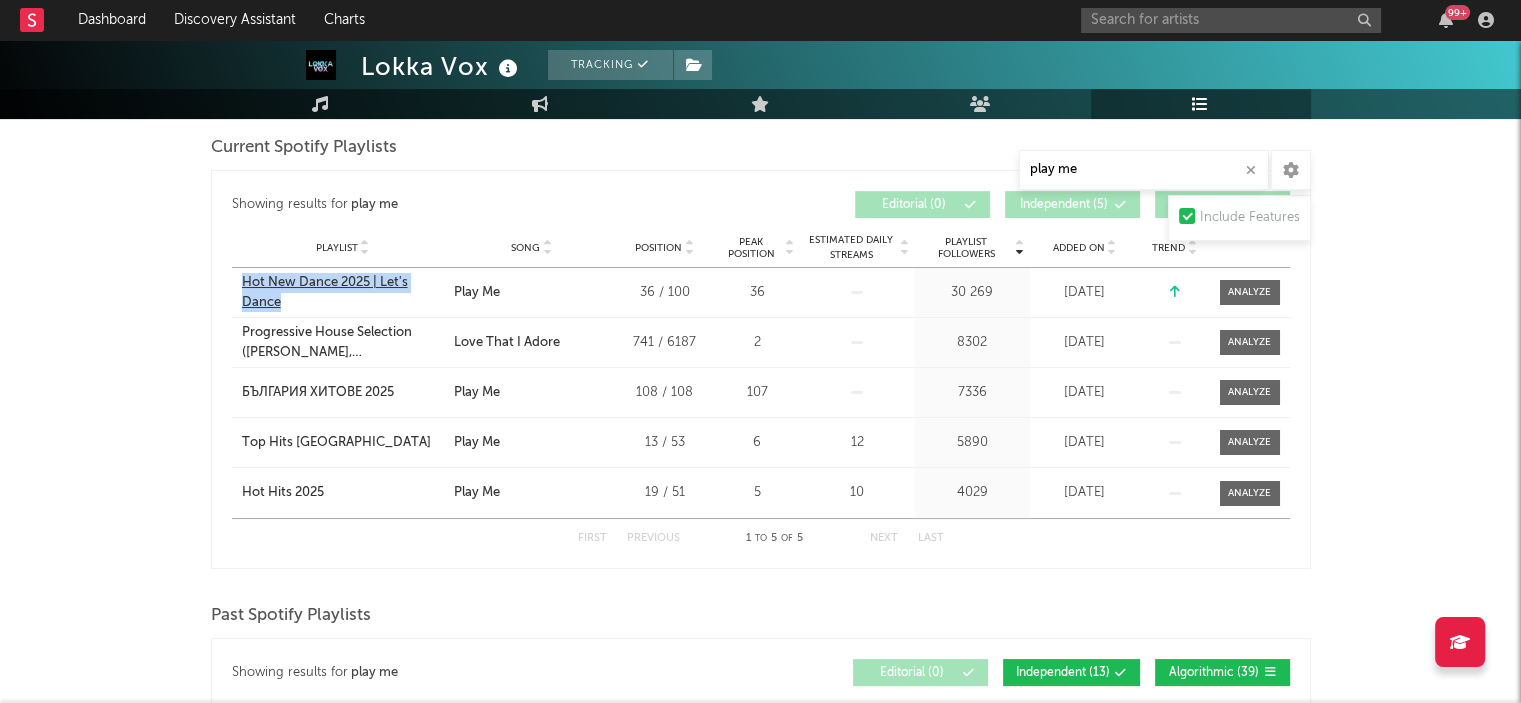 drag, startPoint x: 227, startPoint y: 279, endPoint x: 283, endPoint y: 299, distance: 59.464275 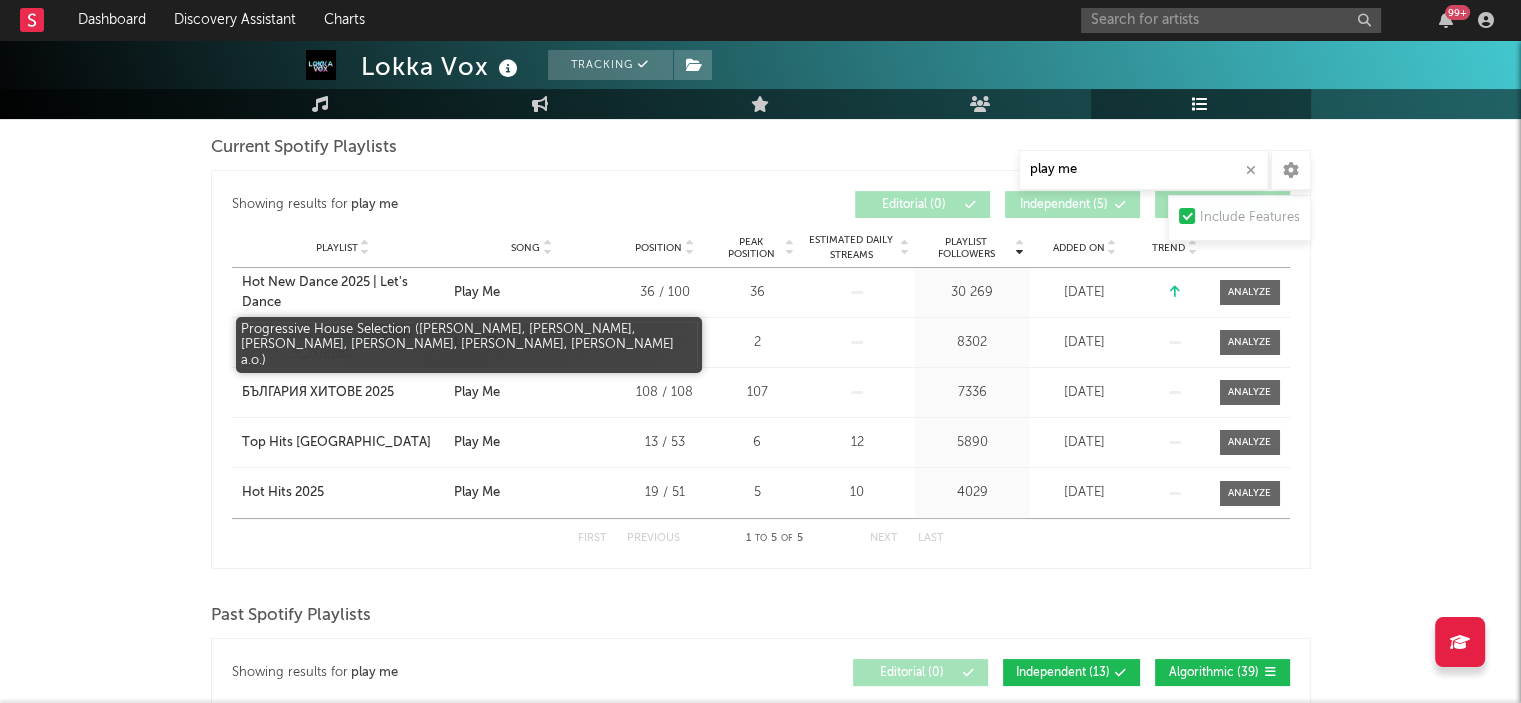 drag, startPoint x: 236, startPoint y: 331, endPoint x: 407, endPoint y: 327, distance: 171.04678 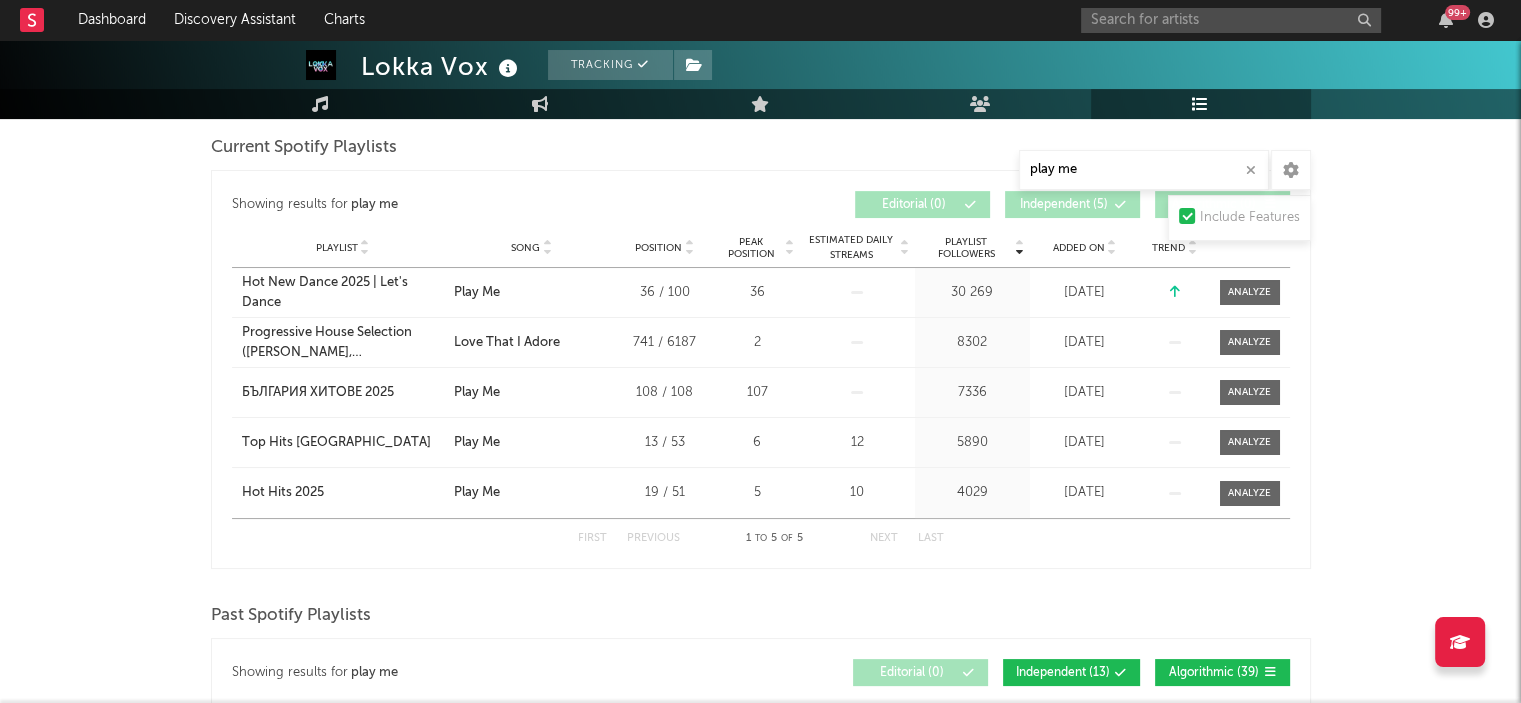 click on "Playlist [GEOGRAPHIC_DATA] ХИТОВЕ 2025 City Song Play Me Position 108 / 108 Peak Position 107 Estimated Daily Streams Playlist Followers 7336 Daily Streams Added On [DATE] Exited On [DATE] Trend" at bounding box center [761, 392] 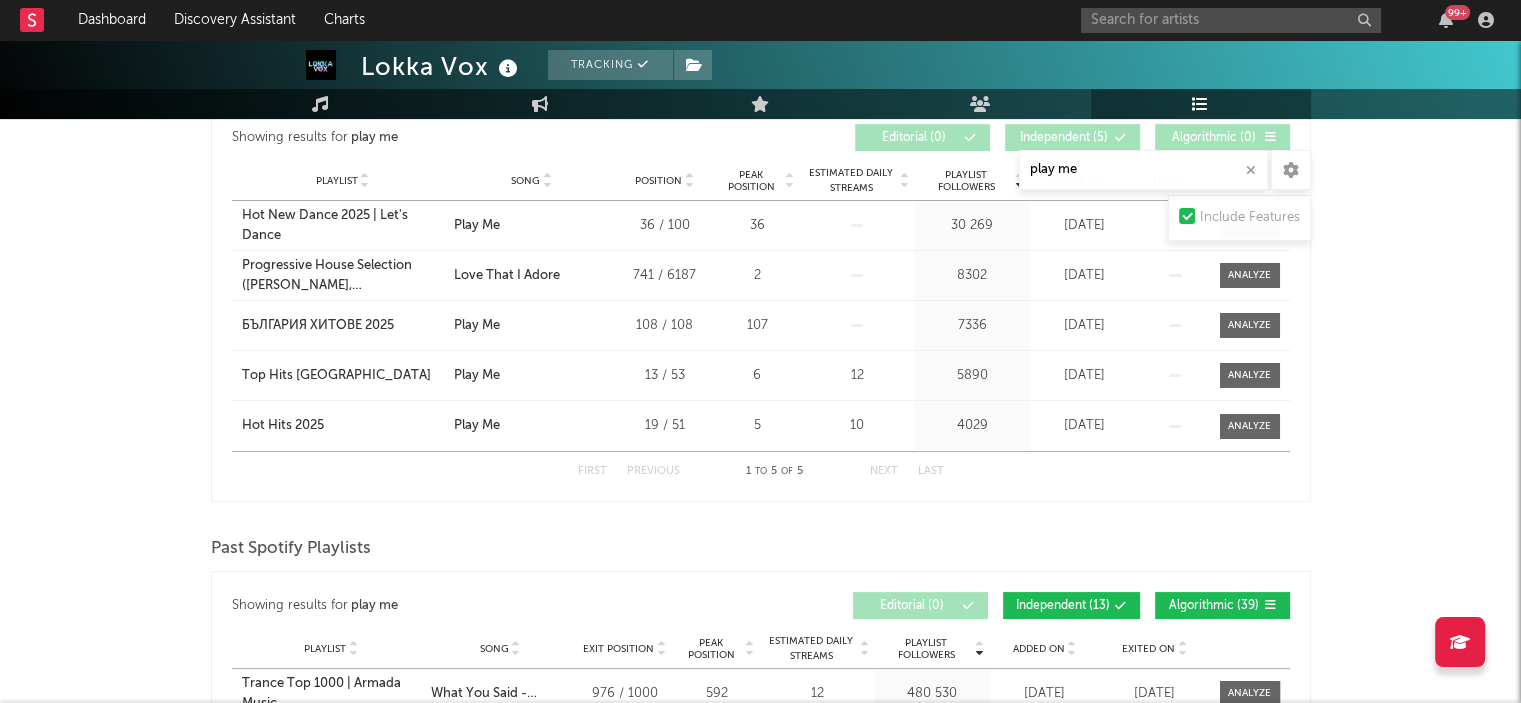 scroll, scrollTop: 339, scrollLeft: 0, axis: vertical 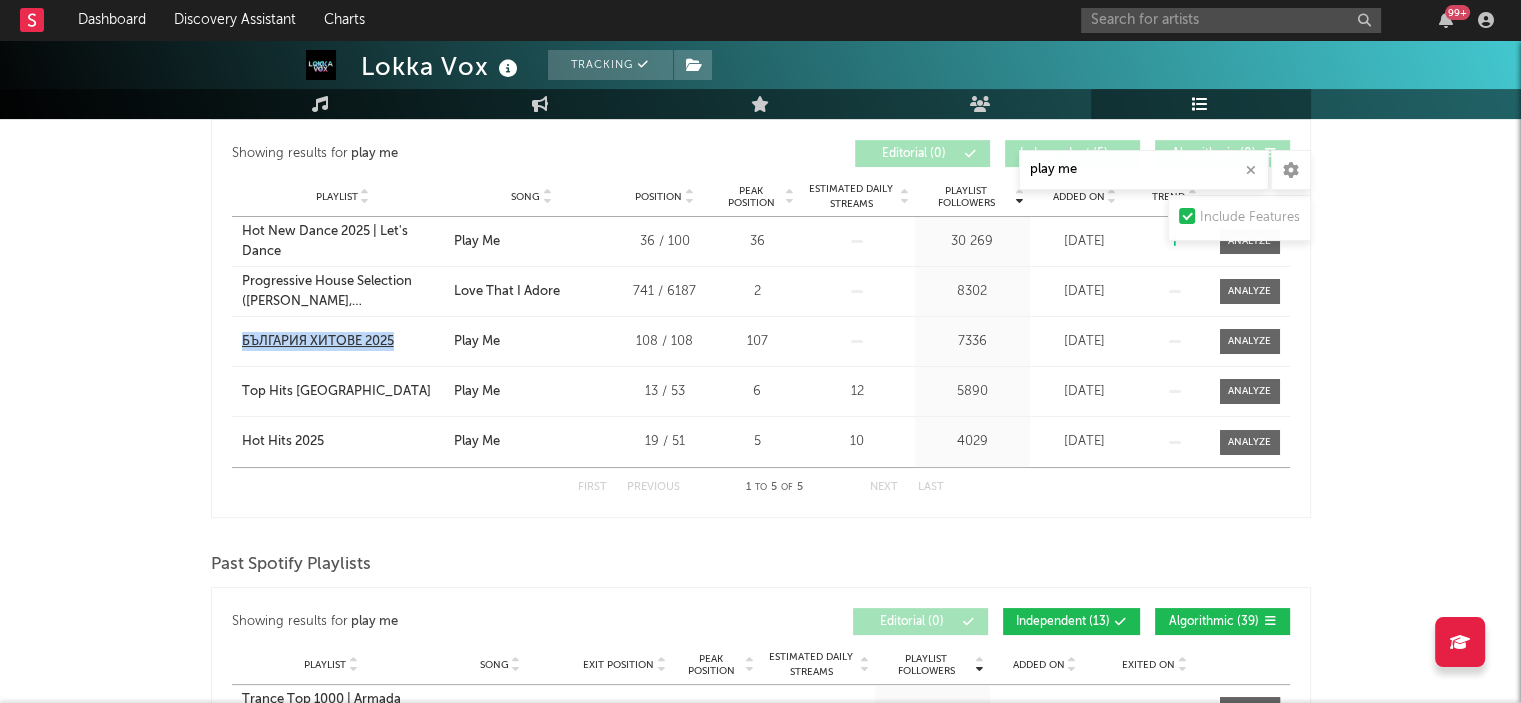 drag, startPoint x: 231, startPoint y: 336, endPoint x: 404, endPoint y: 333, distance: 173.02602 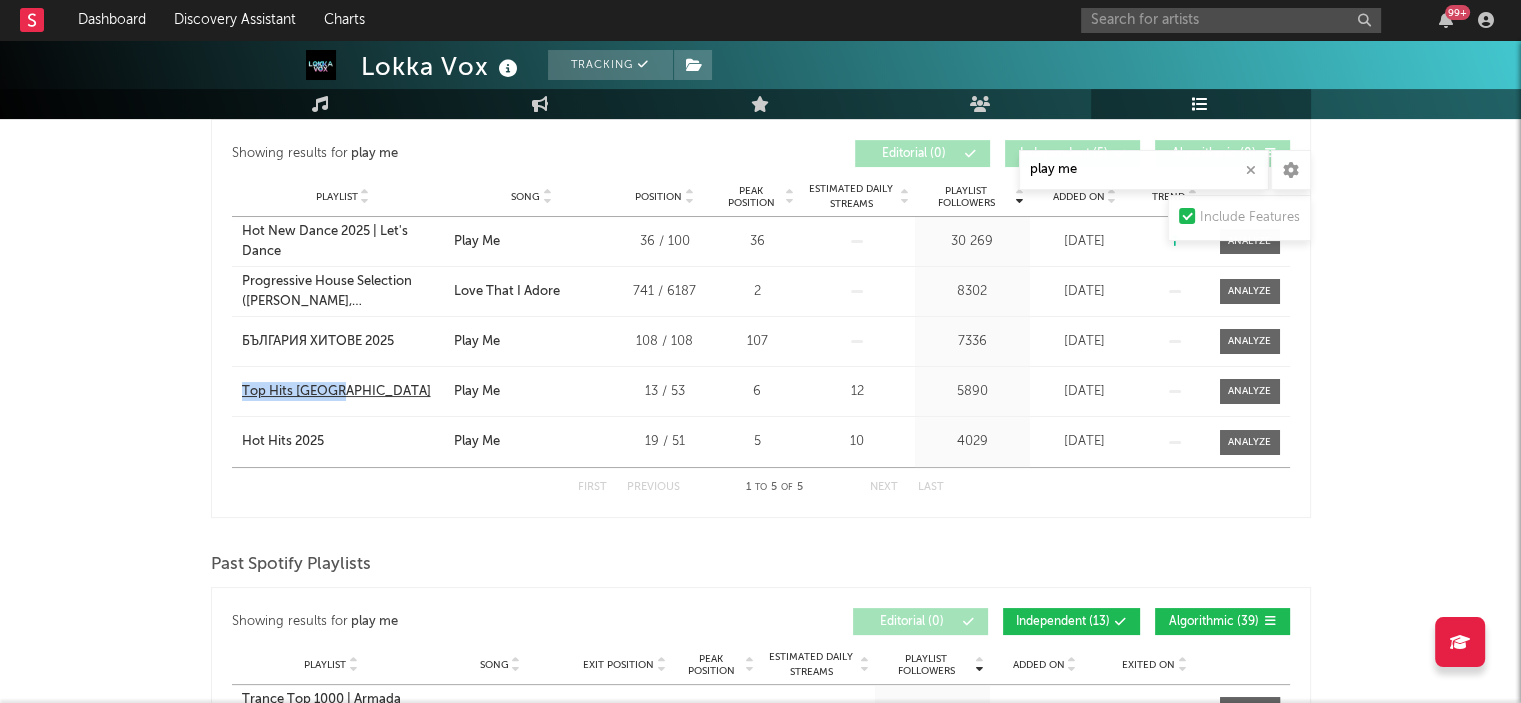 drag, startPoint x: 231, startPoint y: 391, endPoint x: 359, endPoint y: 389, distance: 128.01562 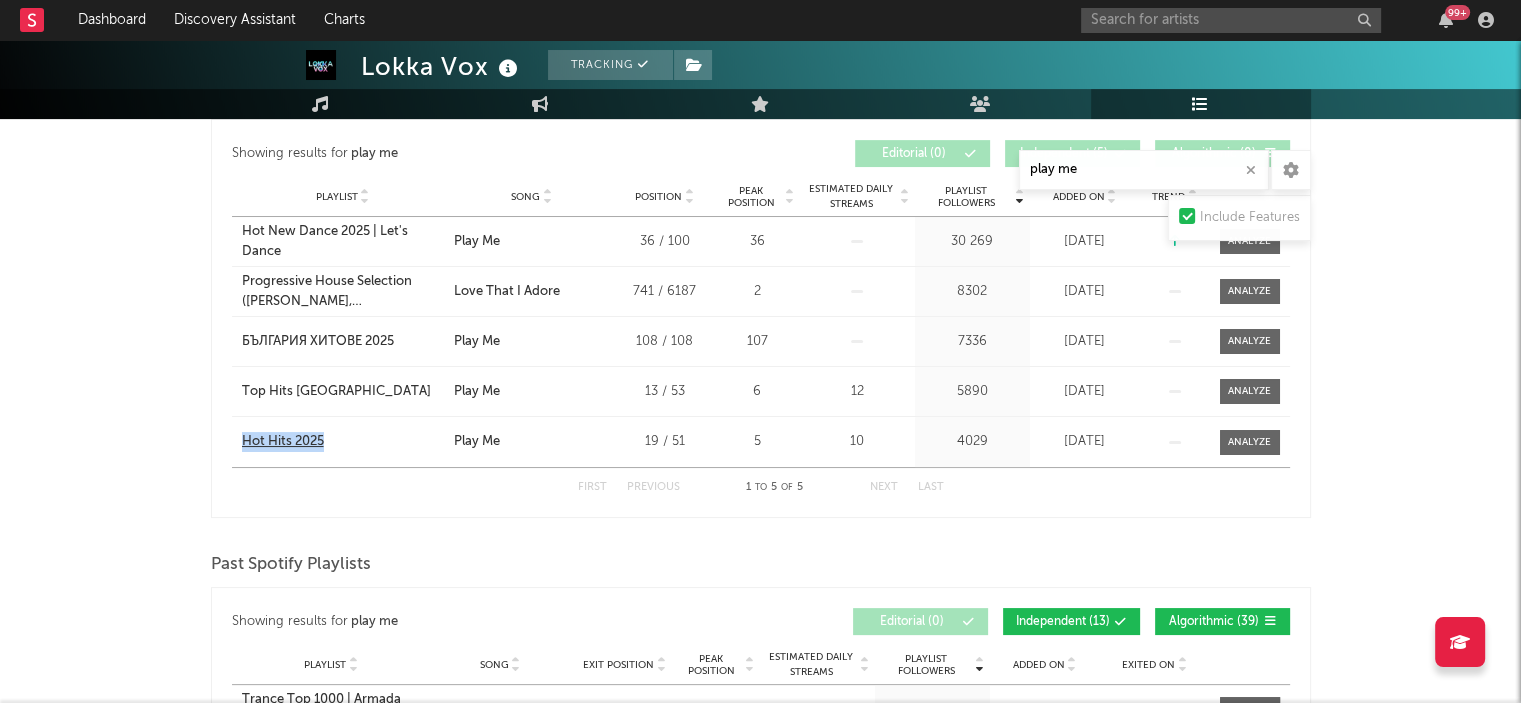 drag, startPoint x: 232, startPoint y: 436, endPoint x: 349, endPoint y: 447, distance: 117.51595 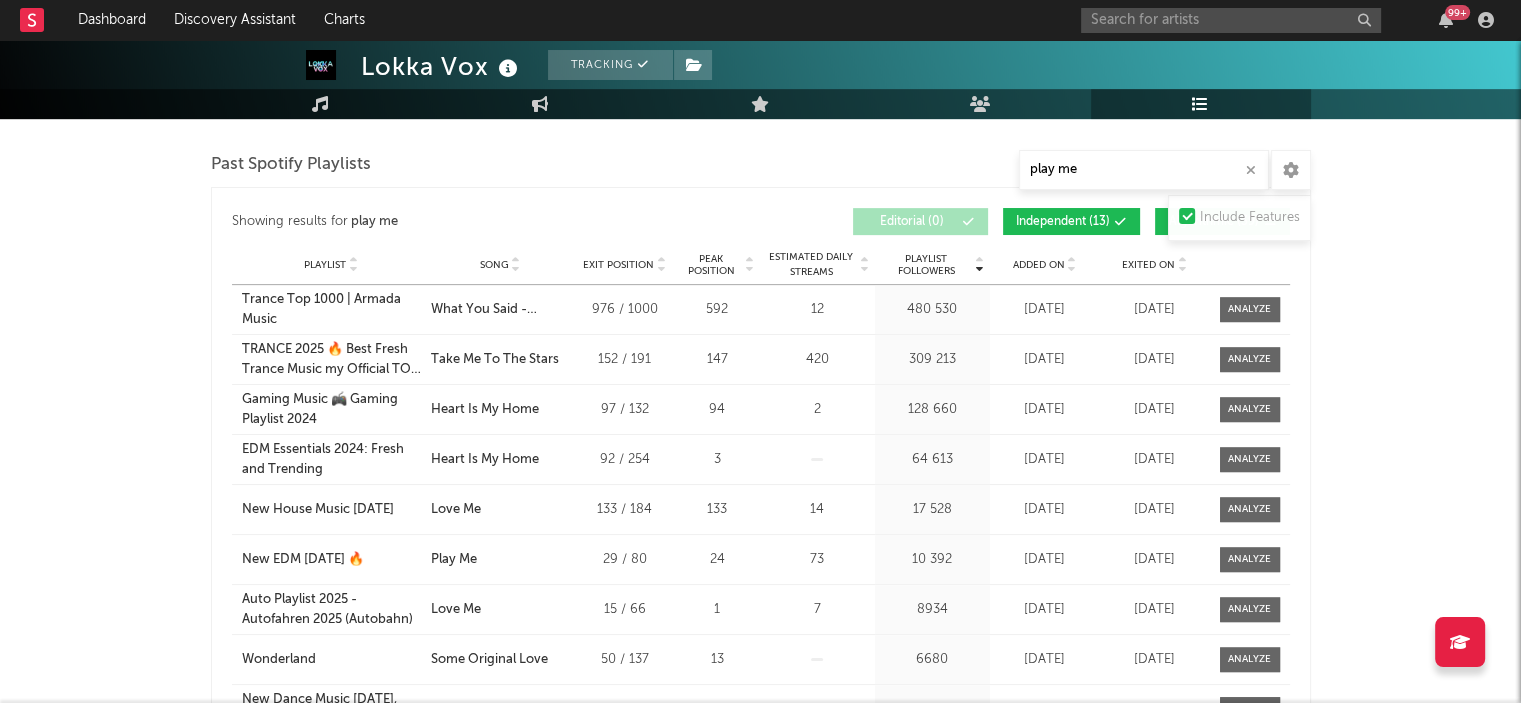 scroll, scrollTop: 239, scrollLeft: 0, axis: vertical 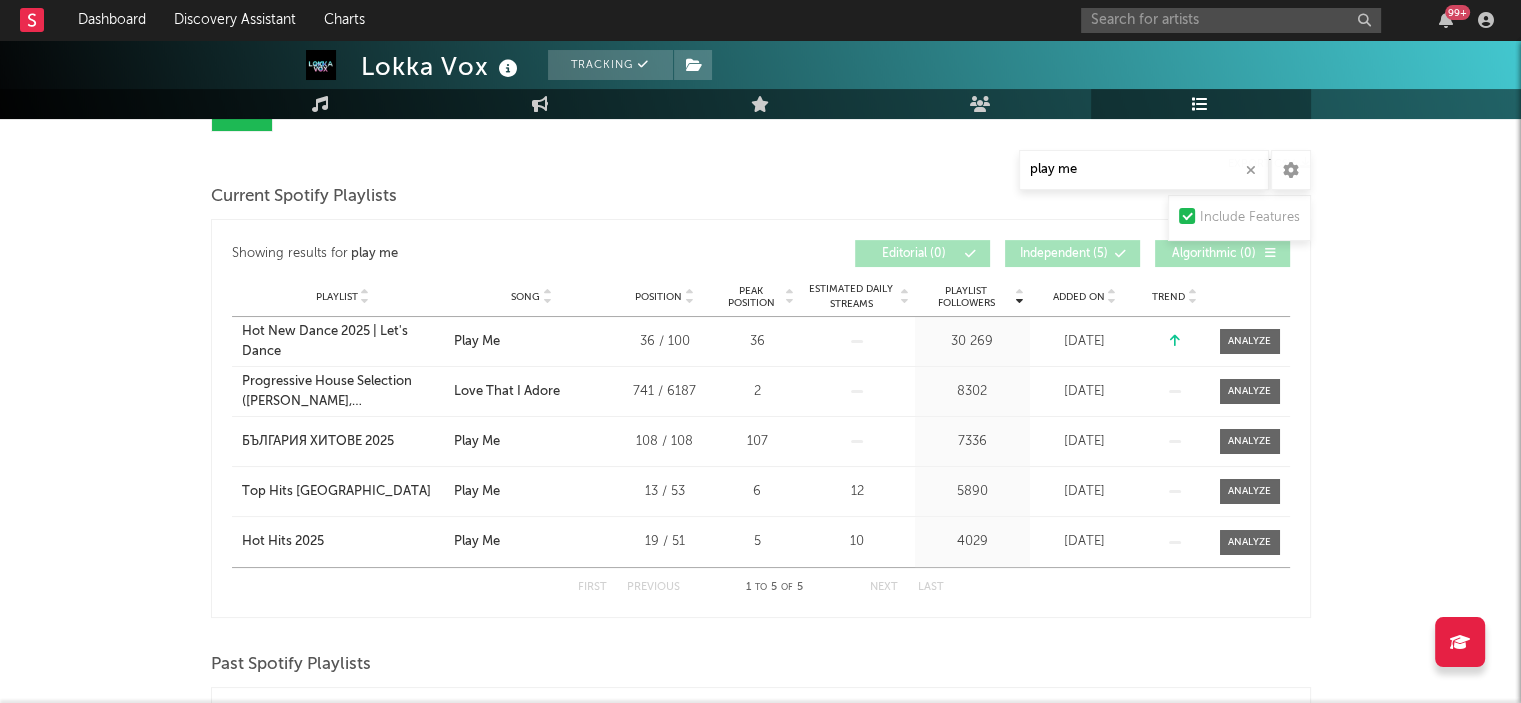 click on "Current Spotify Playlists Showing results for  play me Playlist Followers Playlist Song Position Peak Position Playlist Followers Added On Trend Position Followers Editorial   ( 0 ) Independent   ( 5 ) Algorithmic   ( 0 ) Playlist City Song Position Peak Position Estimated Daily Streams Playlist Followers Daily Streams Added On Exited On Trend Playlist Hot New Dance 2025 | Let's Dance City Song Play Me Position 36 / 100 Peak Position 36 Estimated Daily Streams Playlist Followers 30 269 Daily Streams Added On [DATE] Exited On [DATE] Trend Playlist Progressive House Selection ([PERSON_NAME], [PERSON_NAME], [PERSON_NAME], [PERSON_NAME], [PERSON_NAME], Ame a.o.) City Song Love That I Adore Position 741 / 6187 Peak Position 2 Estimated Daily Streams Playlist Followers 8302 Daily Streams Added On [DATE] Exited On [DATE] Trend Playlist БЪЛГАРИЯ ХИТОВЕ 2025 City Song Play Me Position 108 / 108 Peak Position 107 Estimated Daily Streams Playlist Followers 7336 Daily Streams Added On [DATE] Exited On Trend" at bounding box center (761, 399) 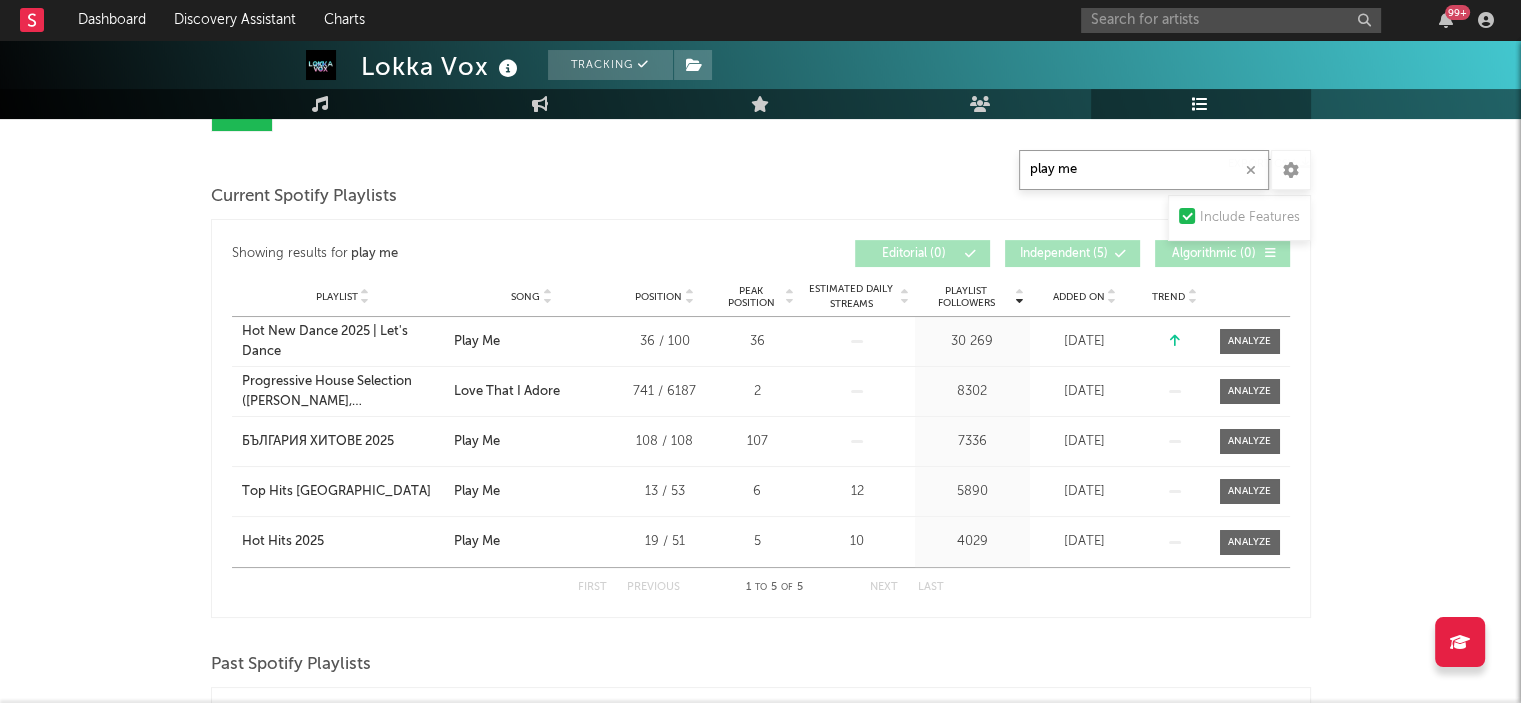 click on "play me" at bounding box center [1144, 170] 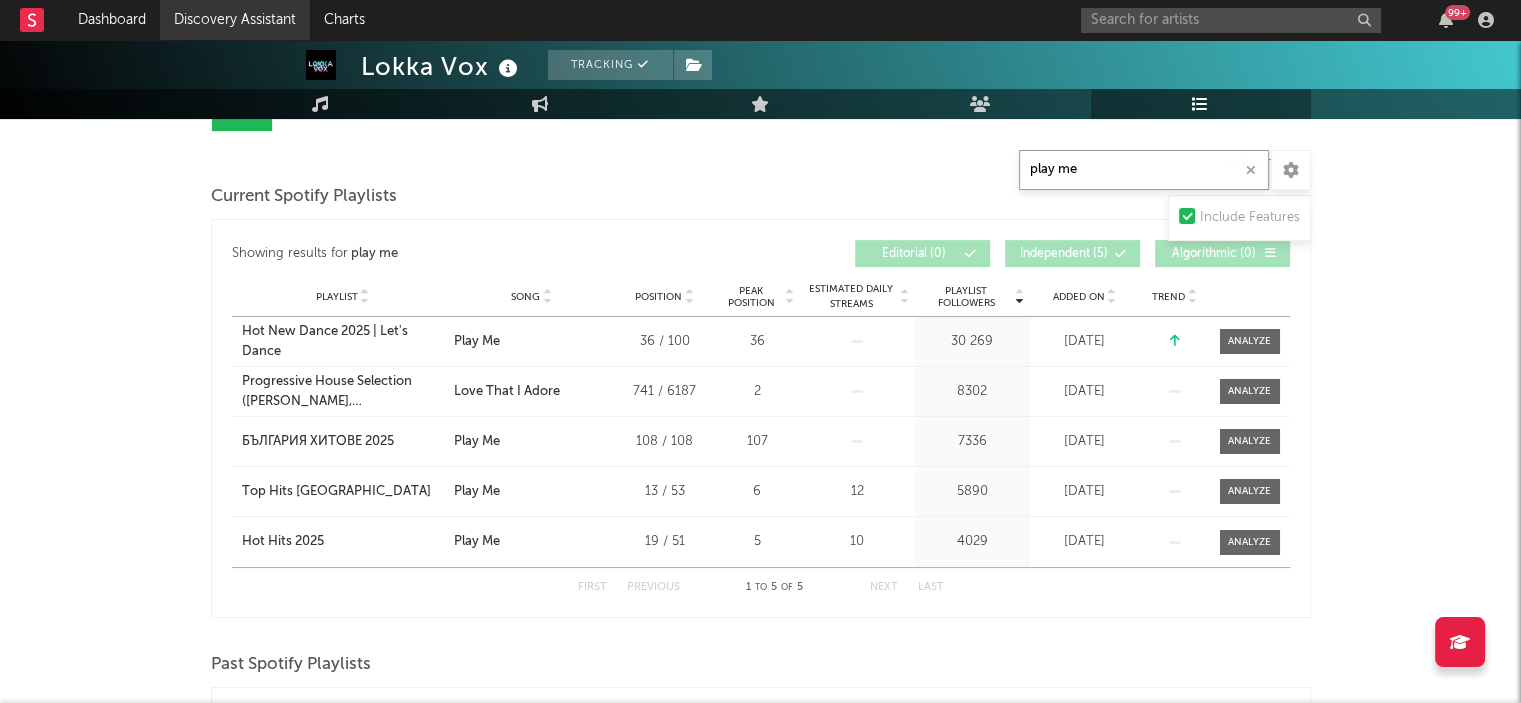 type on "play me" 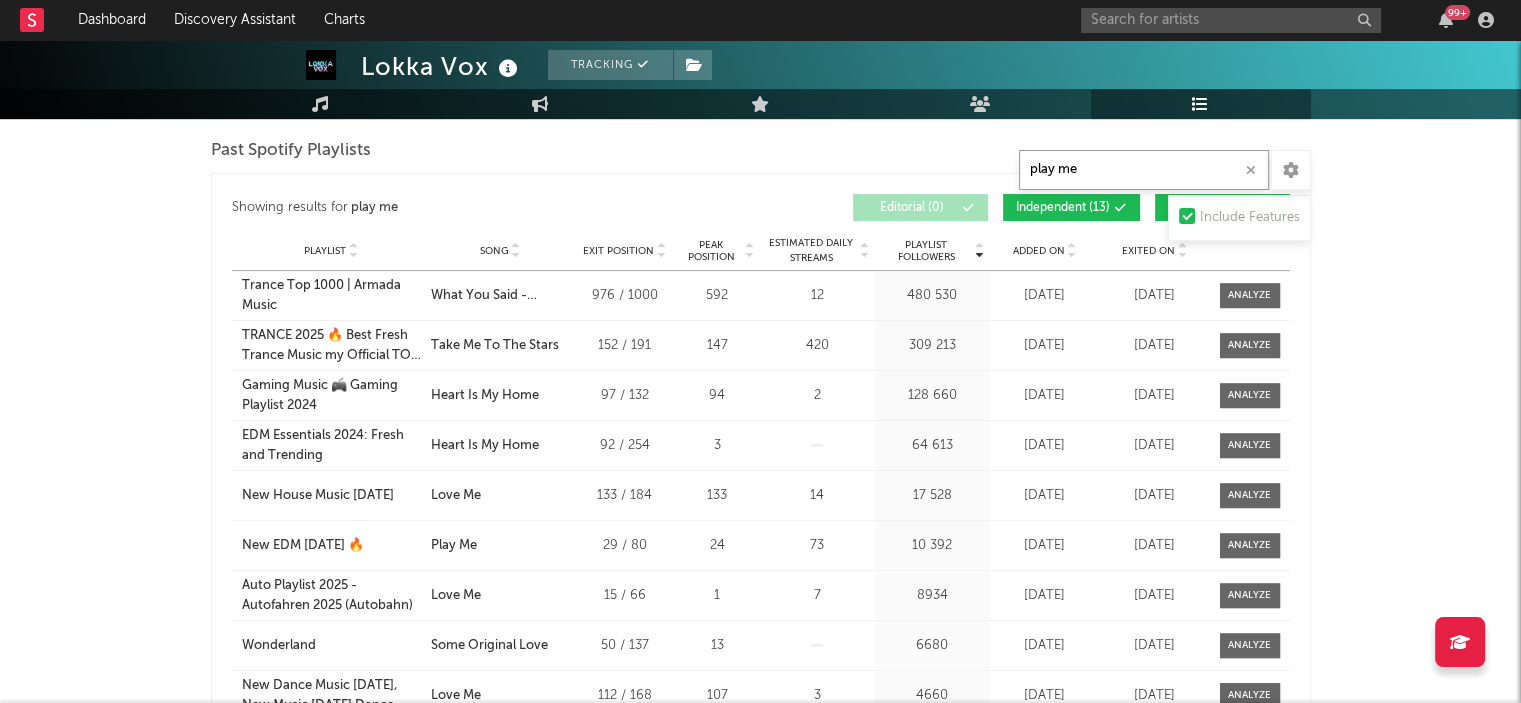 scroll, scrollTop: 839, scrollLeft: 0, axis: vertical 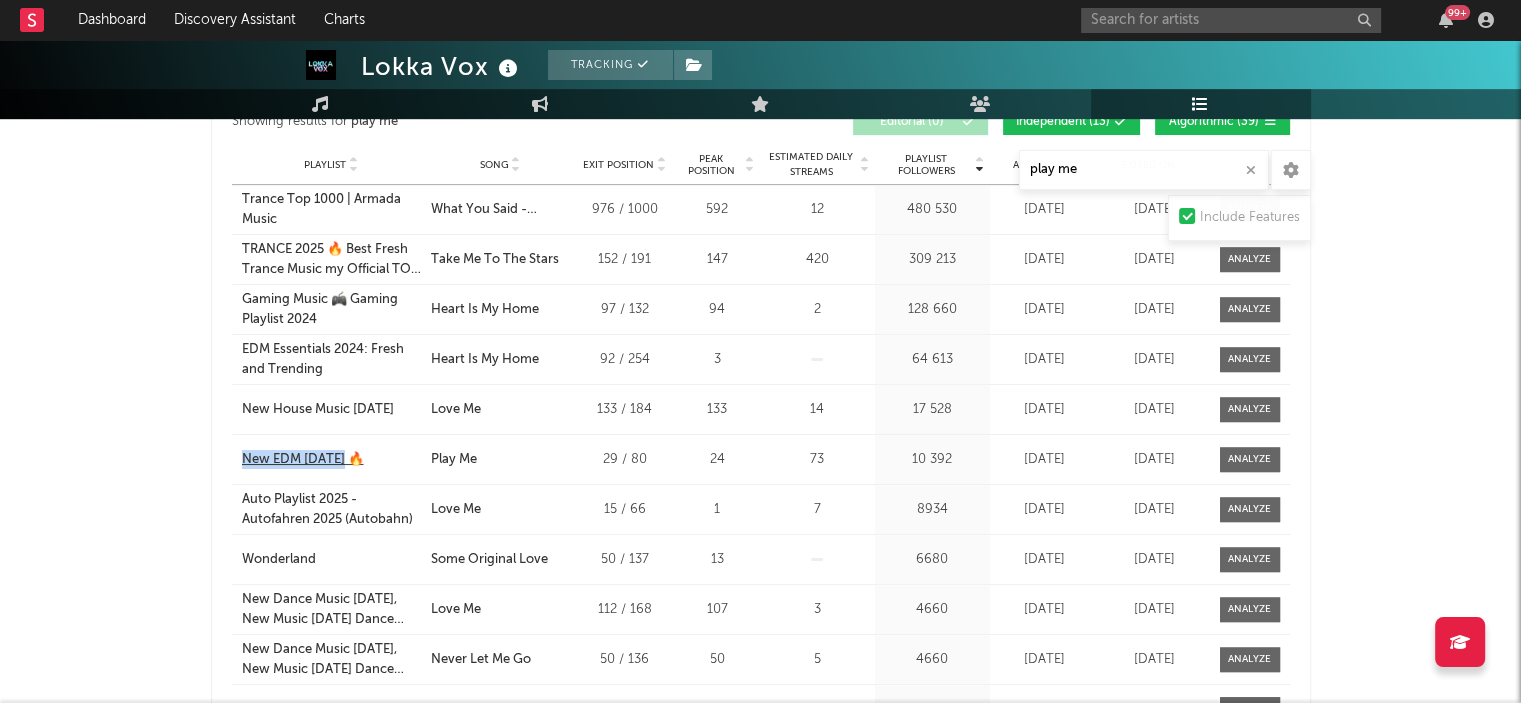 drag, startPoint x: 234, startPoint y: 459, endPoint x: 340, endPoint y: 455, distance: 106.07545 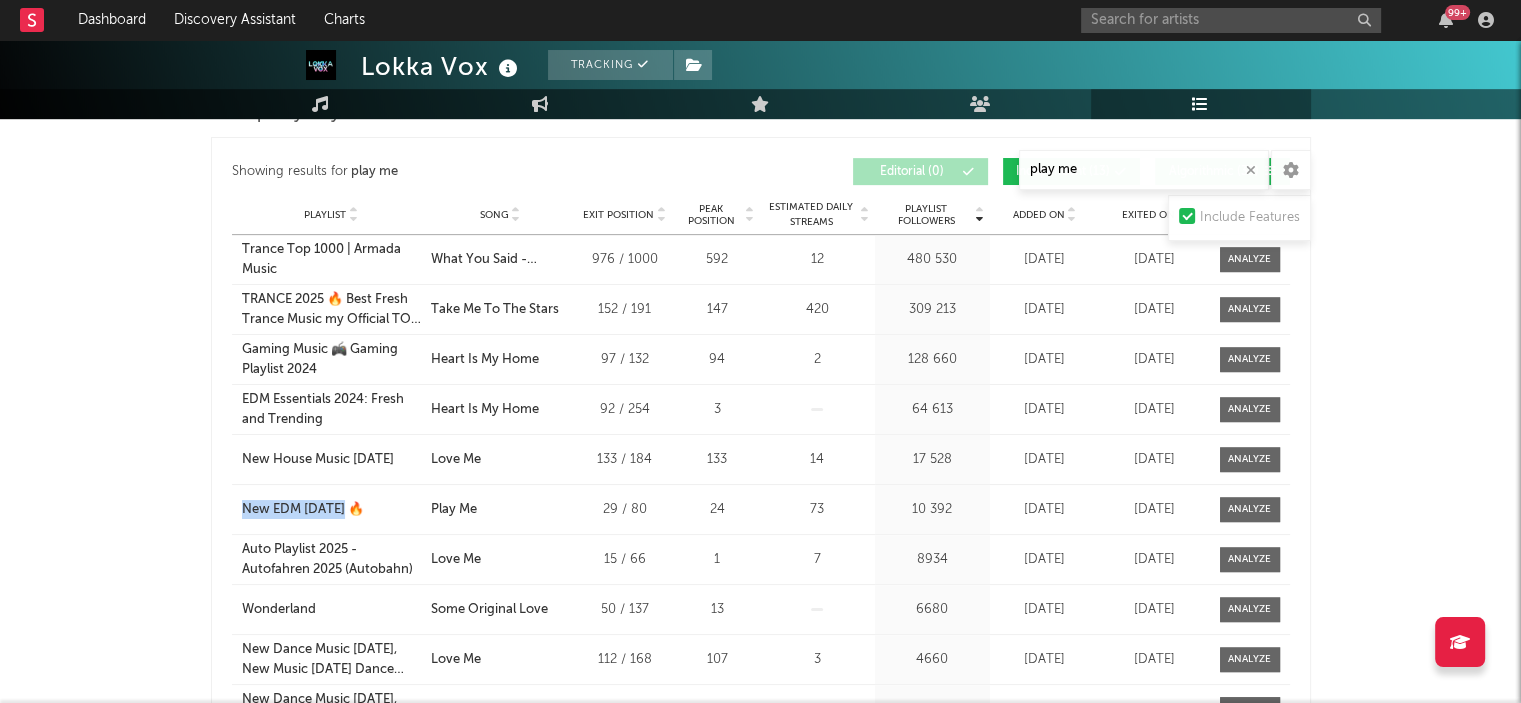 scroll, scrollTop: 639, scrollLeft: 0, axis: vertical 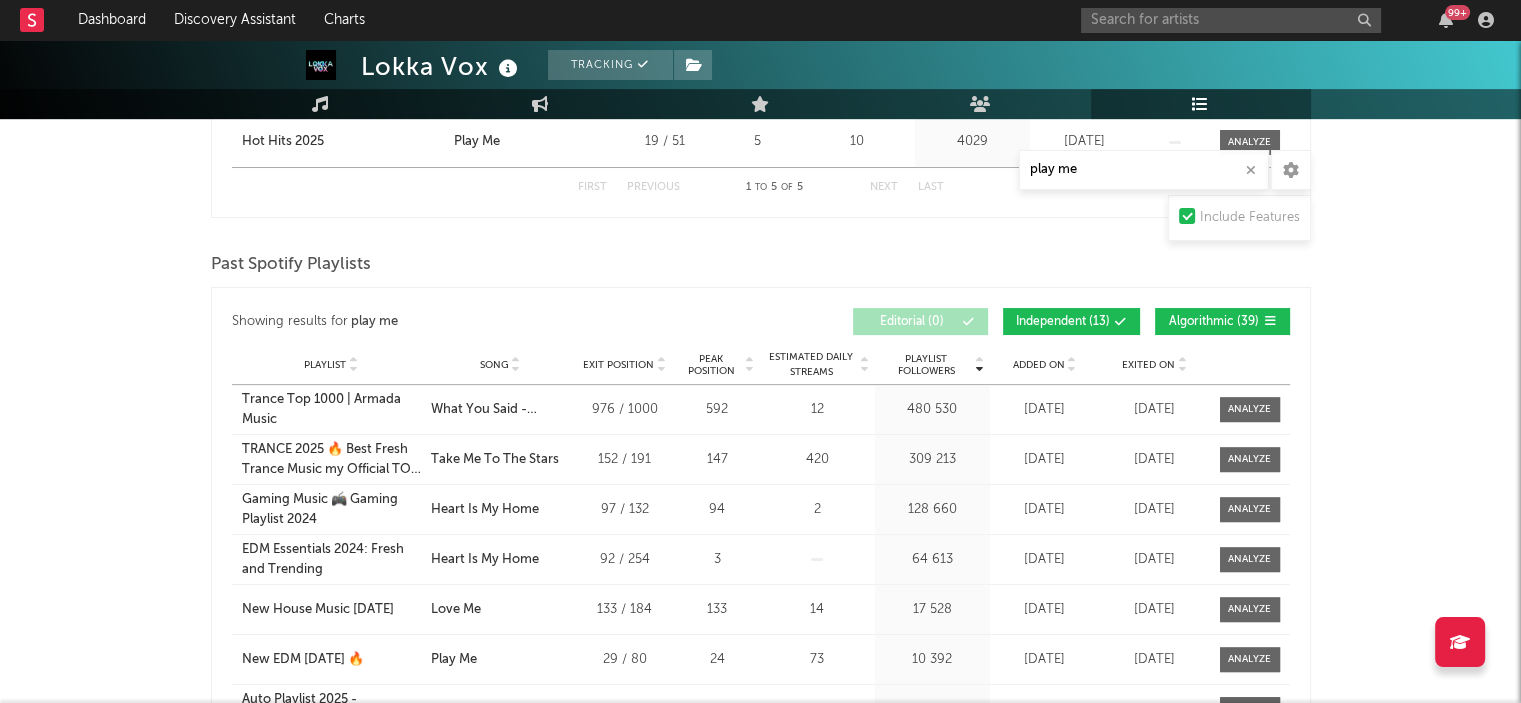 click on "Lokka Vox Tracking [GEOGRAPHIC_DATA]  |  Alternative Edit Tracking Email Alerts  Off Benchmark Summary 674 3268 3946 4800 10 771  Monthly Listeners Jump Score:  69.8 Music Engagement Live Audience Playlists/Charts Playlists/Charts play me Include Features Export CSV  Current Spotify Playlists Showing results for  play me  Playlist Followers Playlist Song Position Peak Position Playlist Followers Added On Trend Position Followers Editorial   ( 0 ) Independent   ( 5 ) Algorithmic   ( 0 ) Playlist City Song Position Peak Position Estimated Daily Streams Playlist Followers Daily Streams Added On Exited On Trend Playlist Hot New Dance 2025 | Let's Dance City Song Play Me Position 36 / 100 Peak Position 36 Estimated Daily Streams Playlist Followers 30 269 Daily Streams Added On [DATE] Exited On [DATE] Trend Playlist Progressive House Selection ([PERSON_NAME], [PERSON_NAME], Quivver, [PERSON_NAME], [PERSON_NAME], Ame a.o.) City Song Love That I Adore Position 741 / 6187 Peak Position 2 Estimated Daily Streams Playlist Followers 6" at bounding box center [760, 353] 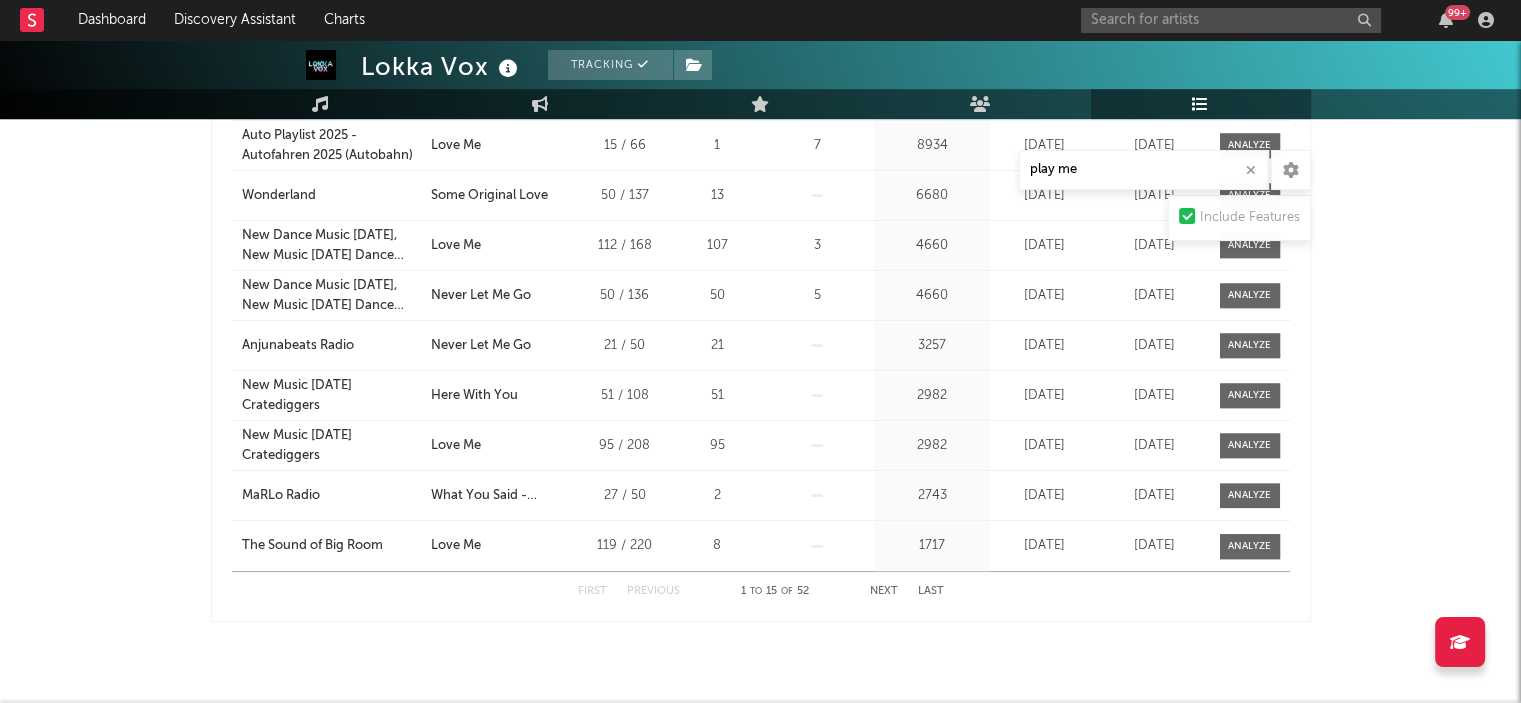 scroll, scrollTop: 1240, scrollLeft: 0, axis: vertical 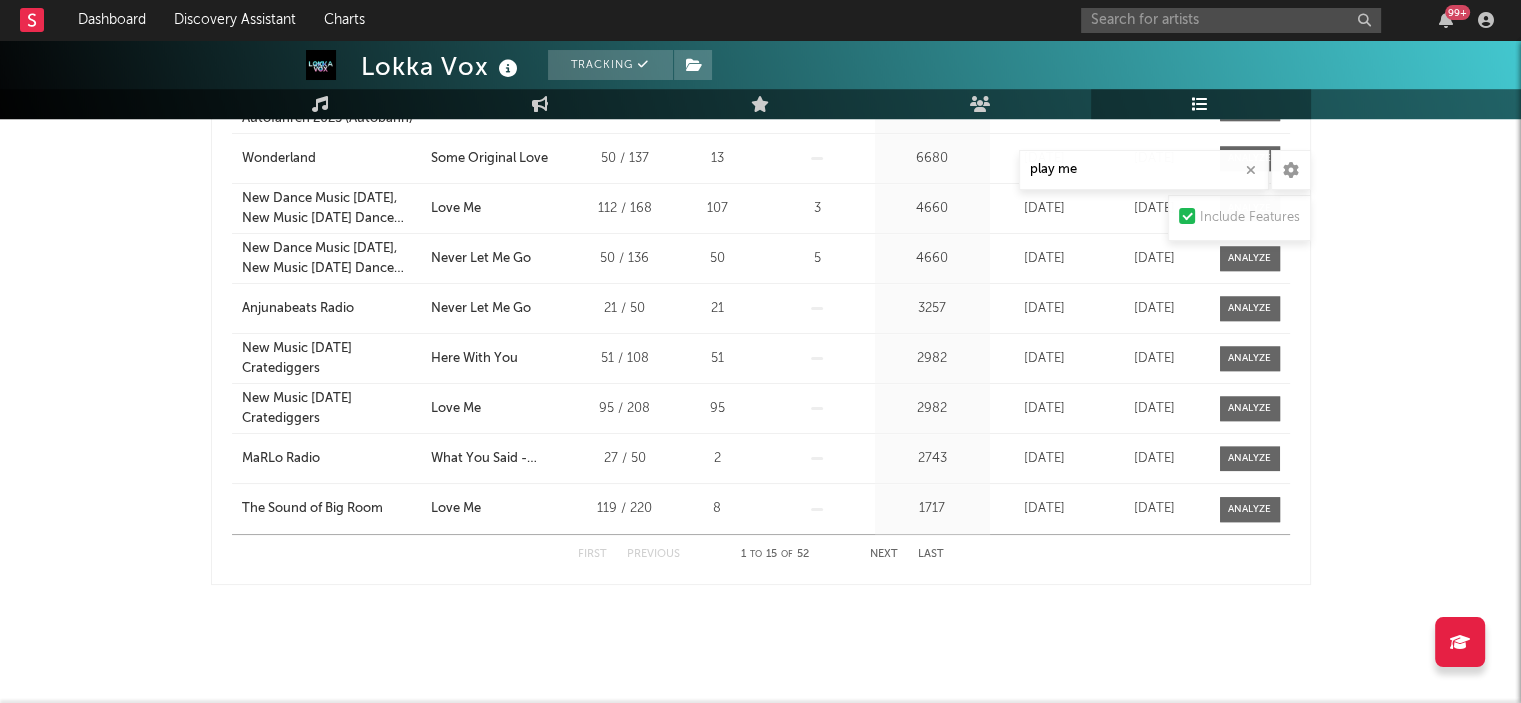 click on "Next" at bounding box center [884, 554] 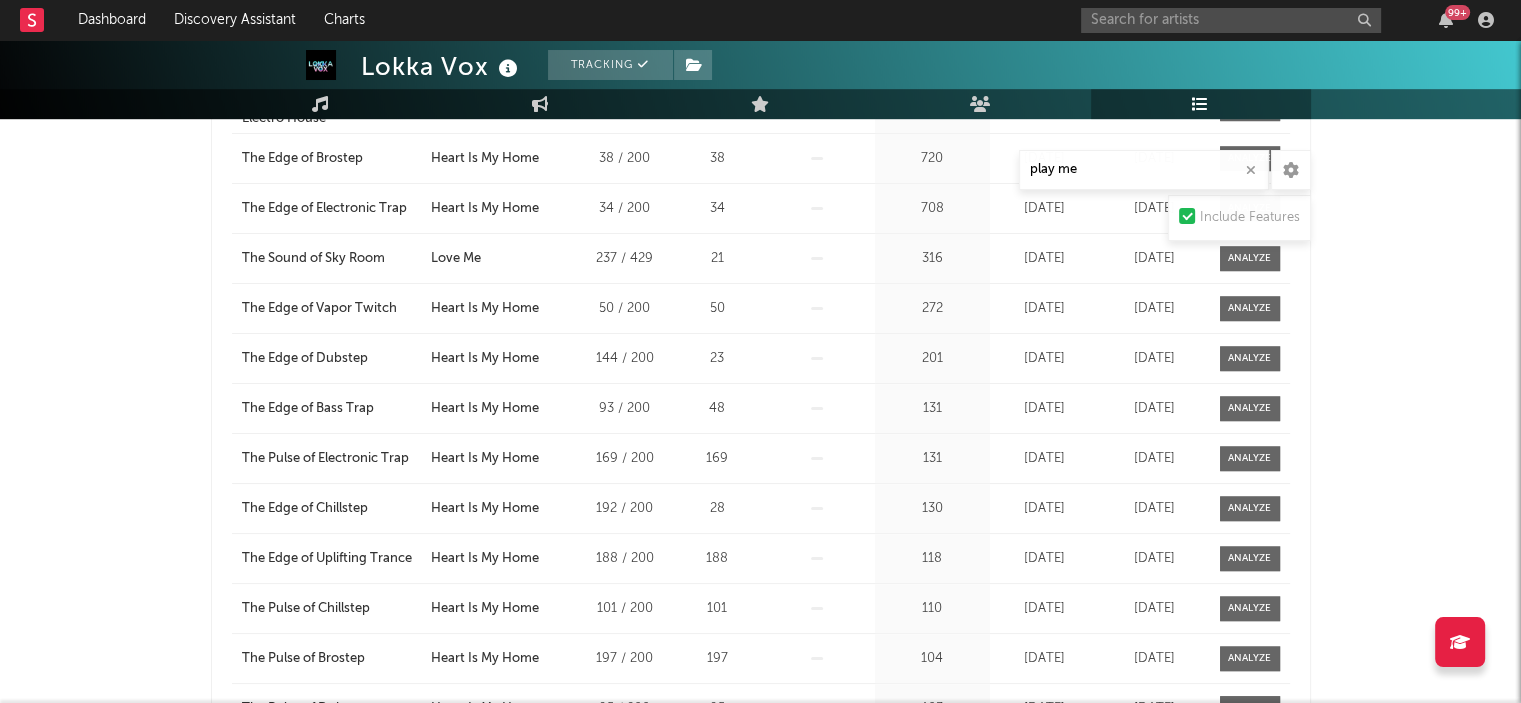 scroll, scrollTop: 1240, scrollLeft: 0, axis: vertical 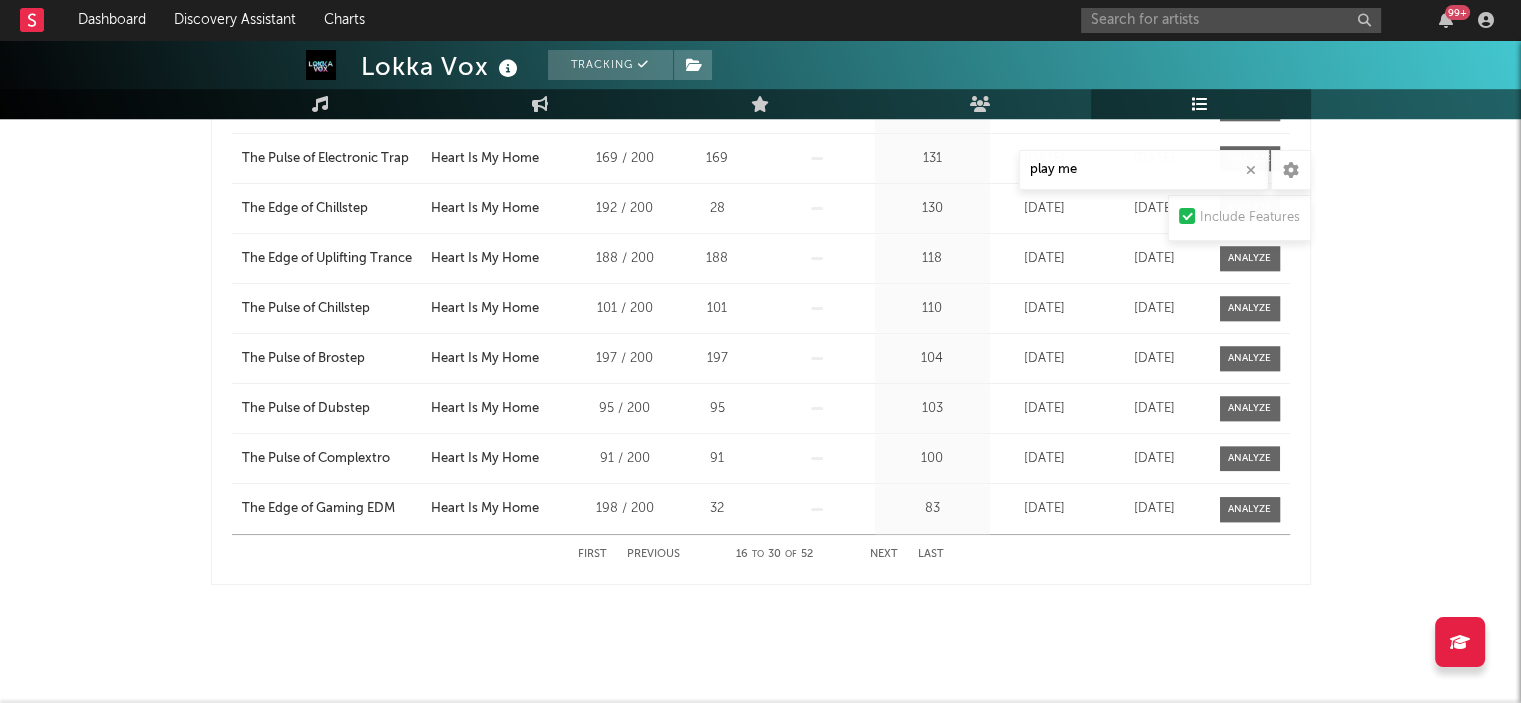click on "Next" at bounding box center [884, 554] 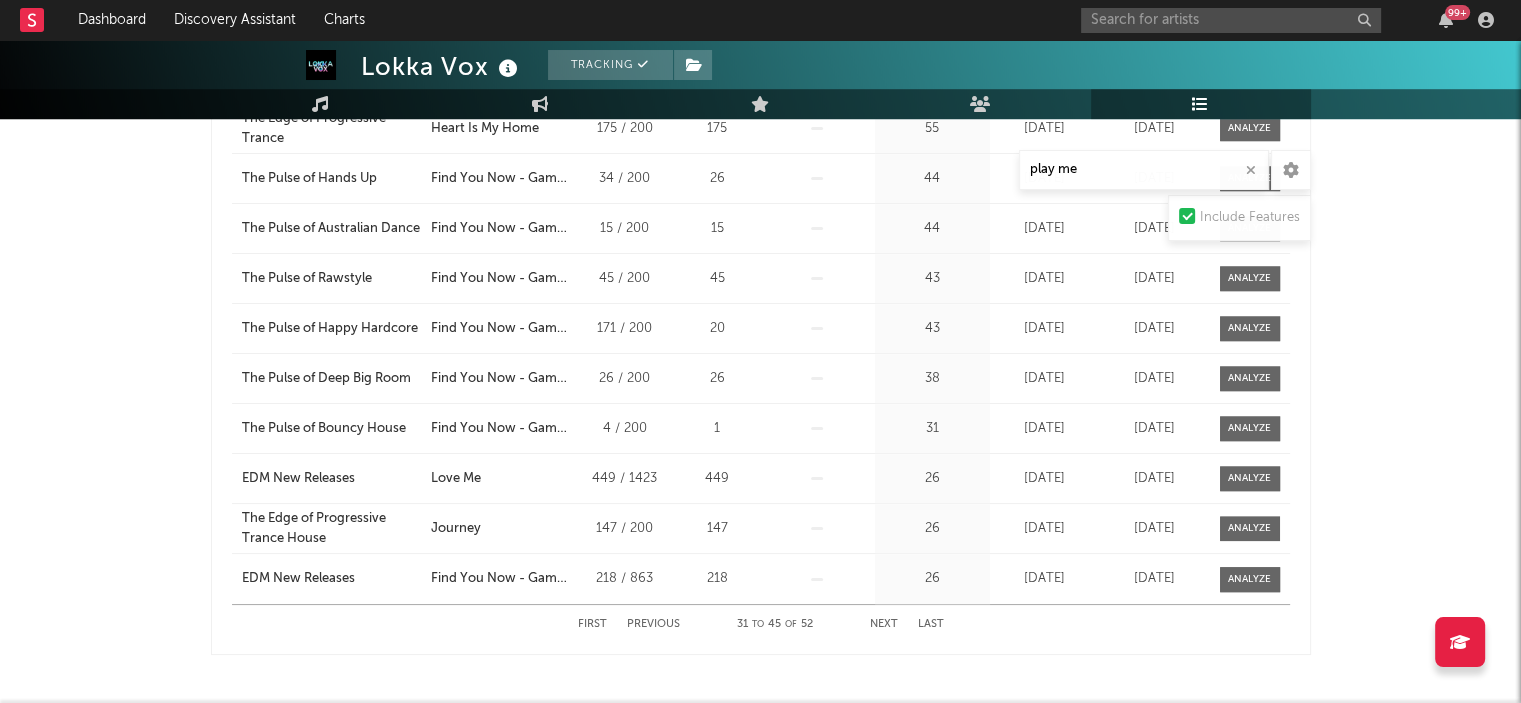 scroll, scrollTop: 1240, scrollLeft: 0, axis: vertical 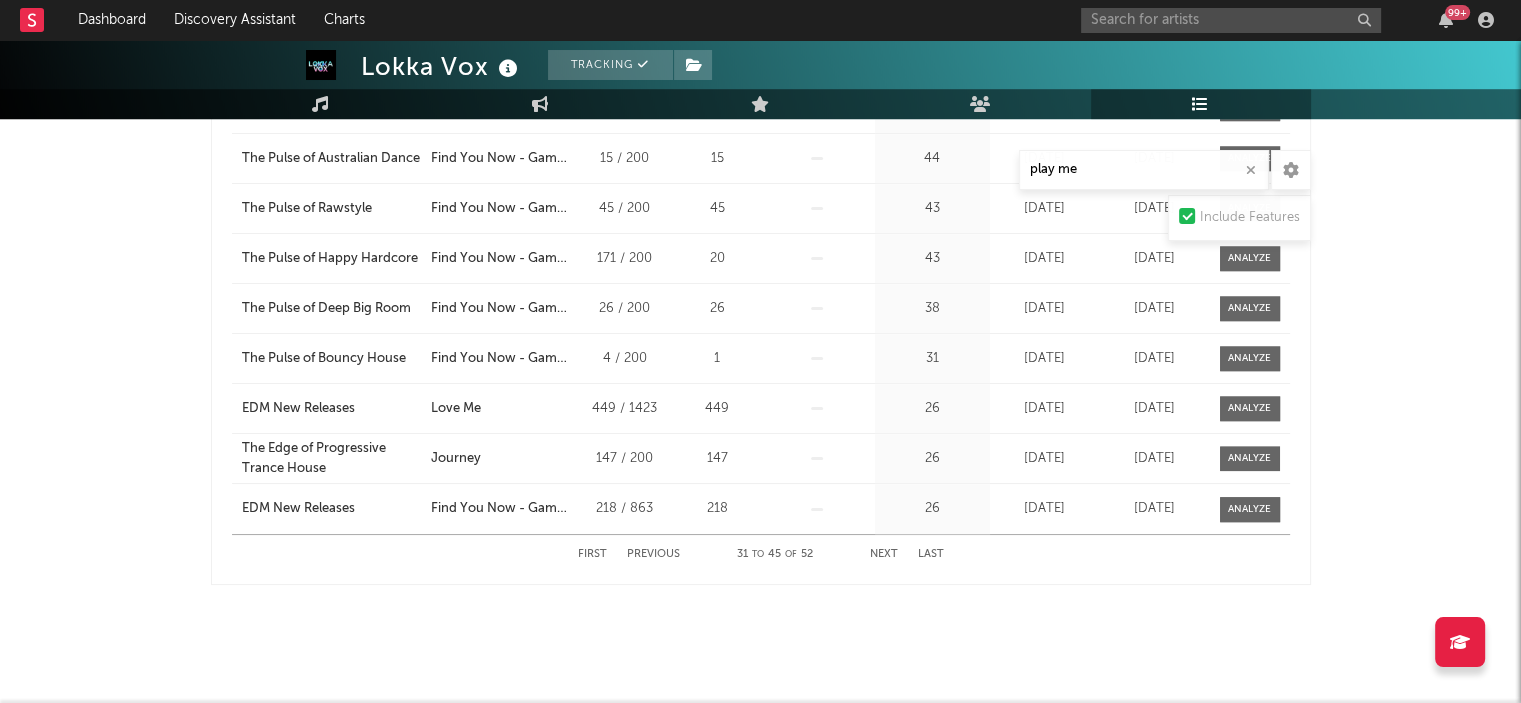 click on "Next" at bounding box center (884, 554) 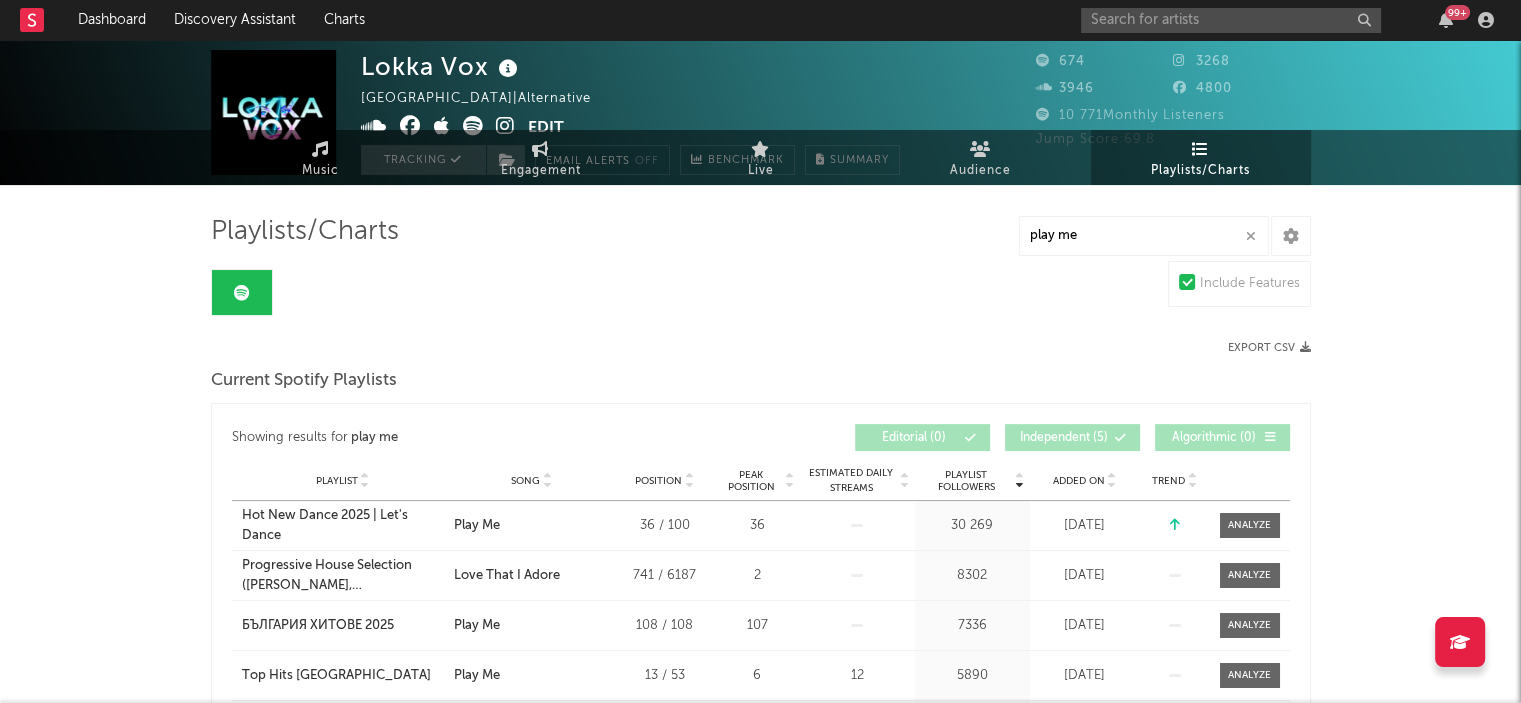 scroll, scrollTop: 0, scrollLeft: 0, axis: both 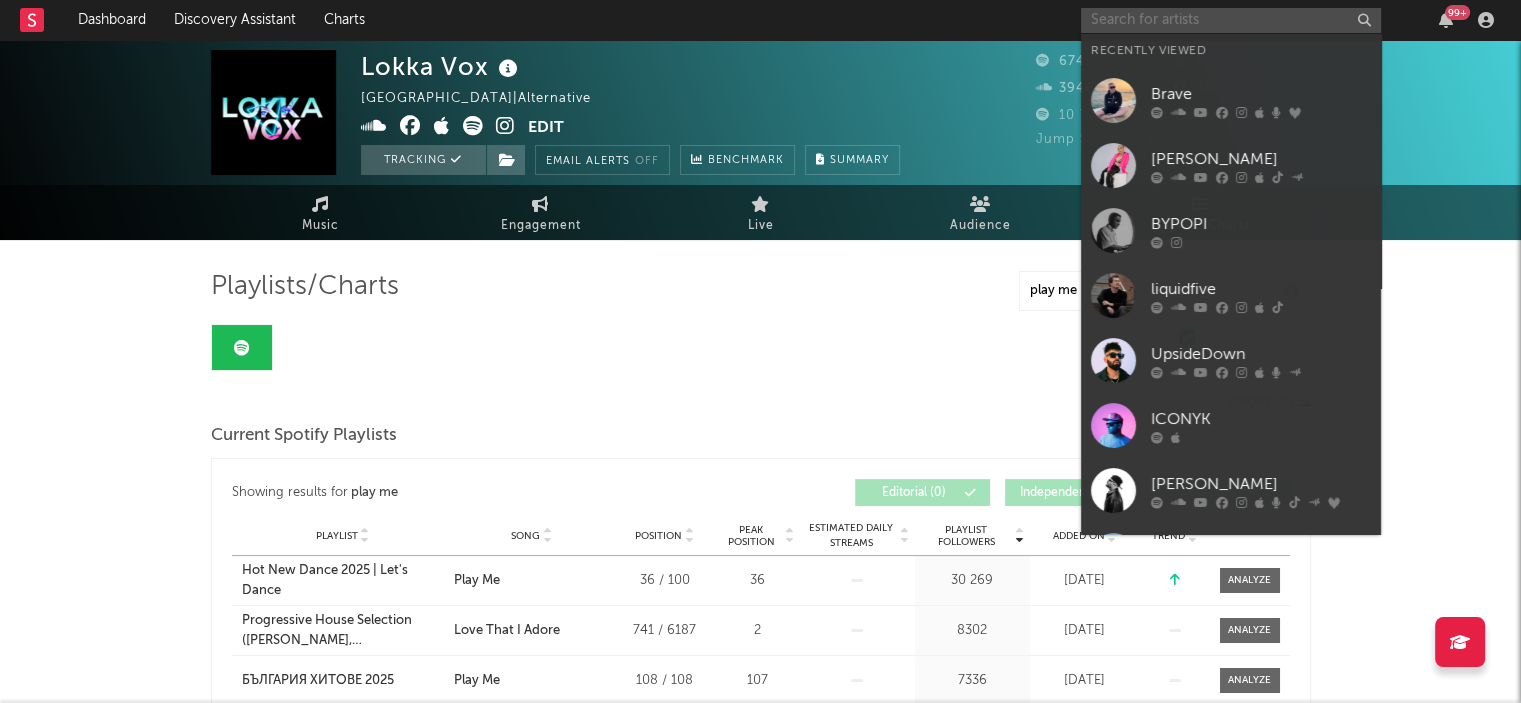 click at bounding box center [1231, 20] 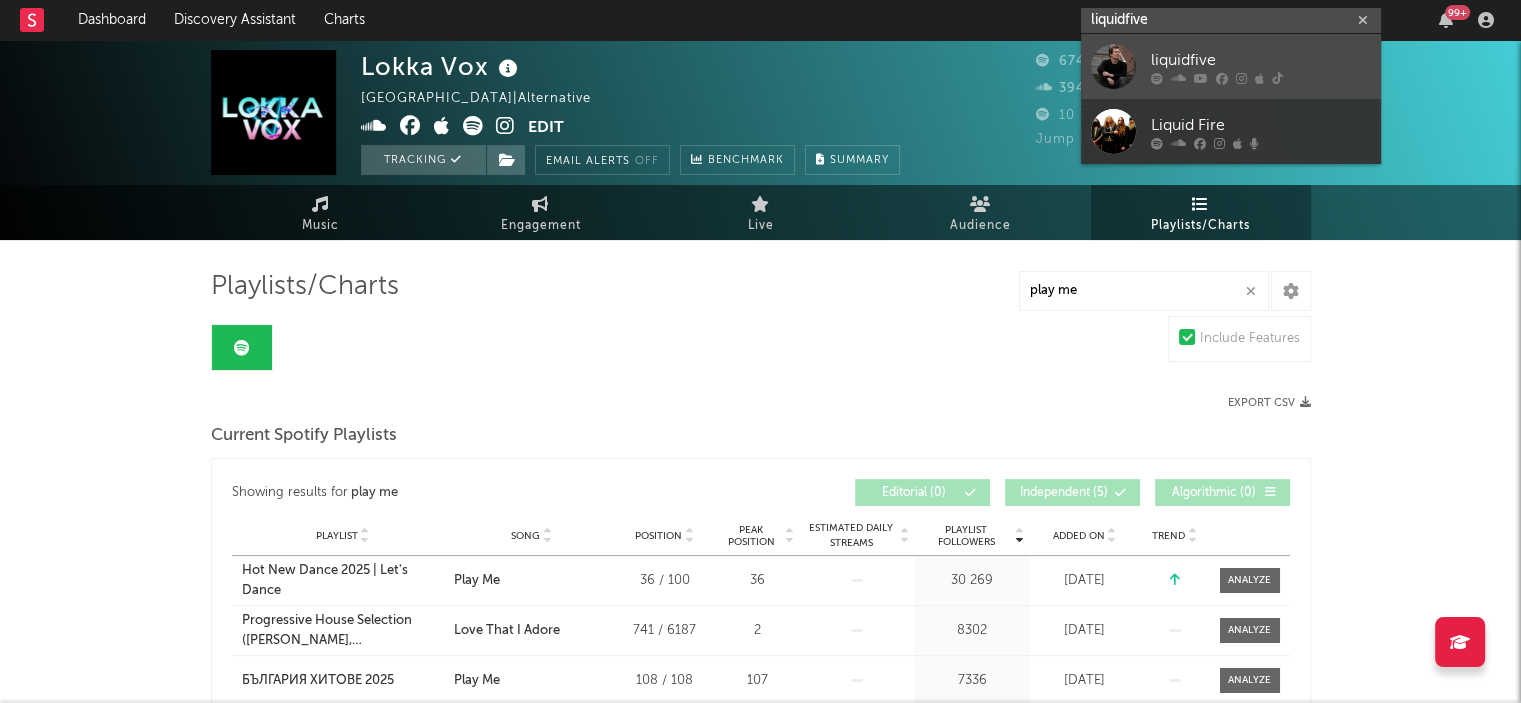 type on "liquidfive" 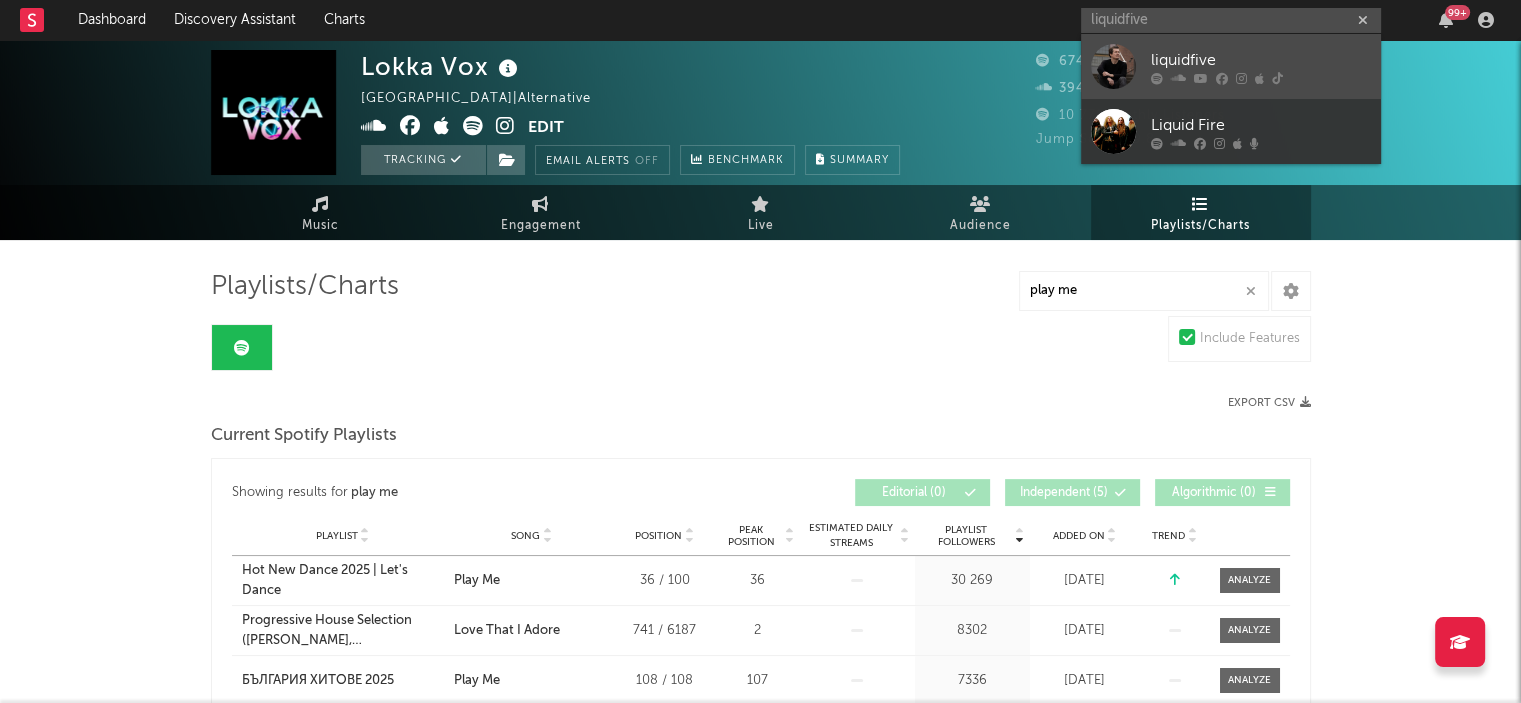 click on "liquidfive" at bounding box center (1261, 60) 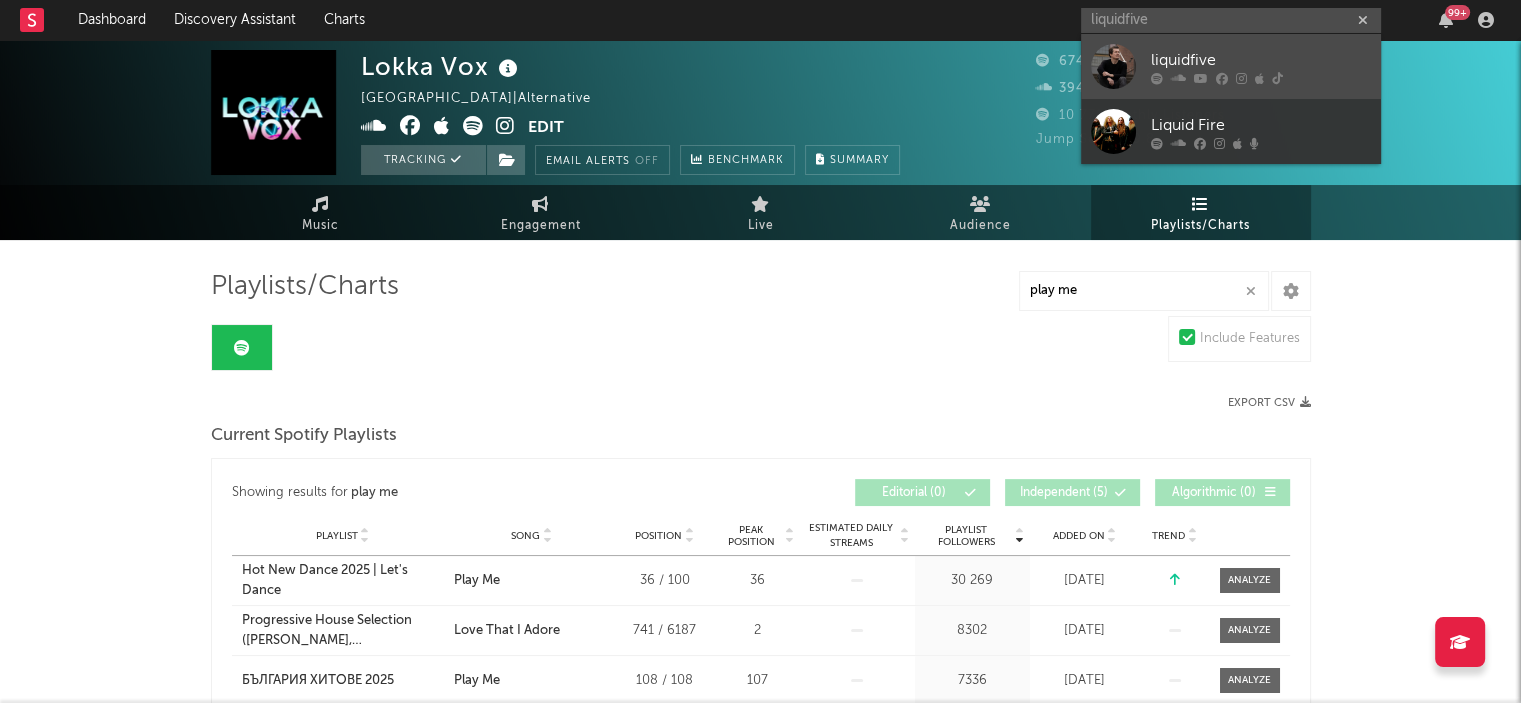type 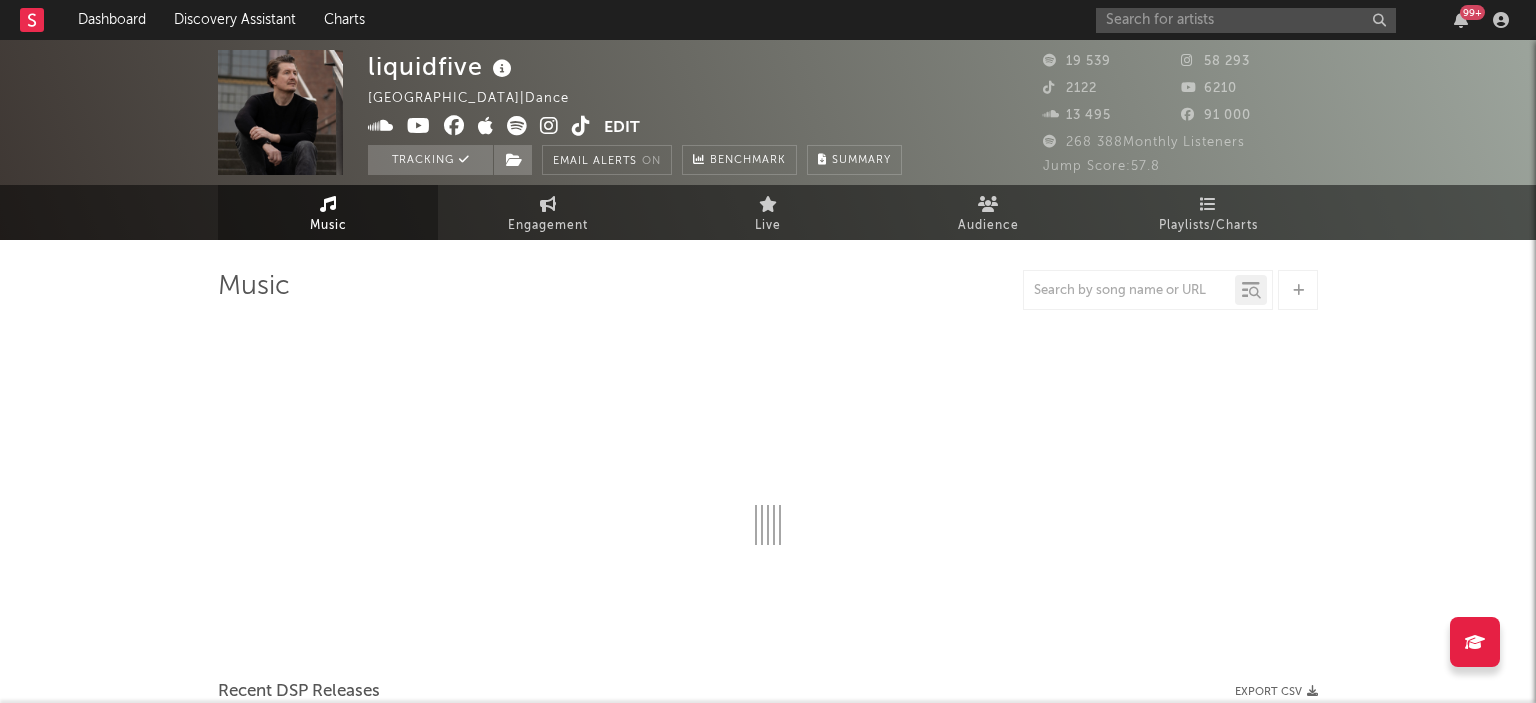 select on "6m" 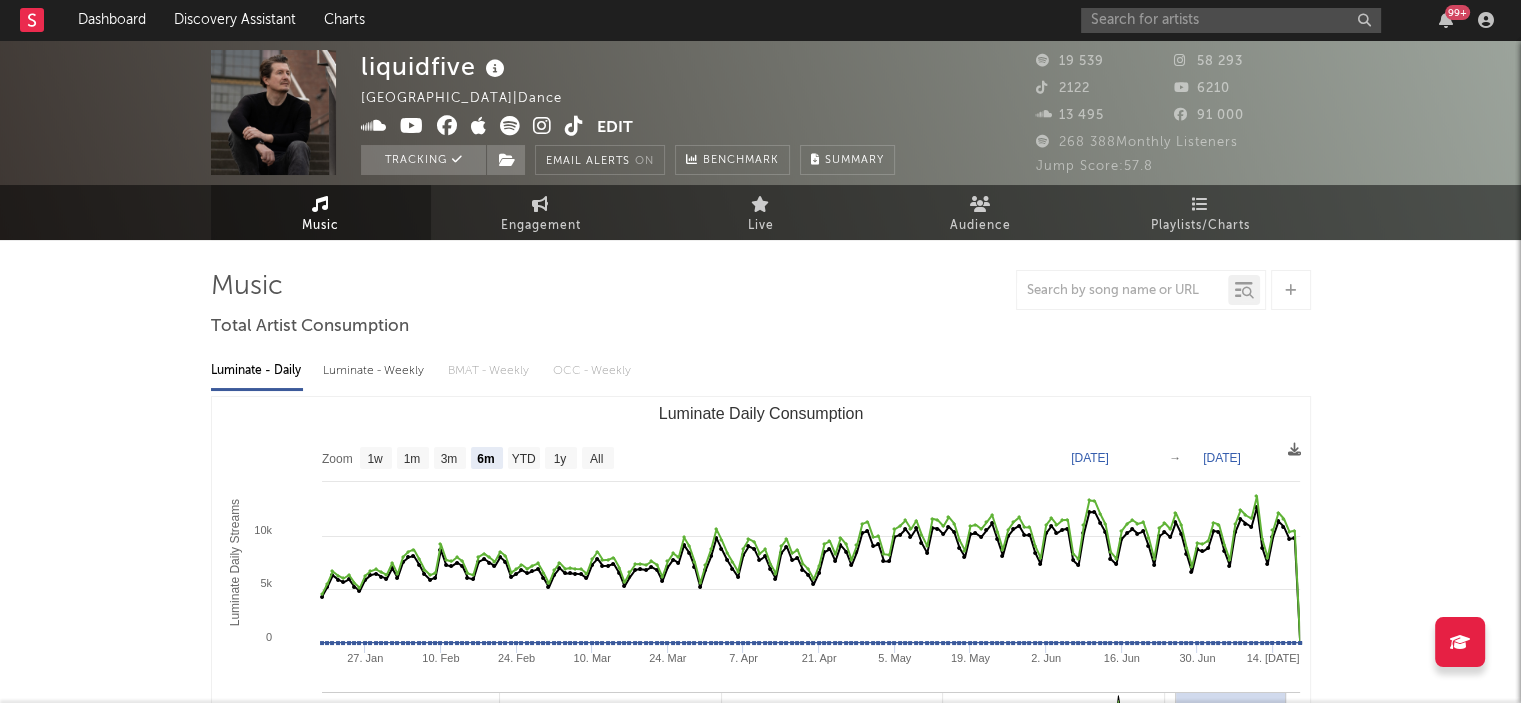 select on "6m" 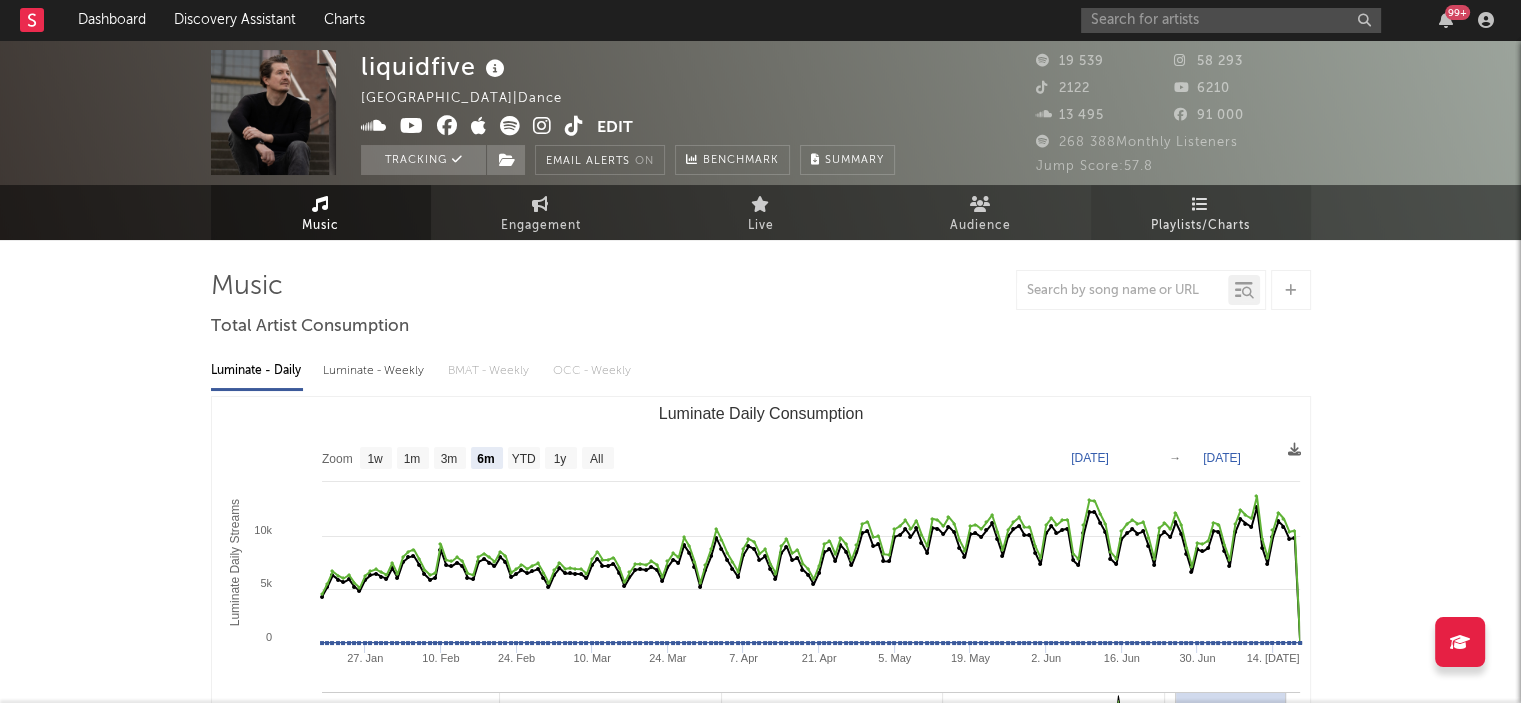 click on "Playlists/Charts" at bounding box center [1200, 226] 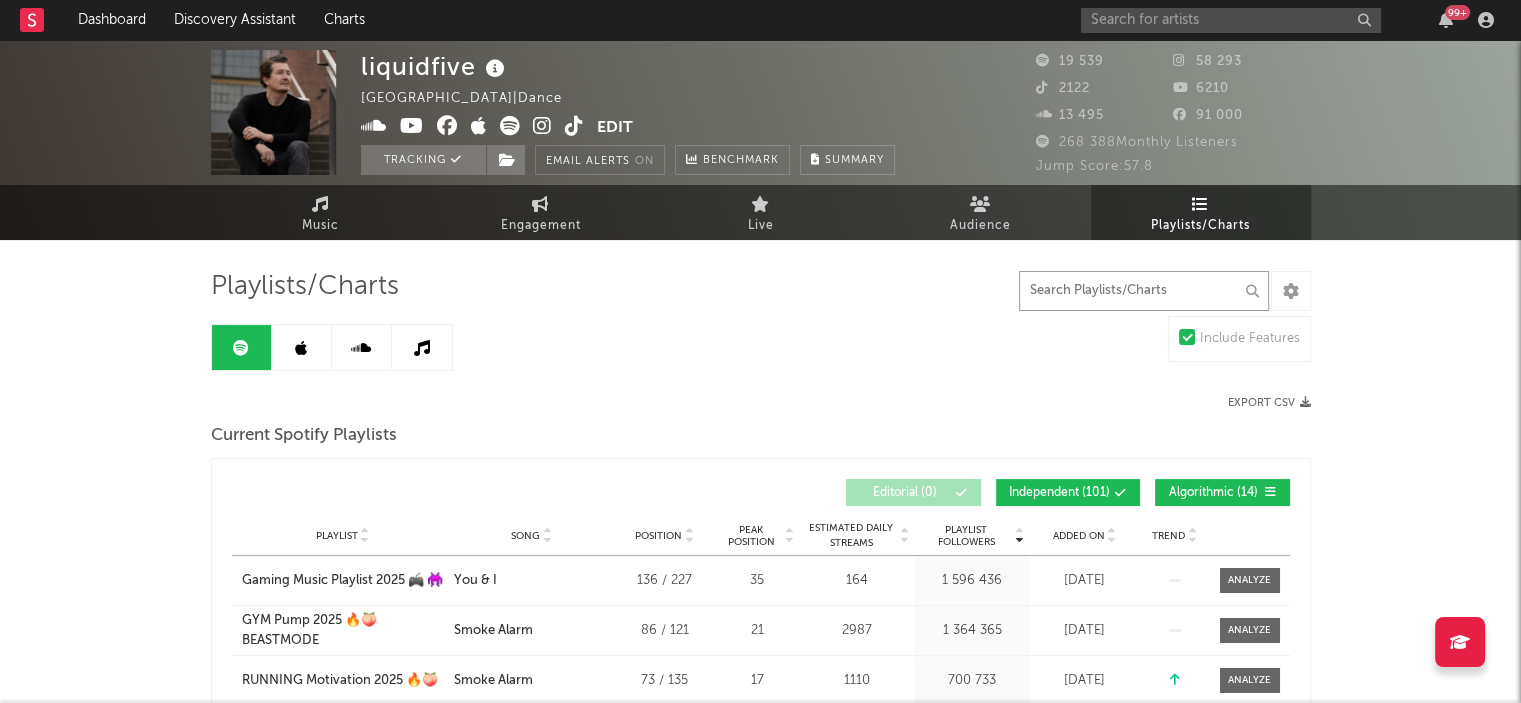 click at bounding box center [1144, 291] 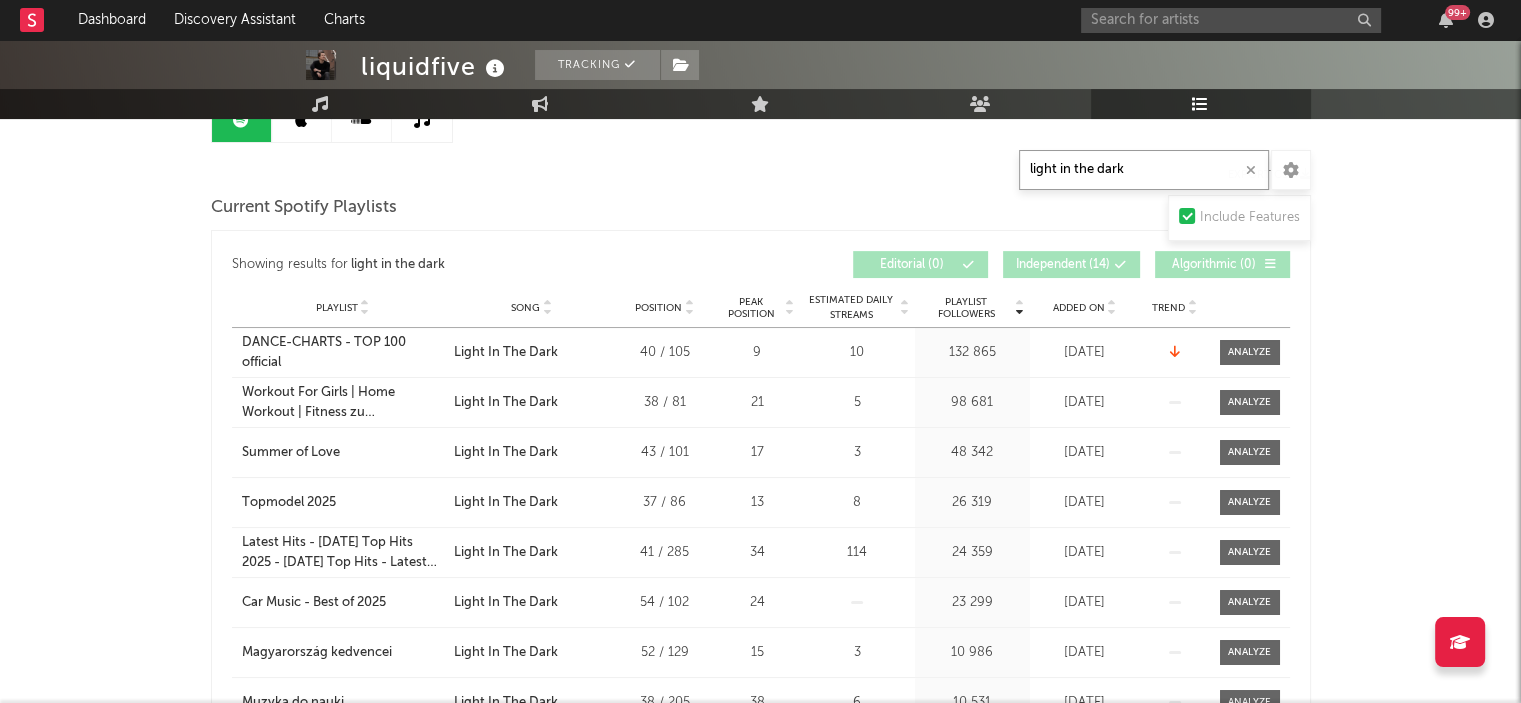 scroll, scrollTop: 308, scrollLeft: 0, axis: vertical 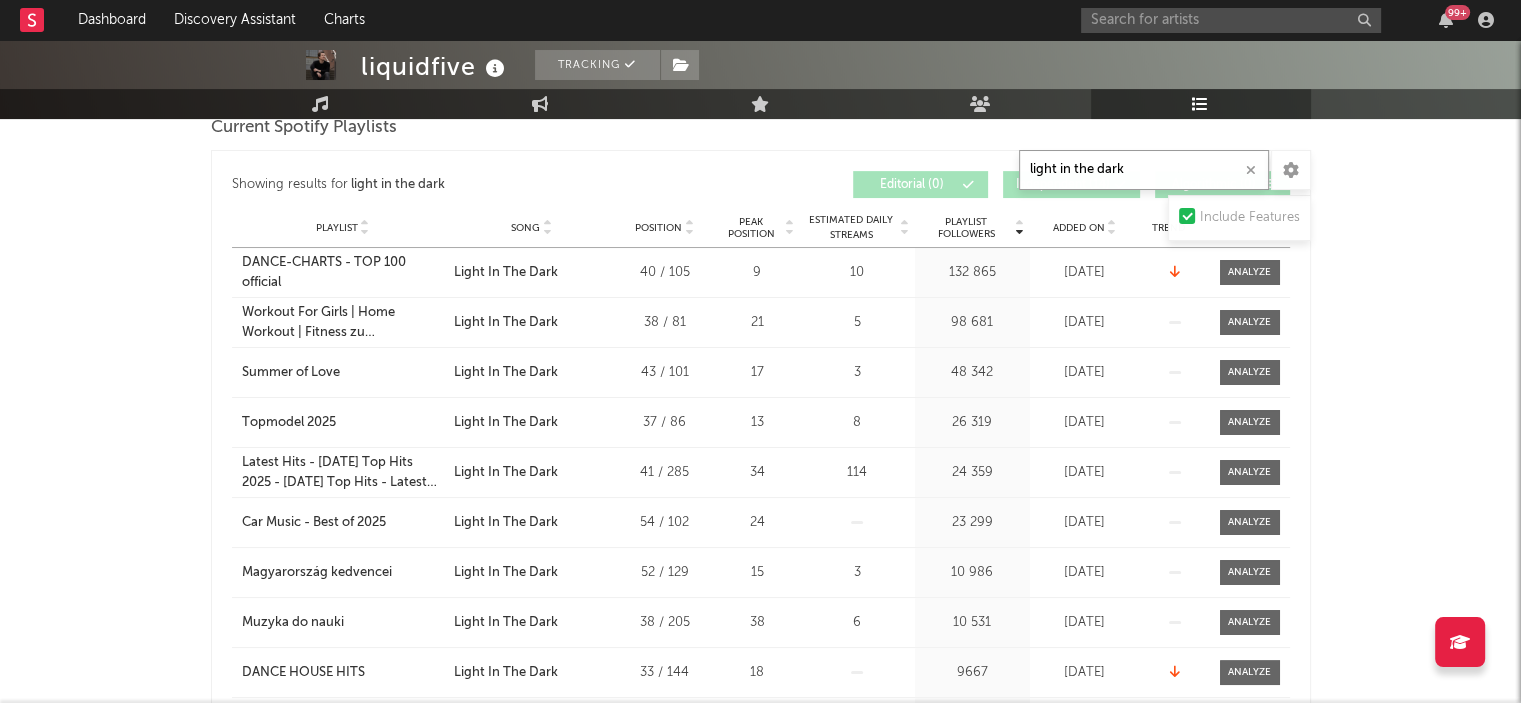 type on "light in the dark" 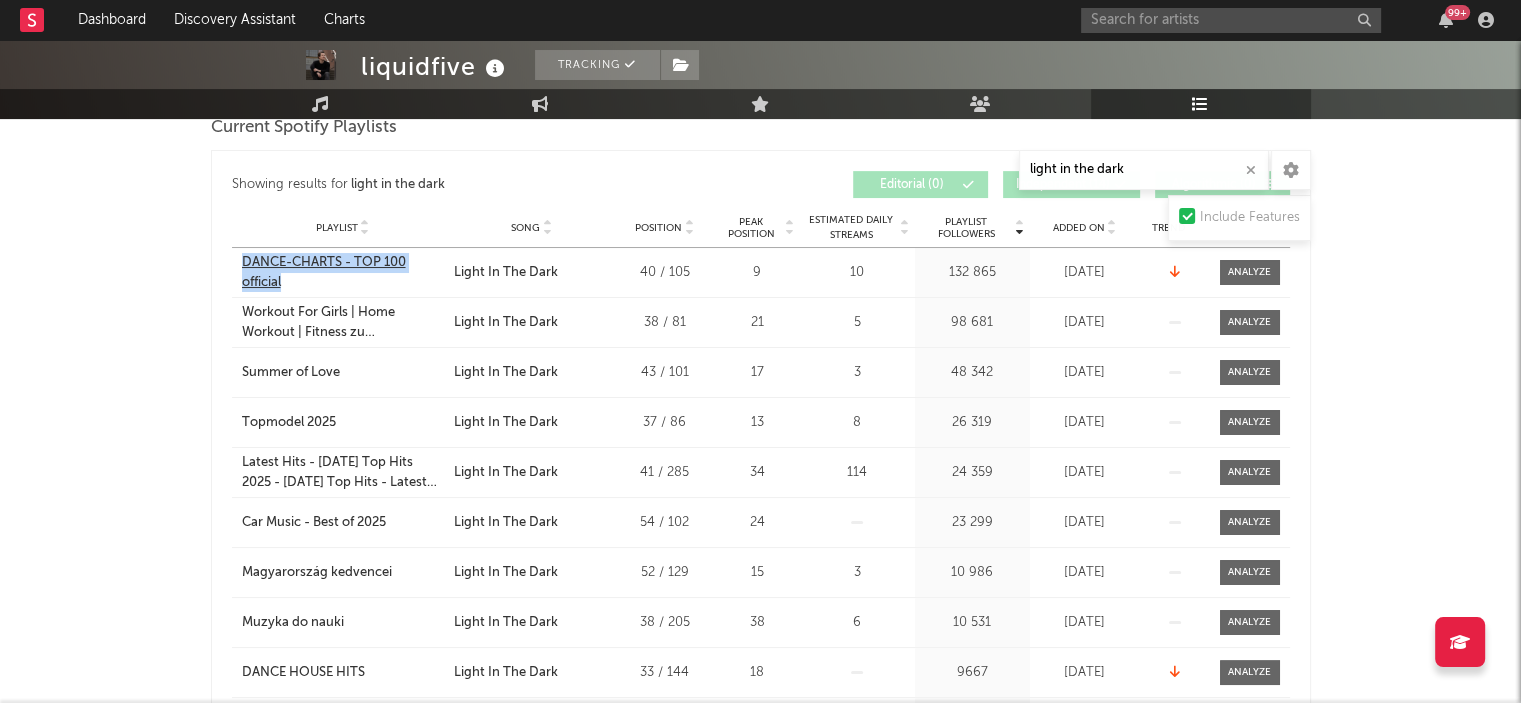 drag, startPoint x: 233, startPoint y: 259, endPoint x: 302, endPoint y: 276, distance: 71.063354 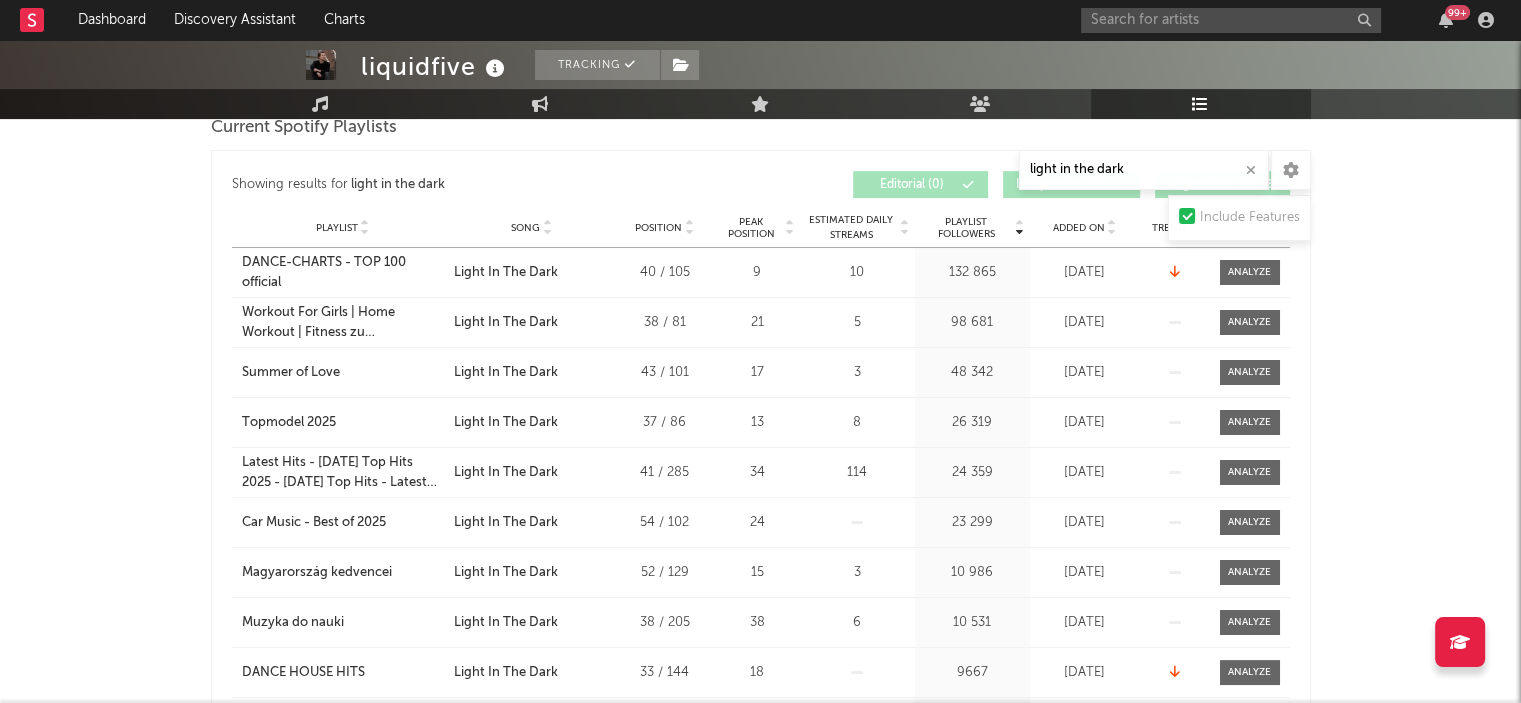 click on "Playlist Followers 132 865" at bounding box center [972, 272] 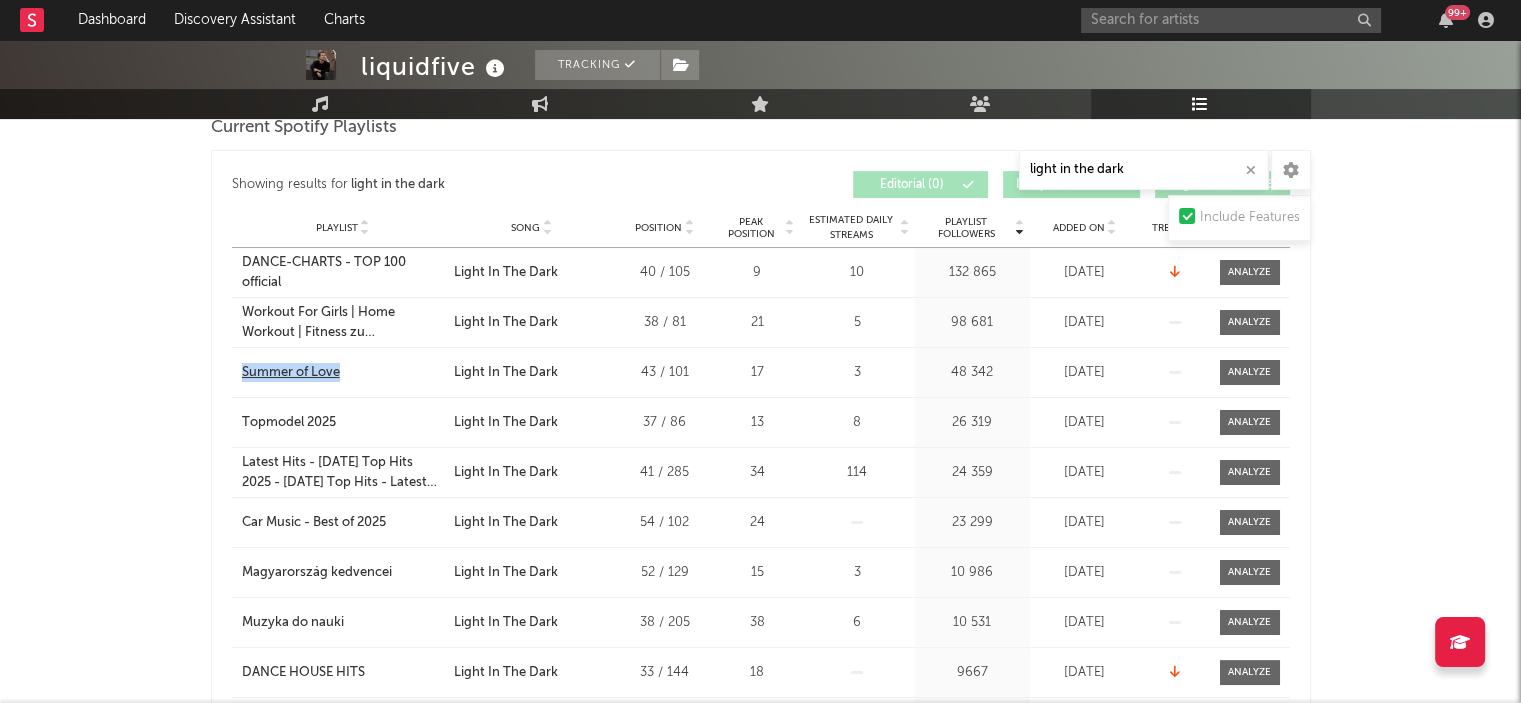 drag, startPoint x: 232, startPoint y: 372, endPoint x: 366, endPoint y: 370, distance: 134.01492 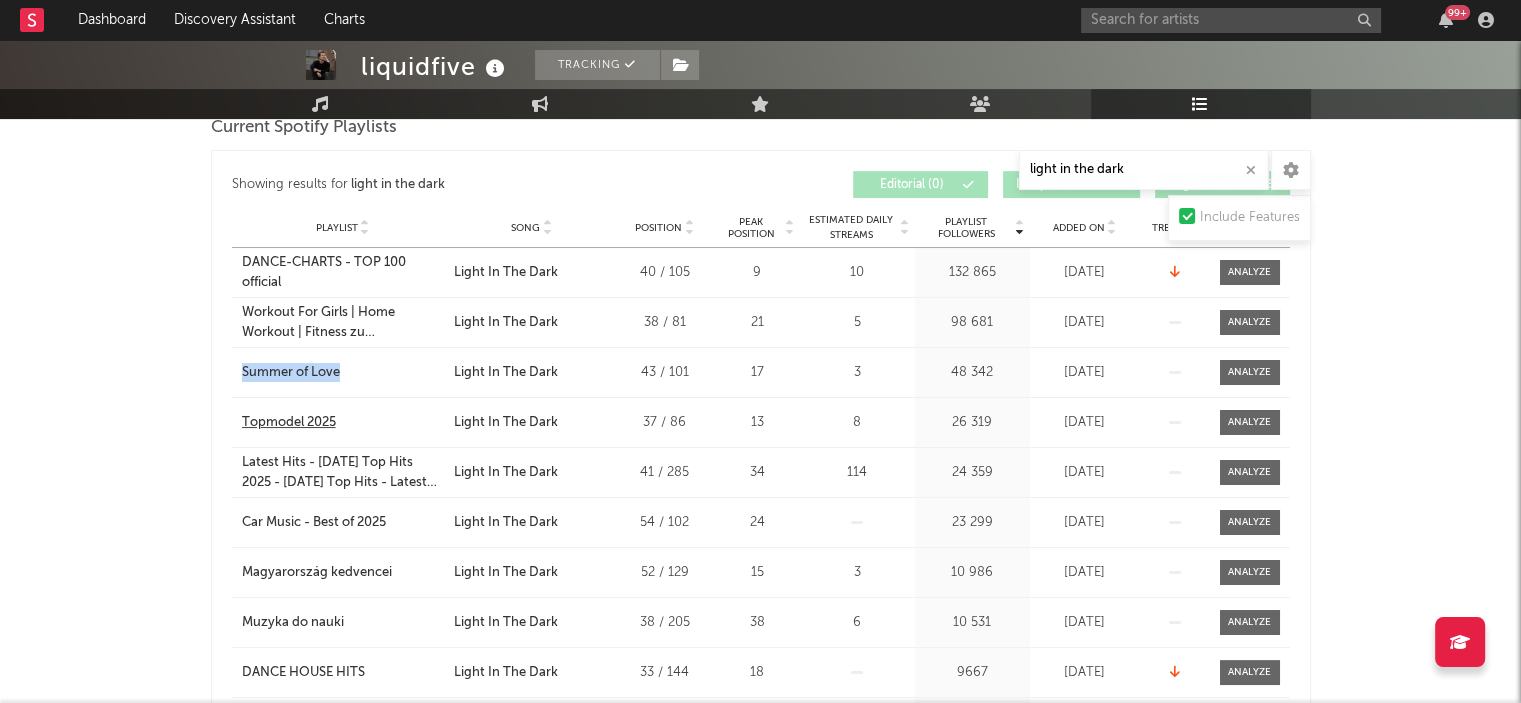 click on "Topmodel 2025" at bounding box center (289, 423) 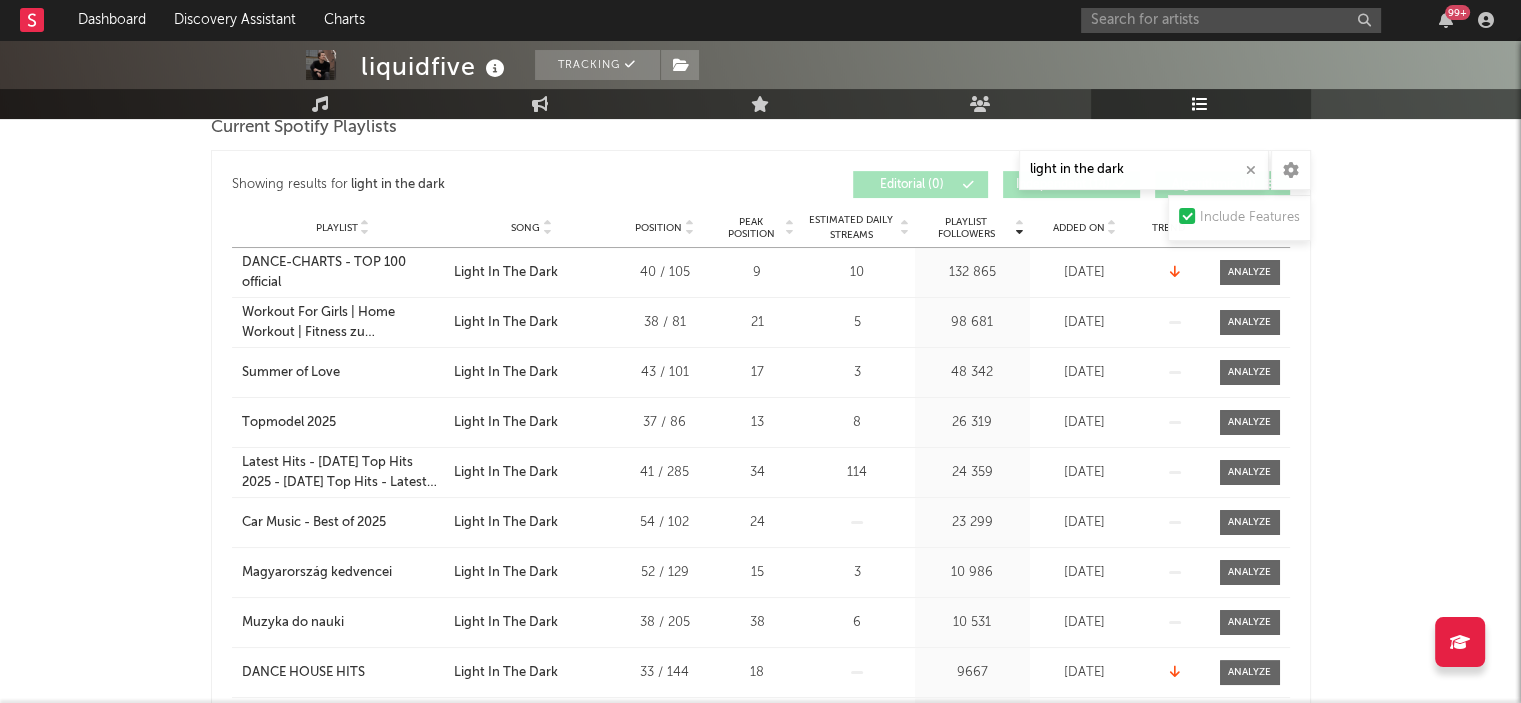 click on "Light In The Dark" at bounding box center (532, 423) 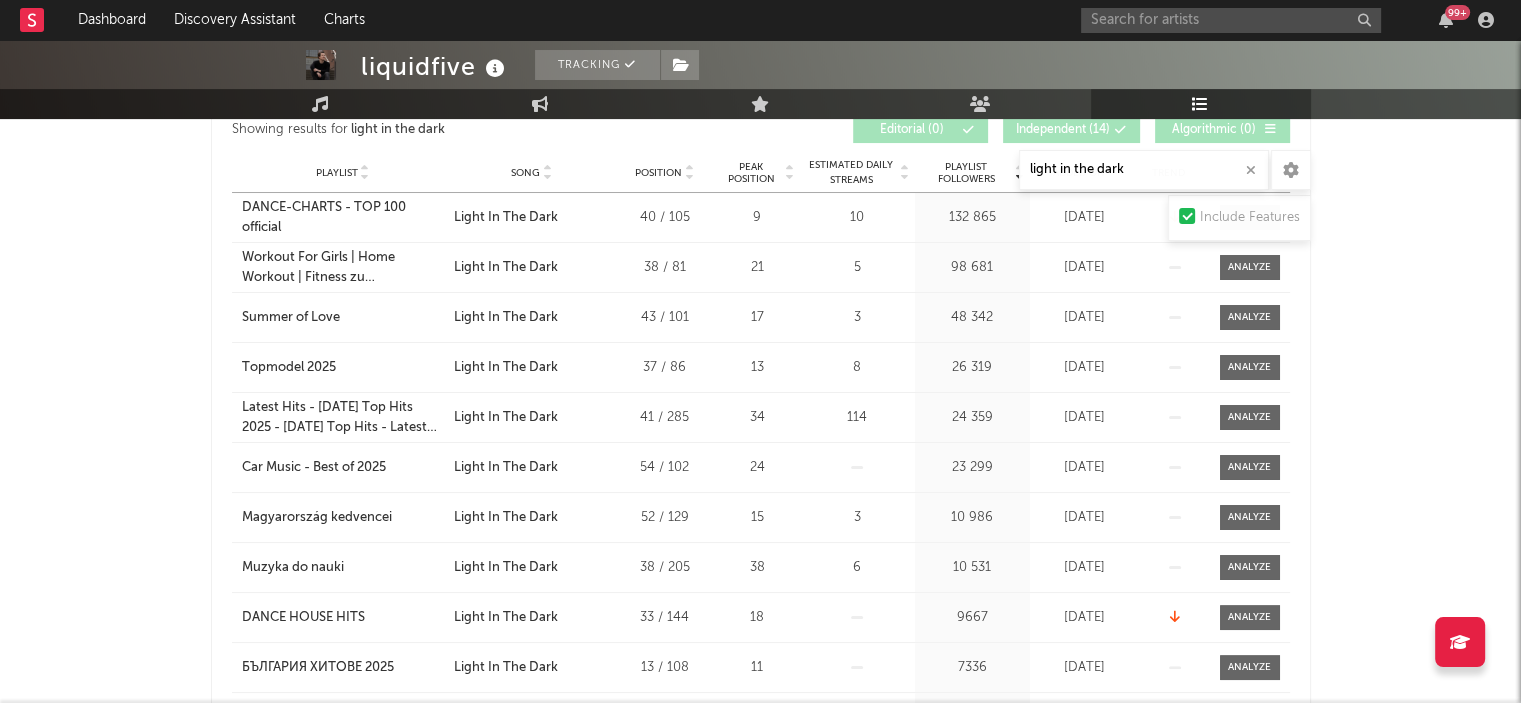 scroll, scrollTop: 364, scrollLeft: 0, axis: vertical 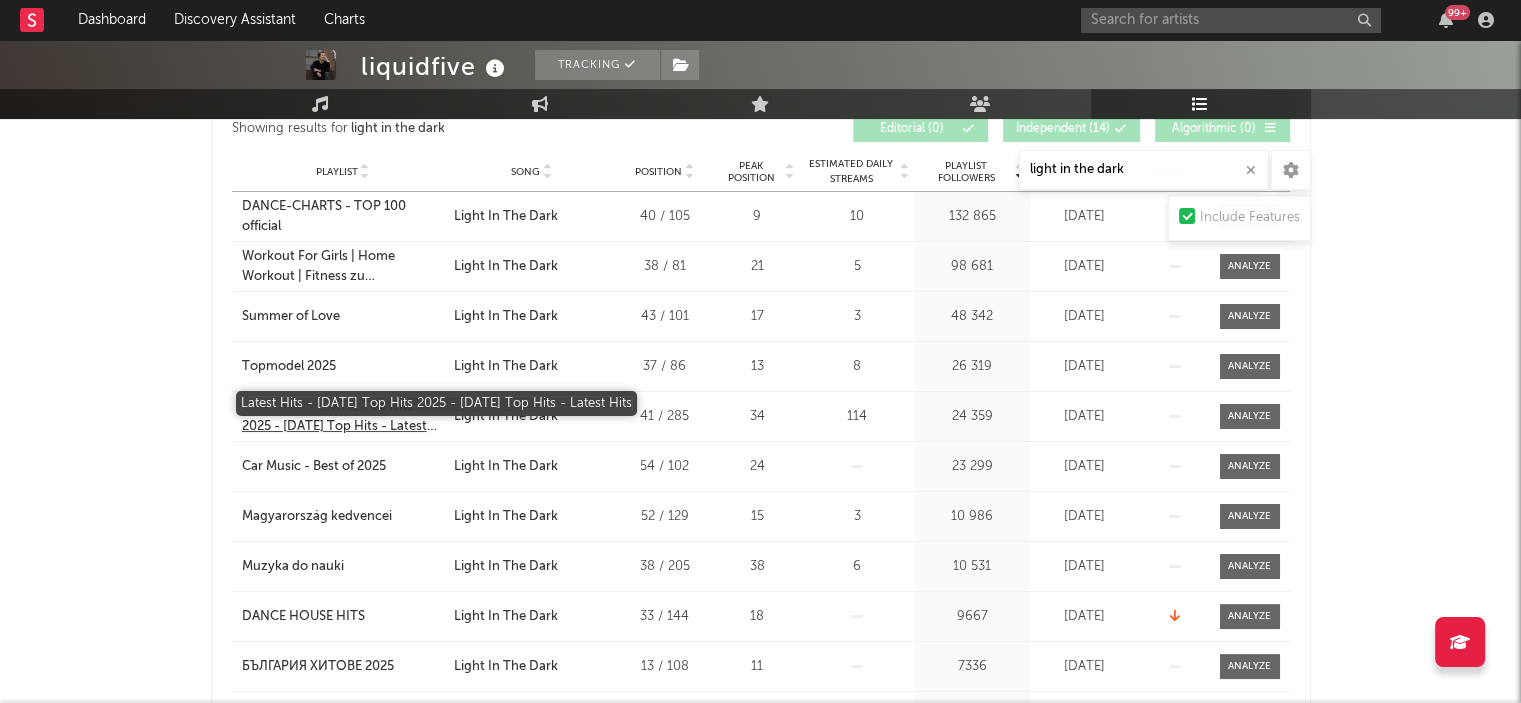 click on "Latest Hits - [DATE] Top Hits 2025 - [DATE] Top Hits - Latest Hits" at bounding box center (343, 416) 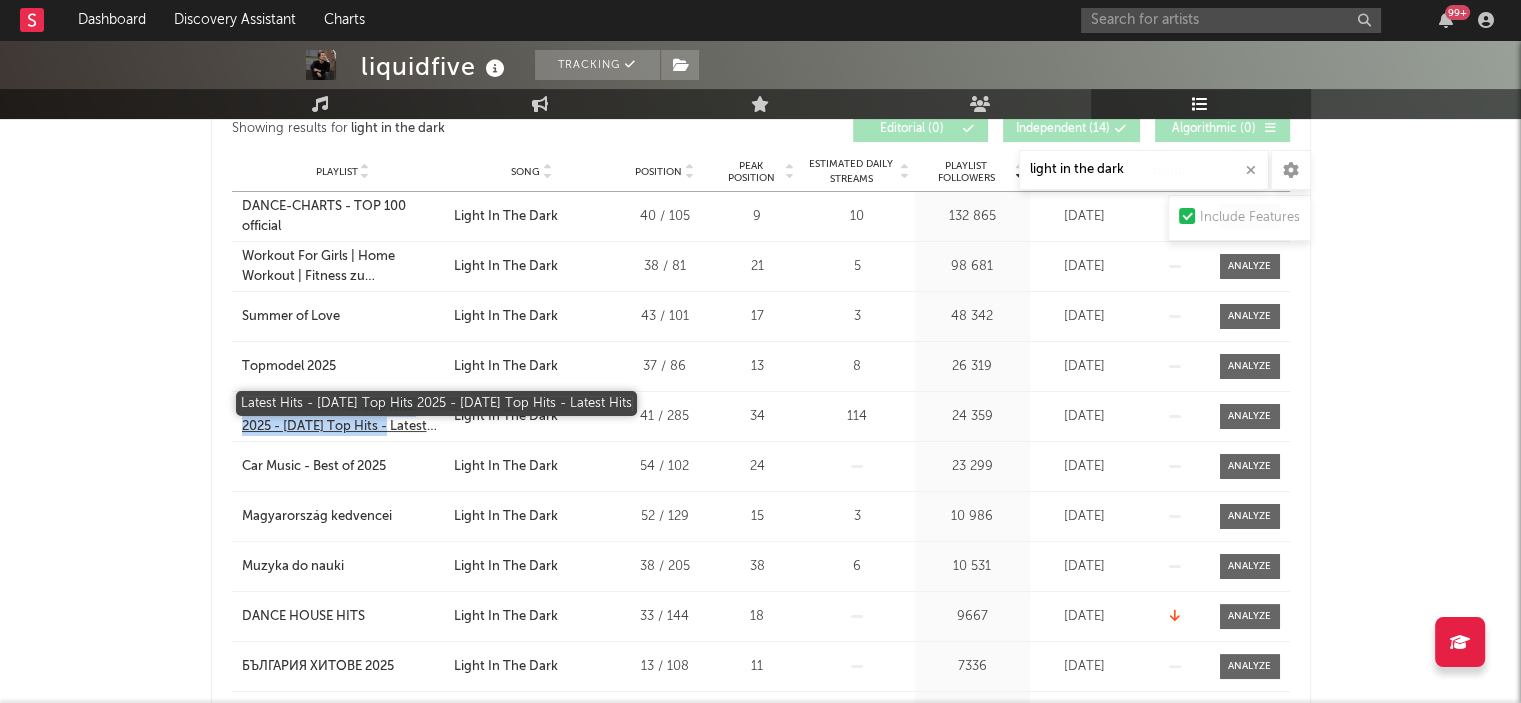 drag, startPoint x: 231, startPoint y: 403, endPoint x: 384, endPoint y: 423, distance: 154.30165 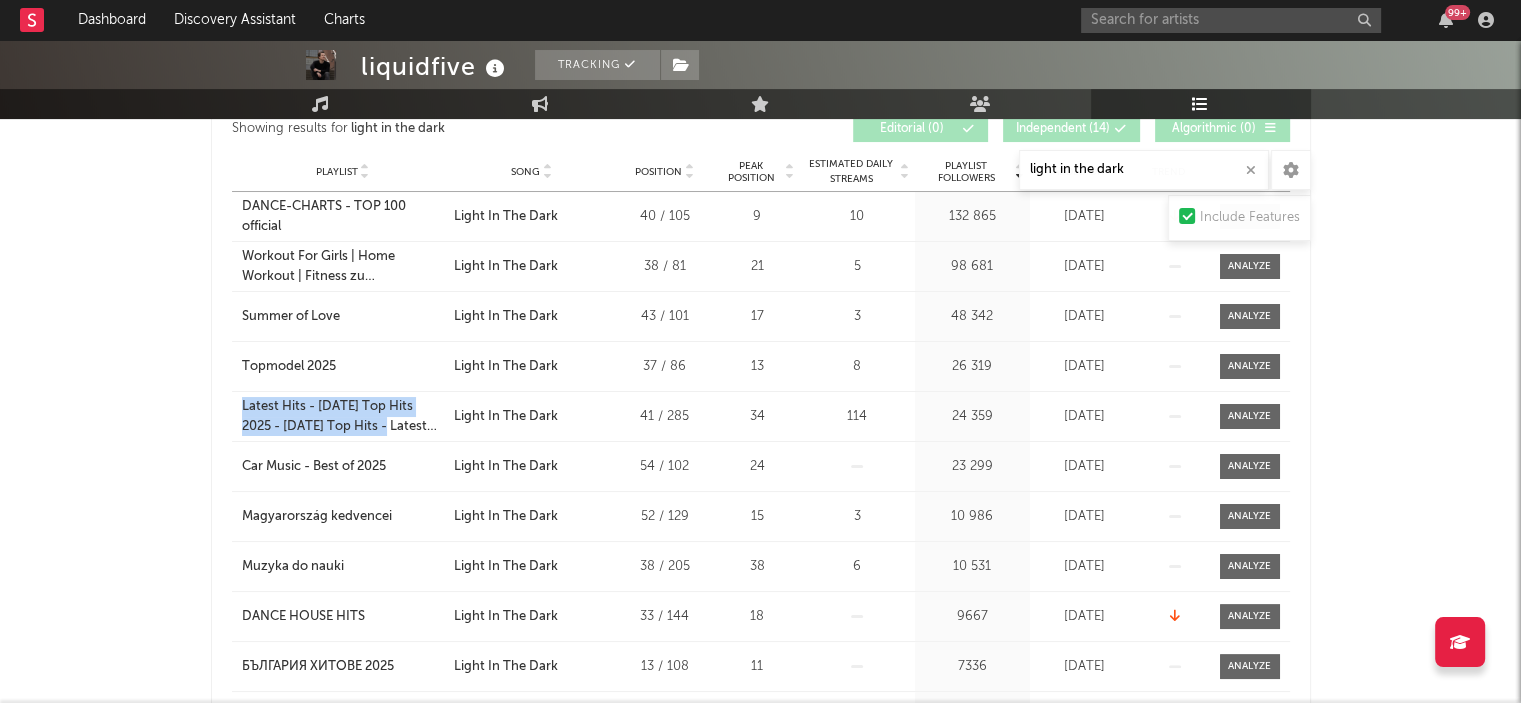 scroll, scrollTop: 434, scrollLeft: 0, axis: vertical 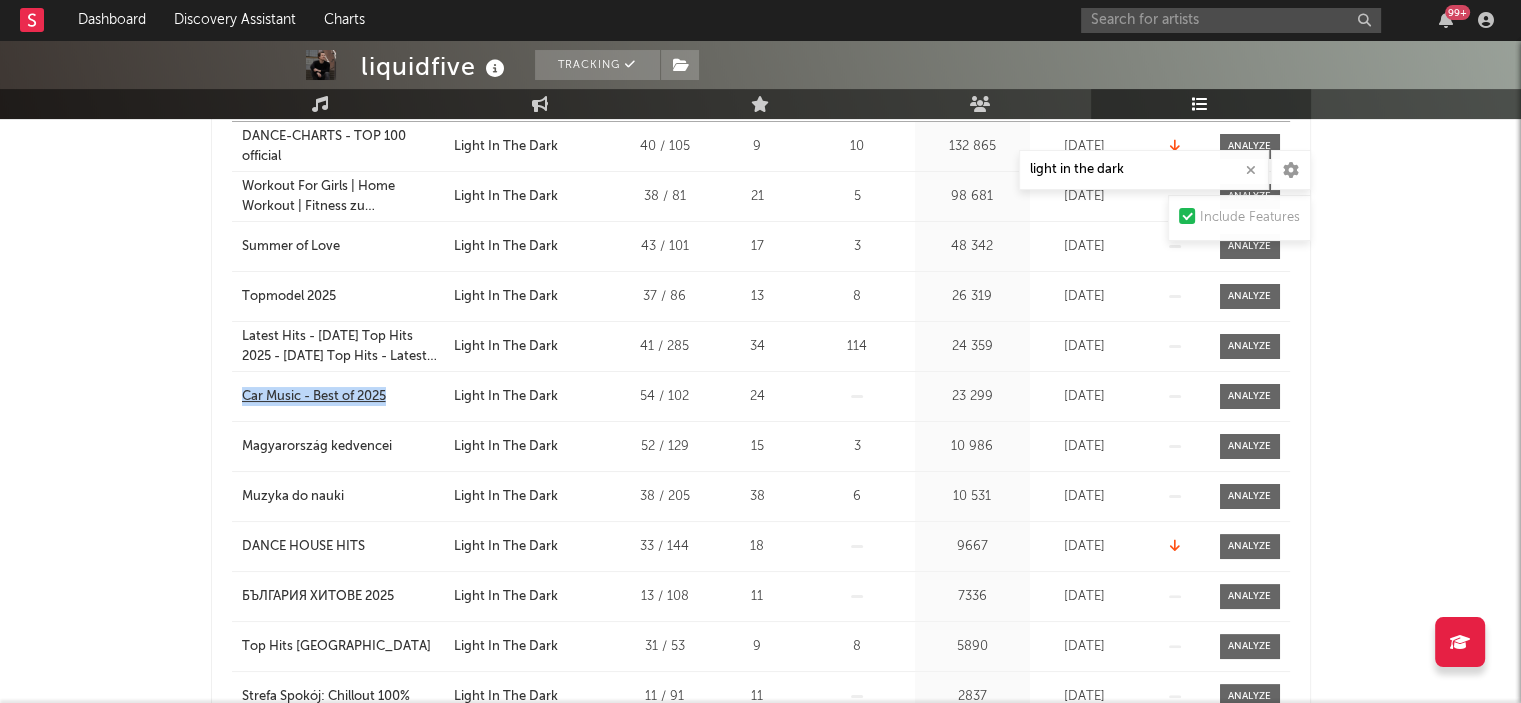 drag, startPoint x: 232, startPoint y: 396, endPoint x: 394, endPoint y: 388, distance: 162.19742 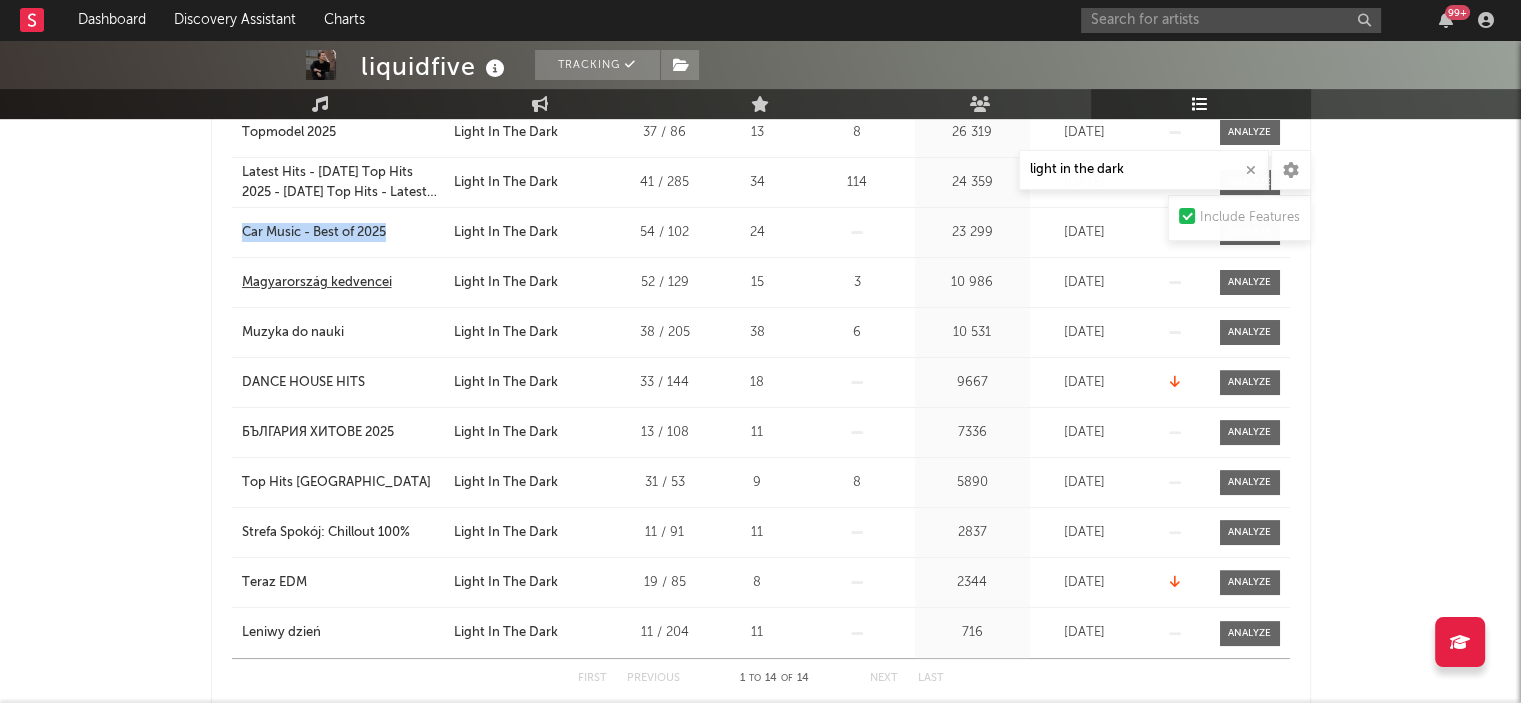 scroll, scrollTop: 636, scrollLeft: 0, axis: vertical 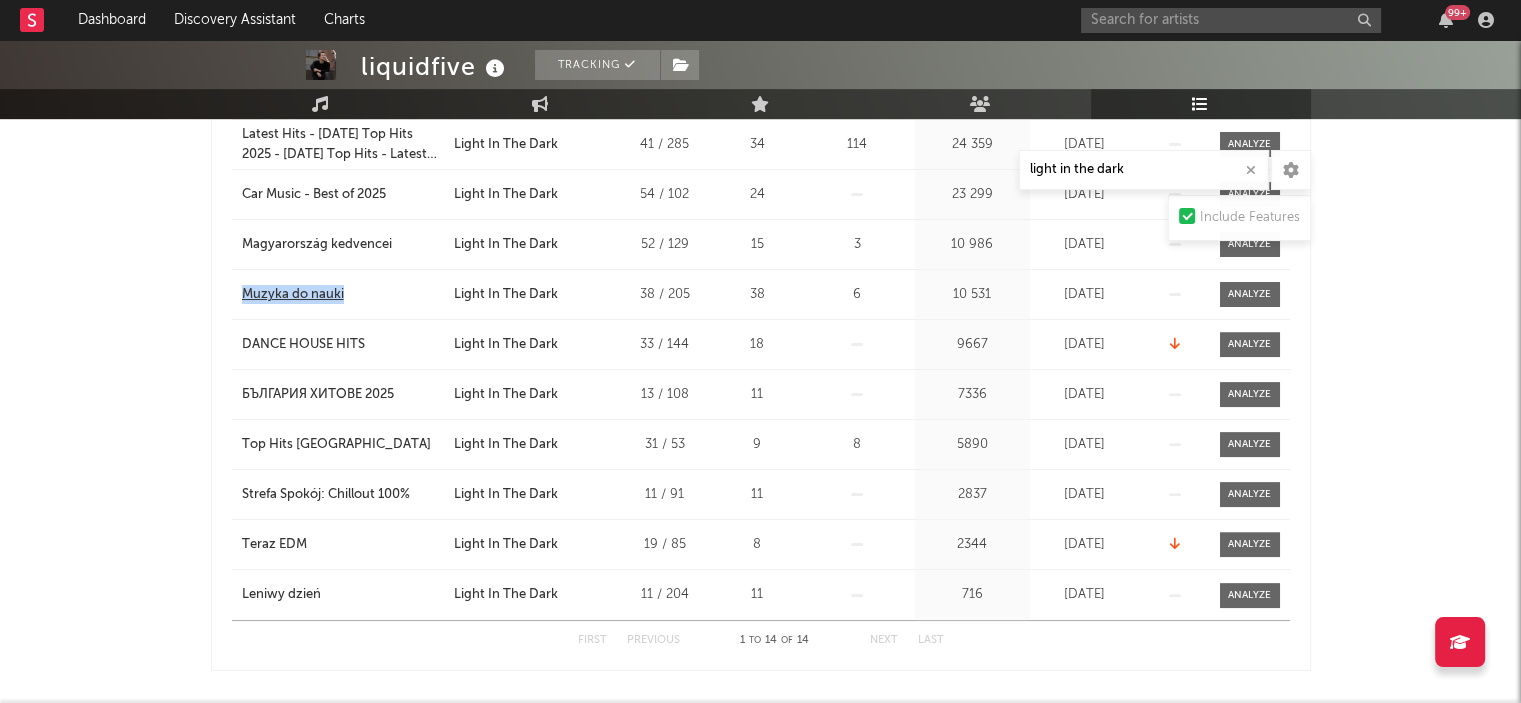 drag, startPoint x: 223, startPoint y: 291, endPoint x: 364, endPoint y: 295, distance: 141.05673 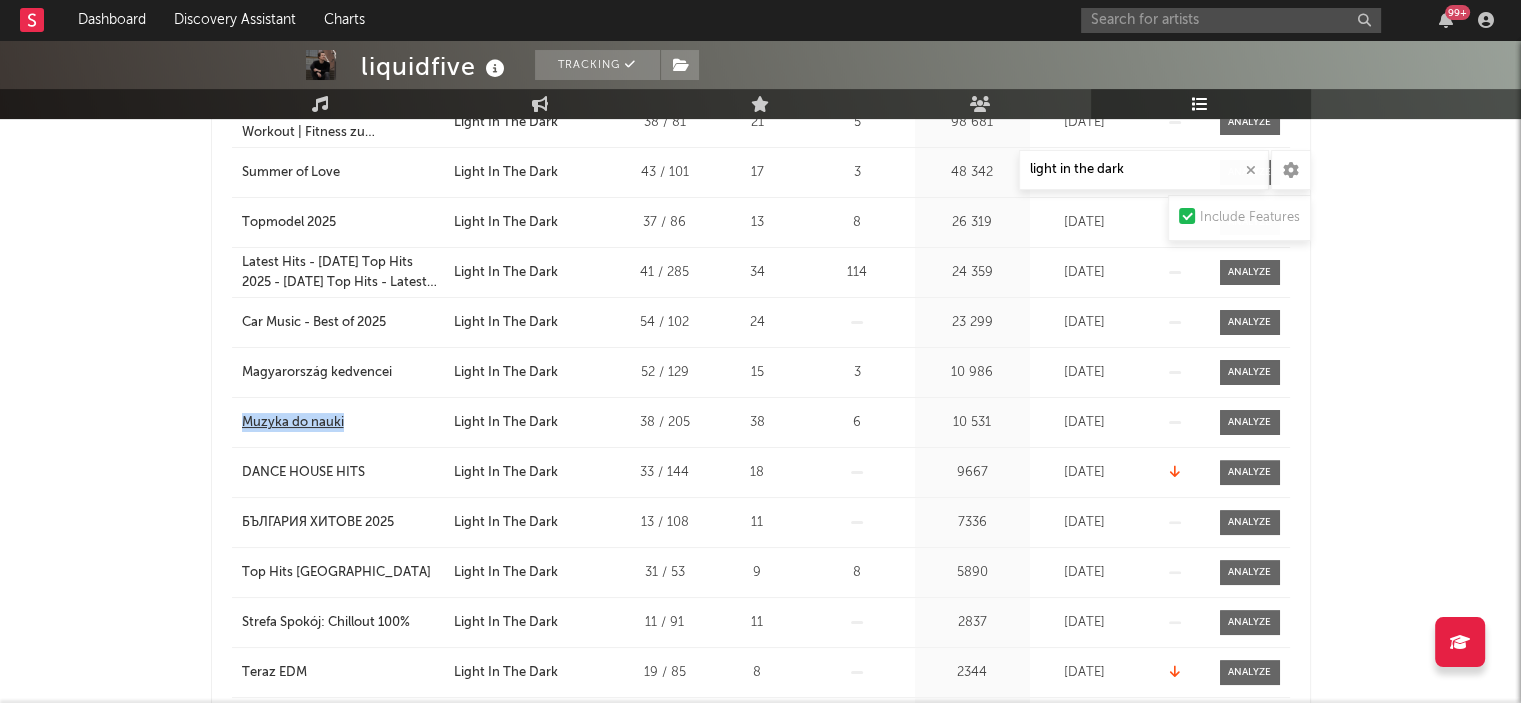 scroll, scrollTop: 590, scrollLeft: 0, axis: vertical 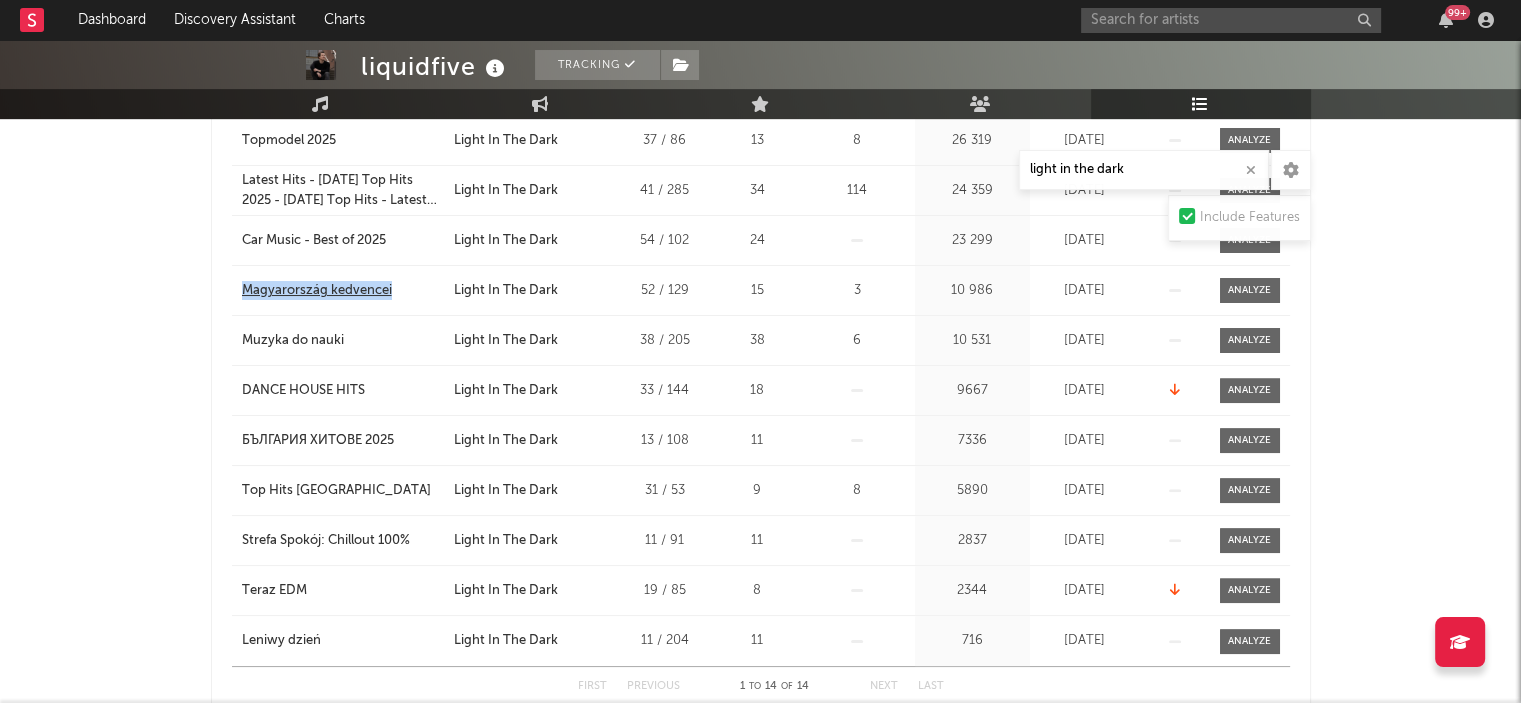 drag, startPoint x: 232, startPoint y: 290, endPoint x: 402, endPoint y: 290, distance: 170 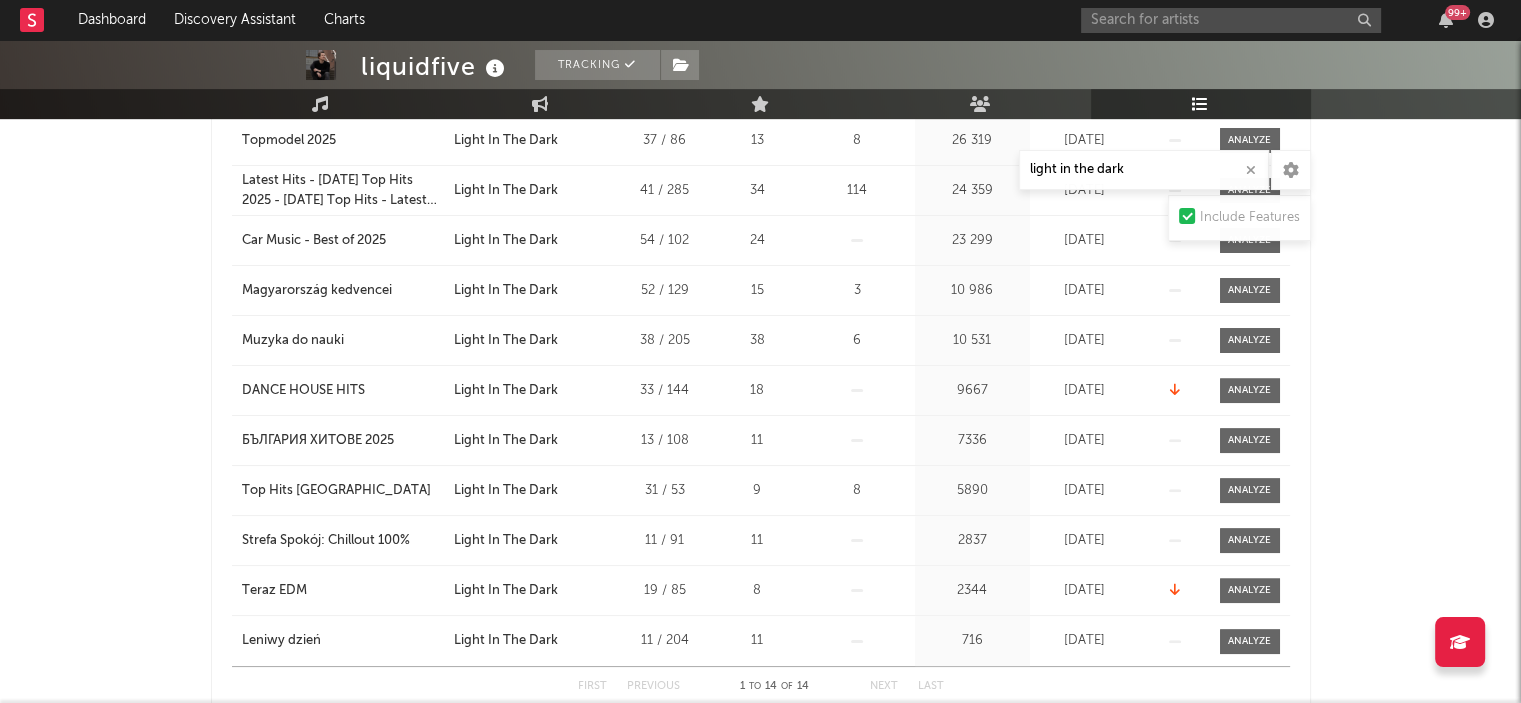 click on "Playlist DANCE HOUSE HITS City Song Light In The Dark Position 33 / 144 Peak Position 18 Estimated Daily Streams Playlist Followers 9667 Daily Streams Added On [DATE] Exited On [DATE] Trend" at bounding box center (761, 390) 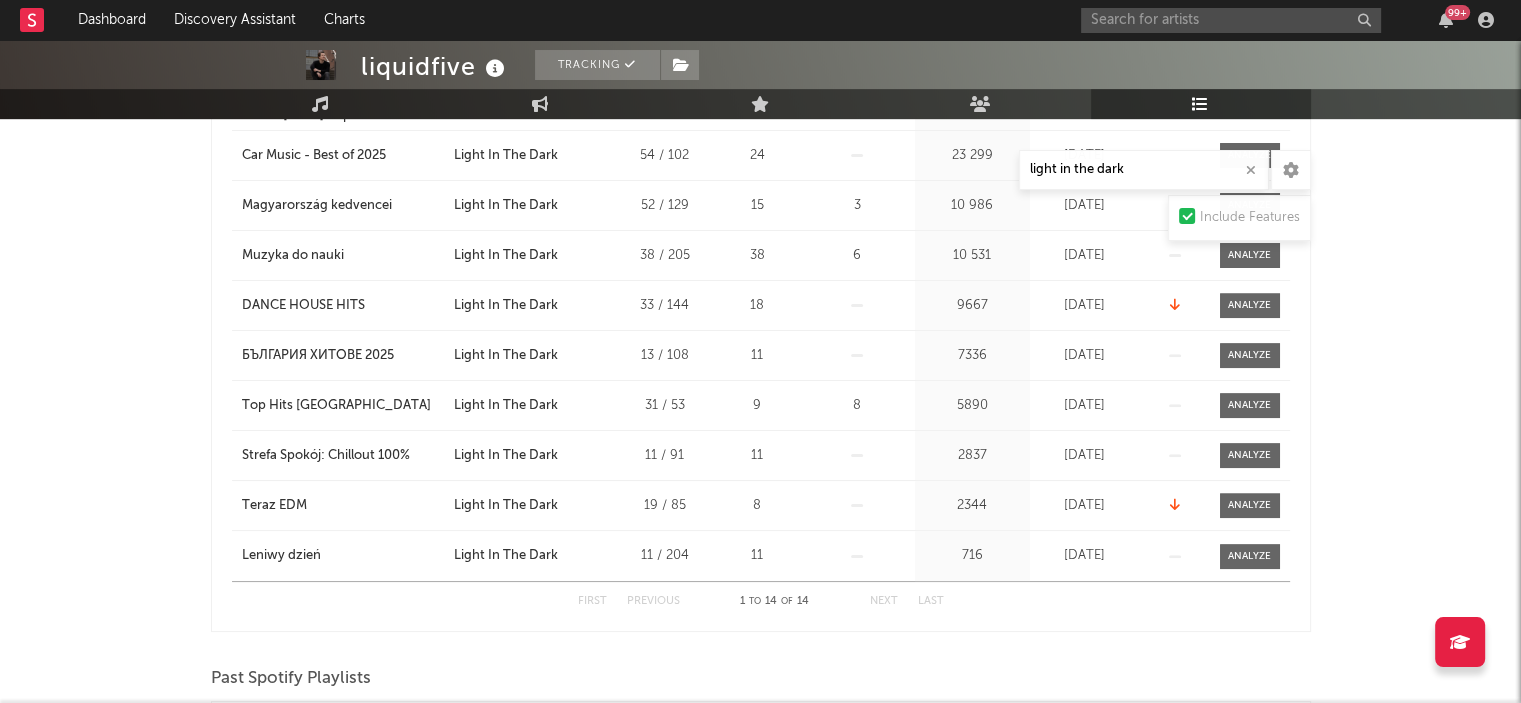 scroll, scrollTop: 676, scrollLeft: 0, axis: vertical 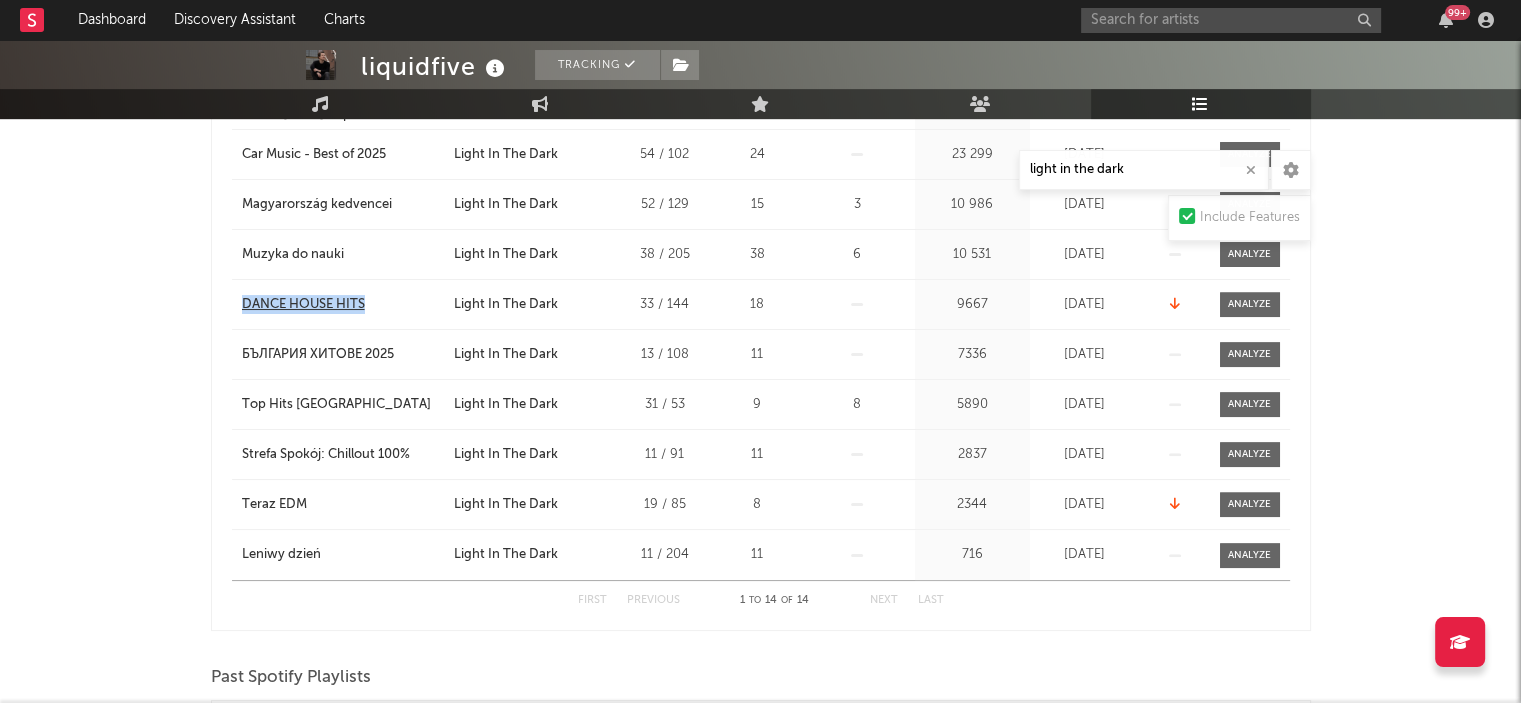 drag, startPoint x: 236, startPoint y: 299, endPoint x: 390, endPoint y: 297, distance: 154.01299 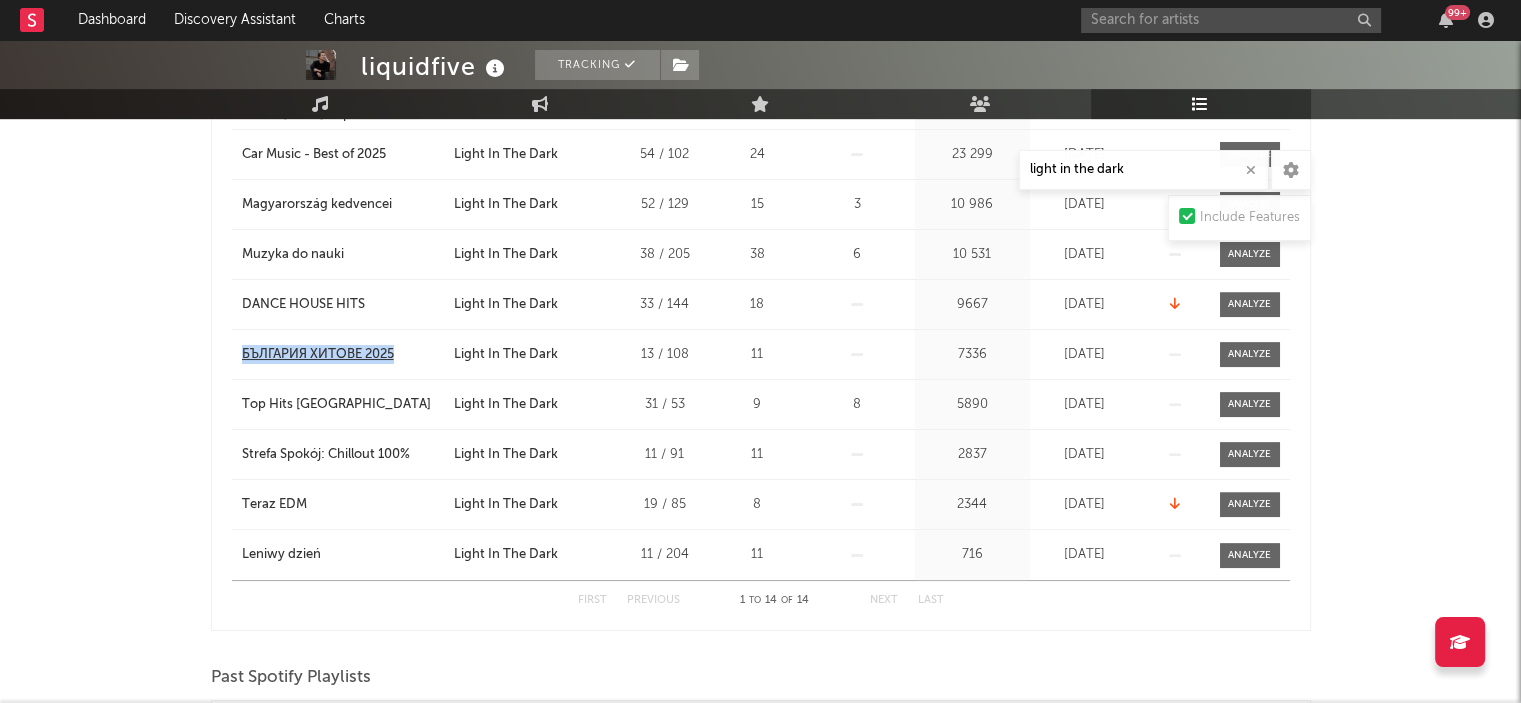 drag, startPoint x: 230, startPoint y: 353, endPoint x: 421, endPoint y: 355, distance: 191.01047 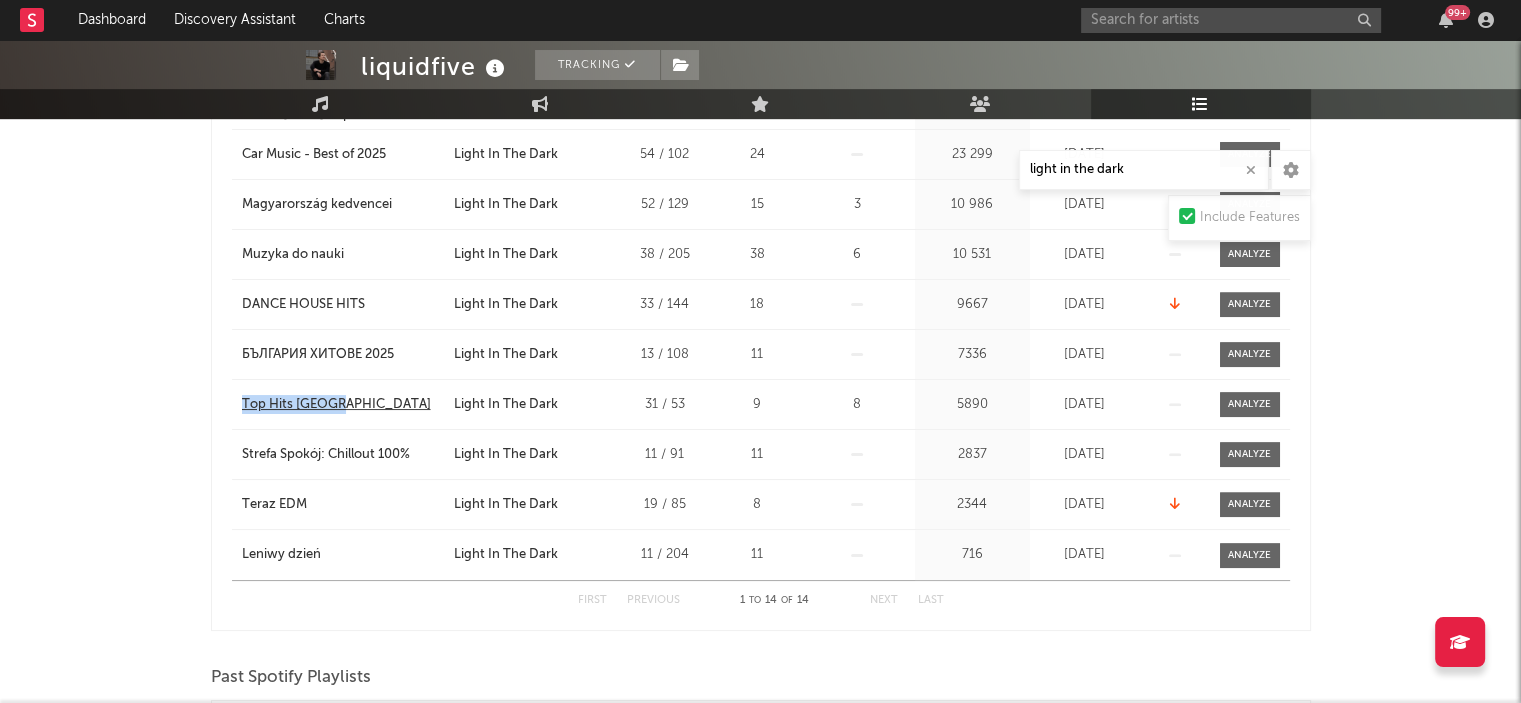 drag, startPoint x: 221, startPoint y: 407, endPoint x: 378, endPoint y: 396, distance: 157.38487 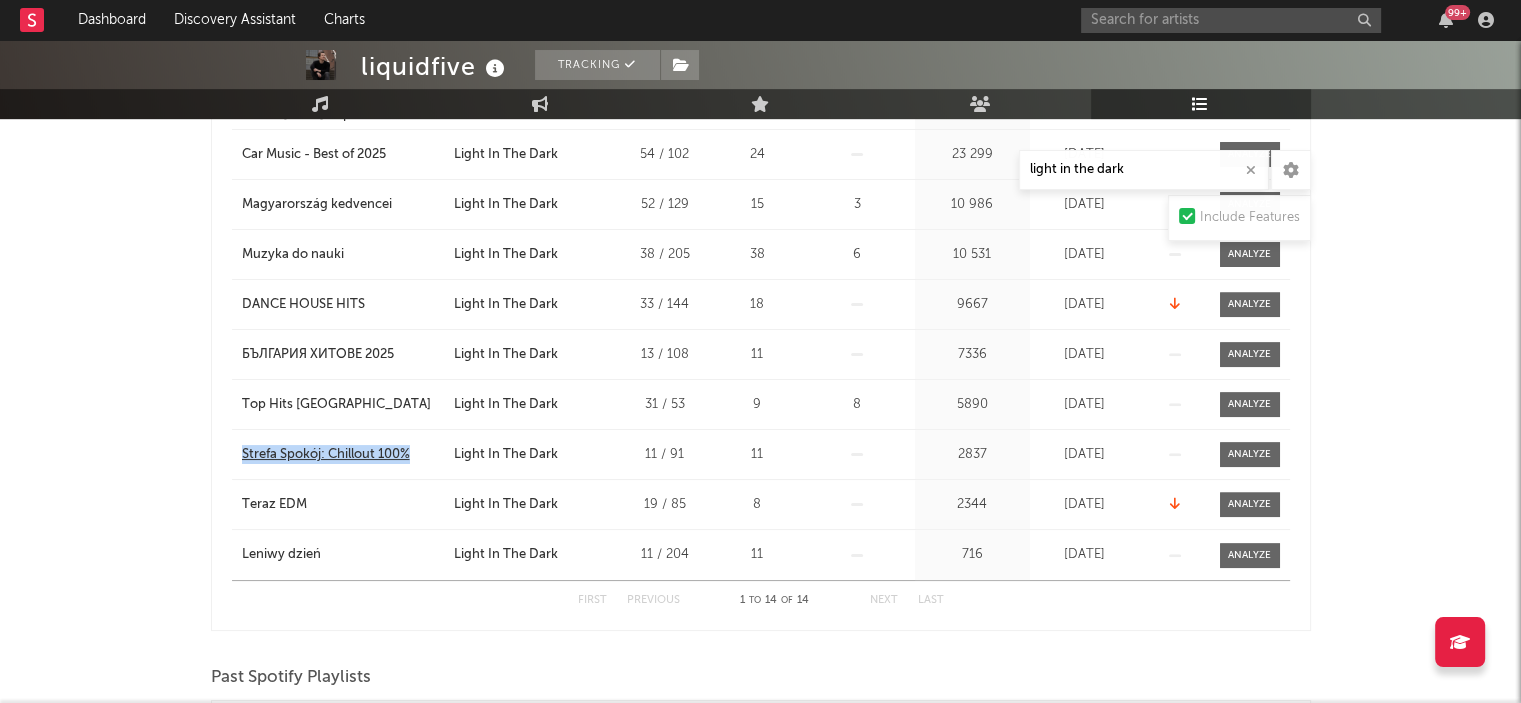 drag, startPoint x: 232, startPoint y: 451, endPoint x: 428, endPoint y: 449, distance: 196.01021 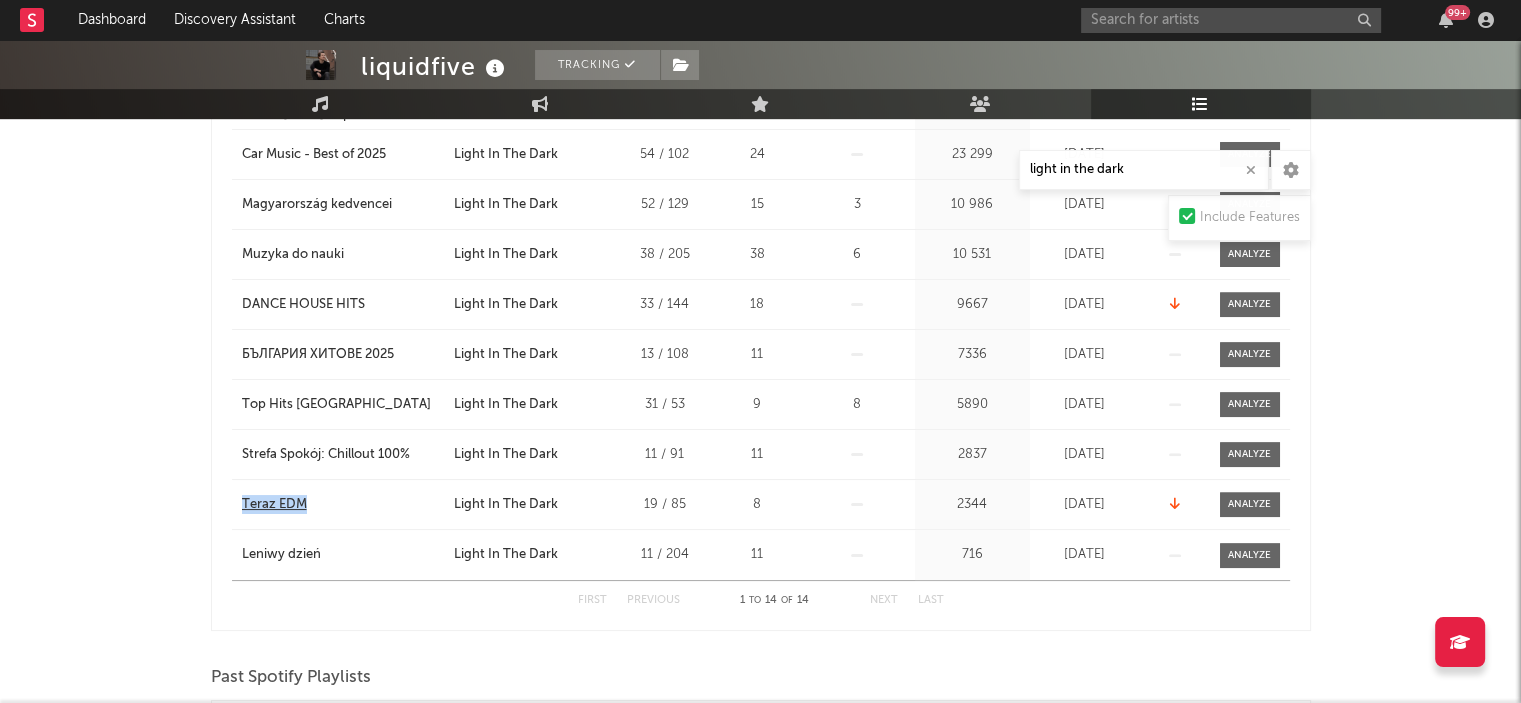 drag, startPoint x: 228, startPoint y: 500, endPoint x: 358, endPoint y: 510, distance: 130.38405 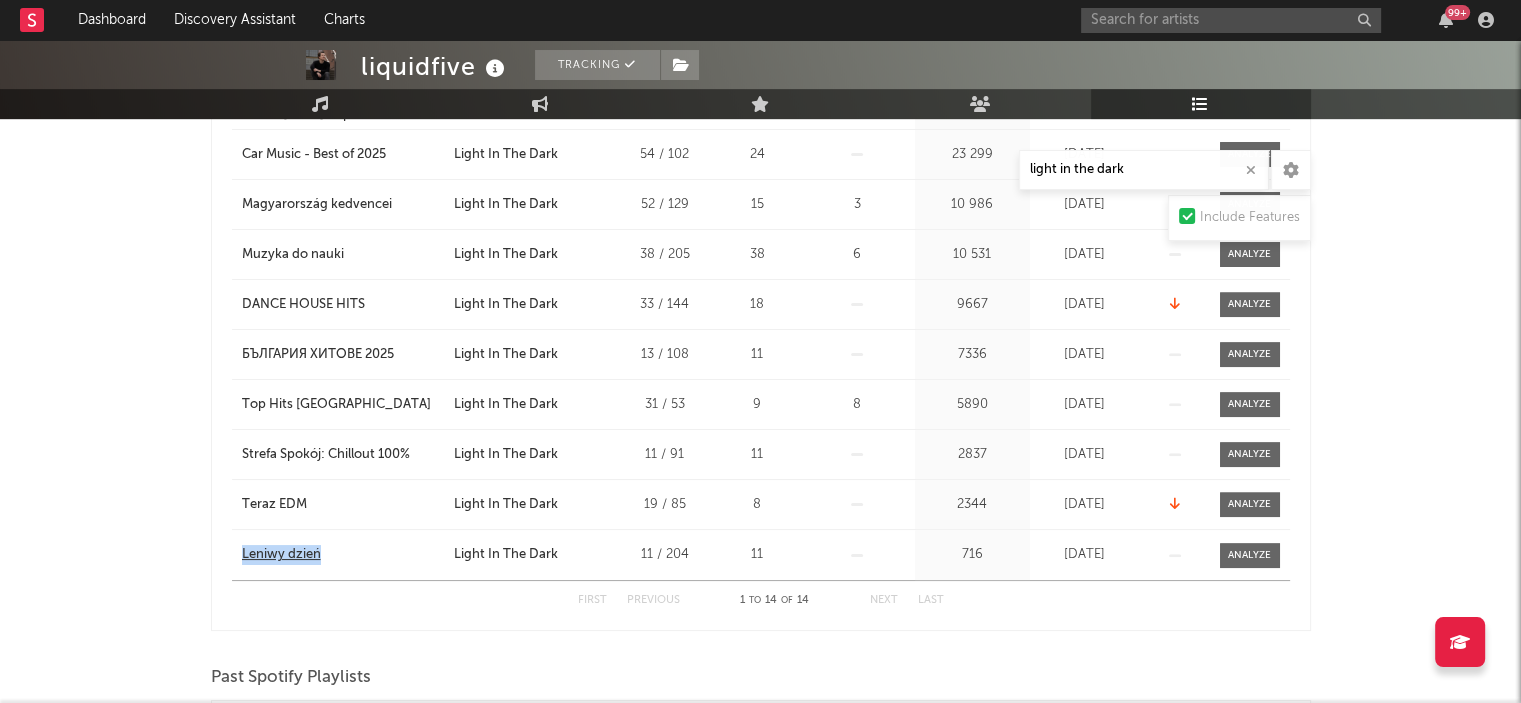 drag, startPoint x: 222, startPoint y: 555, endPoint x: 340, endPoint y: 558, distance: 118.03813 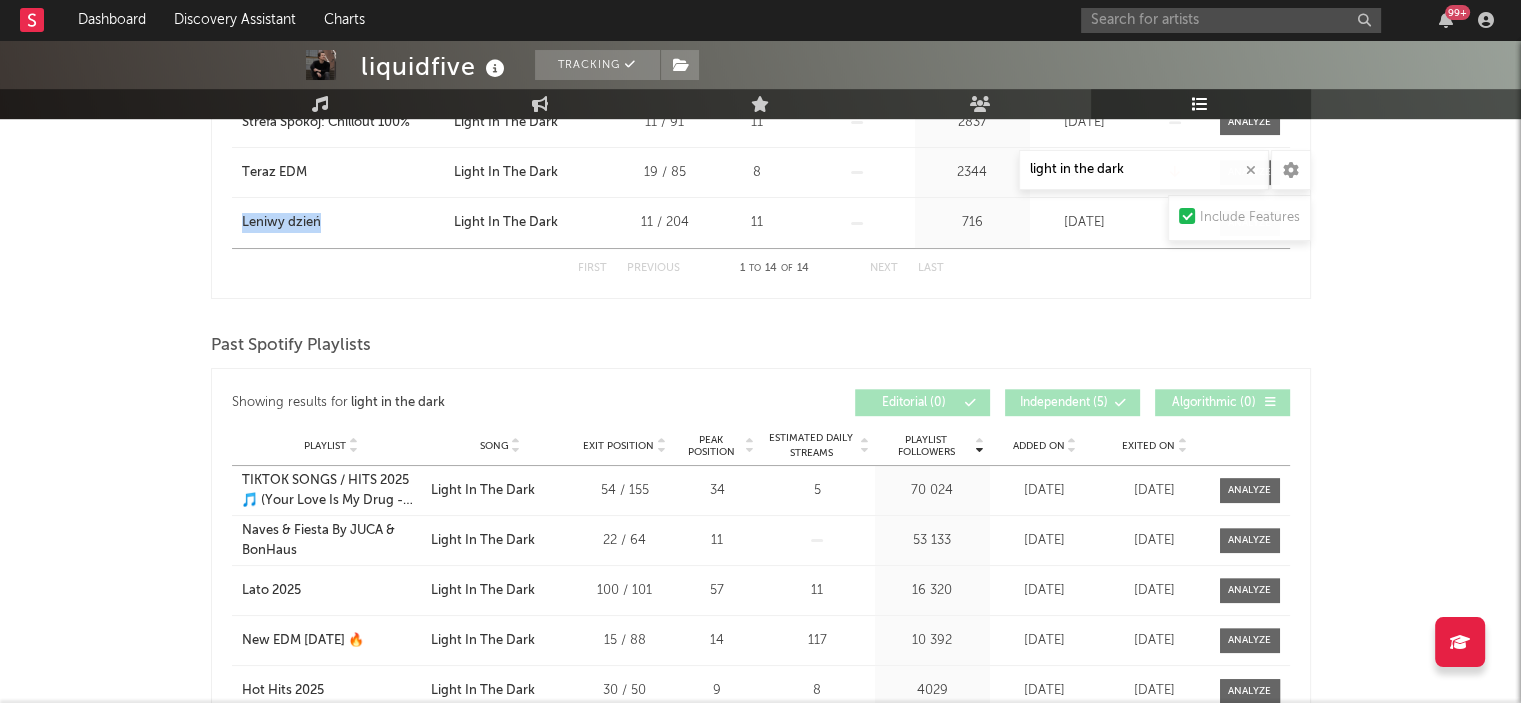 scroll, scrollTop: 1148, scrollLeft: 0, axis: vertical 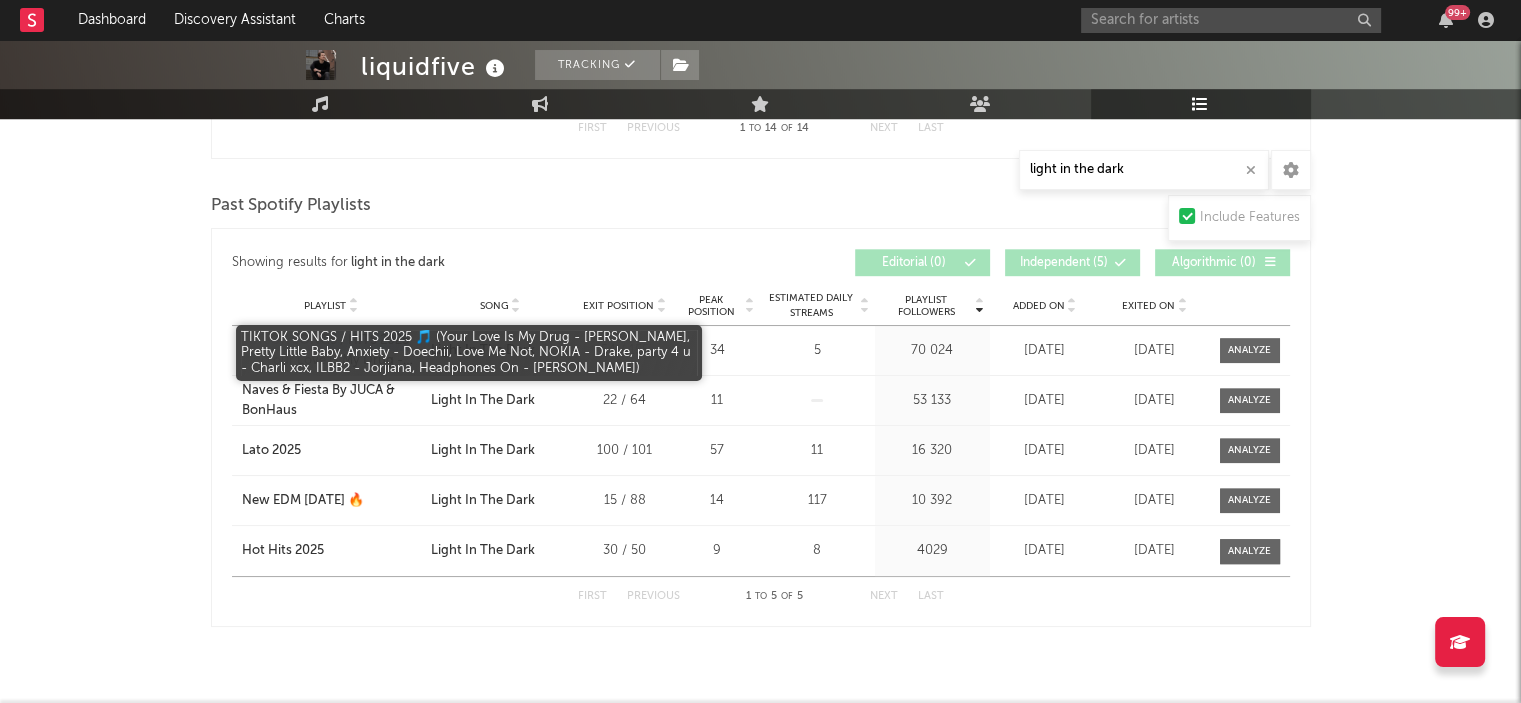 drag, startPoint x: 256, startPoint y: 339, endPoint x: 520, endPoint y: 225, distance: 287.56216 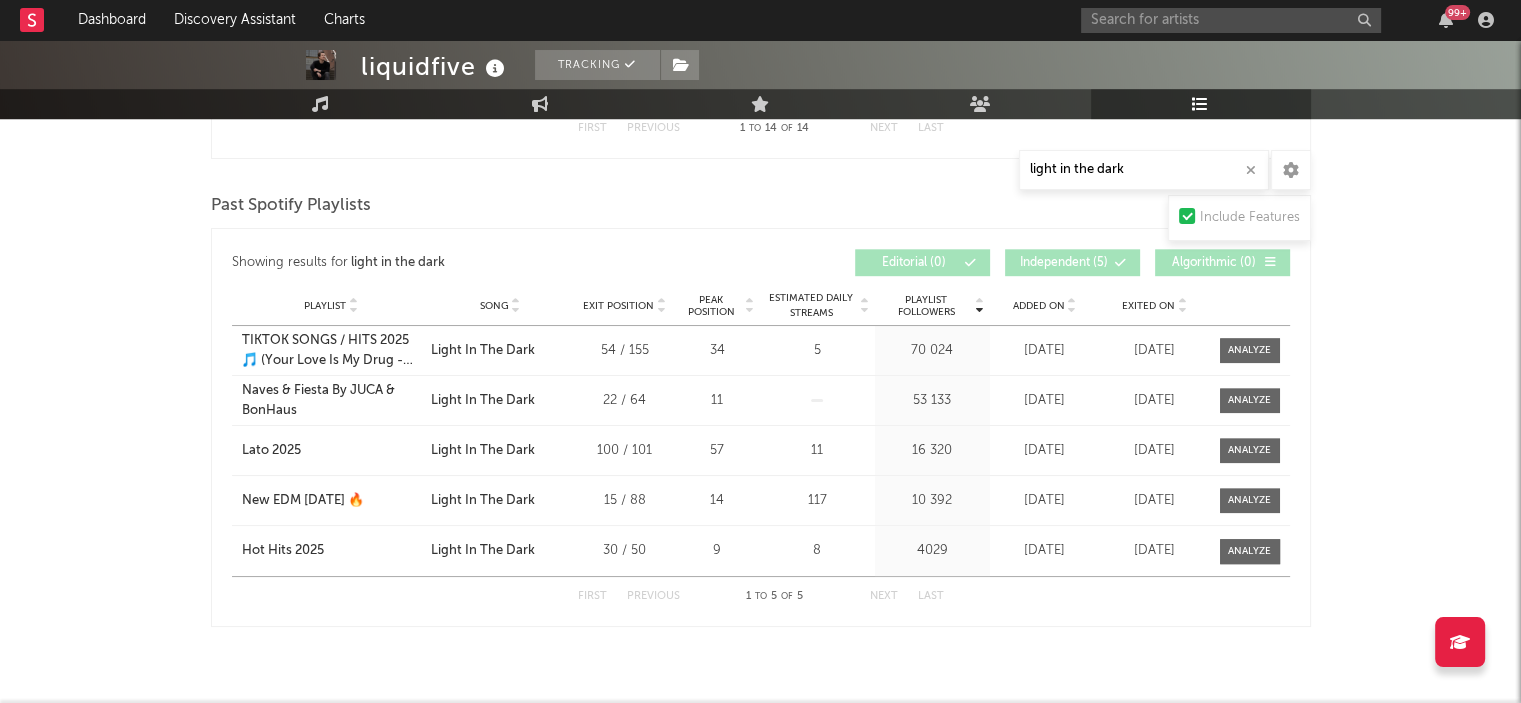 click on "Past Spotify Playlists Showing results for  light in the dark Playlist Followers Playlist Song Exit Position Peak Position Playlist Followers Added On Exited On Position Followers Editorial   ( 0 ) Independent   ( 5 ) Algorithmic   ( 0 ) Playlist City Song Exit Position Peak Position Estimated Daily Streams Playlist Followers Daily Streams Added On Exited On Trend Playlist TIKTOK SONGS / HITS 2025 🎵 (Your Love Is My Drug - [PERSON_NAME], Pretty Little Baby, Anxiety - Doechii, Love Me Not, NOKIA - Drake, party 4 u - Charli xcx, ILBB2 - Jorjiana, Headphones On - [PERSON_NAME]) City Song Light In The Dark Exit Position 54 / 155 Peak Position 34 Estimated Daily Streams 5 Playlist Followers 70 024 Daily Streams Added On [DATE] Exited On [DATE] Trend Playlist Naves & Fiesta By JUCA & BonHaus City Song Light In The Dark Exit Position 22 / 64 Peak Position 11 Estimated Daily Streams Playlist Followers 53 133 Daily Streams Added On [DATE] Exited On [DATE] Trend Playlist Lato 2025 City Song 100 / 101" at bounding box center [761, 408] 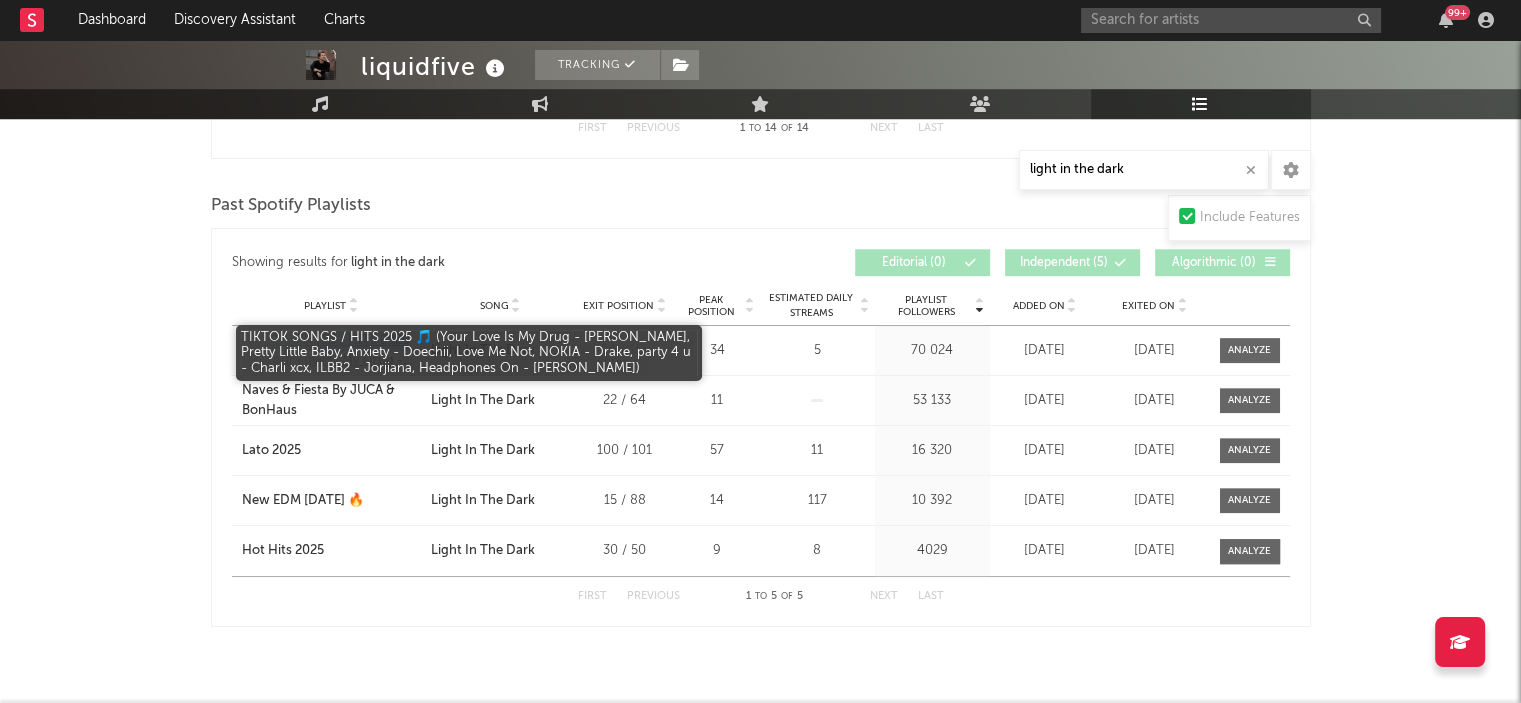drag, startPoint x: 275, startPoint y: 335, endPoint x: 405, endPoint y: 335, distance: 130 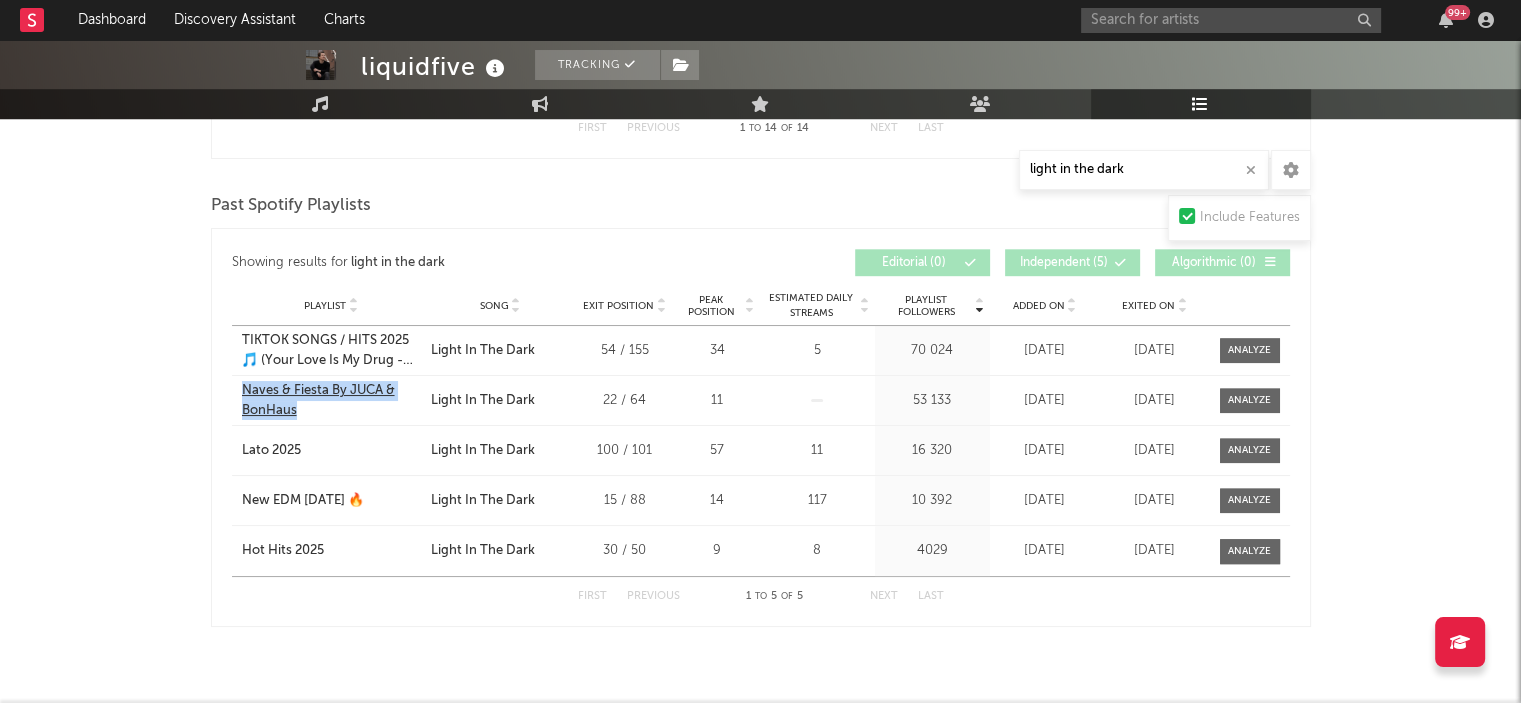 drag, startPoint x: 236, startPoint y: 387, endPoint x: 340, endPoint y: 405, distance: 105.546196 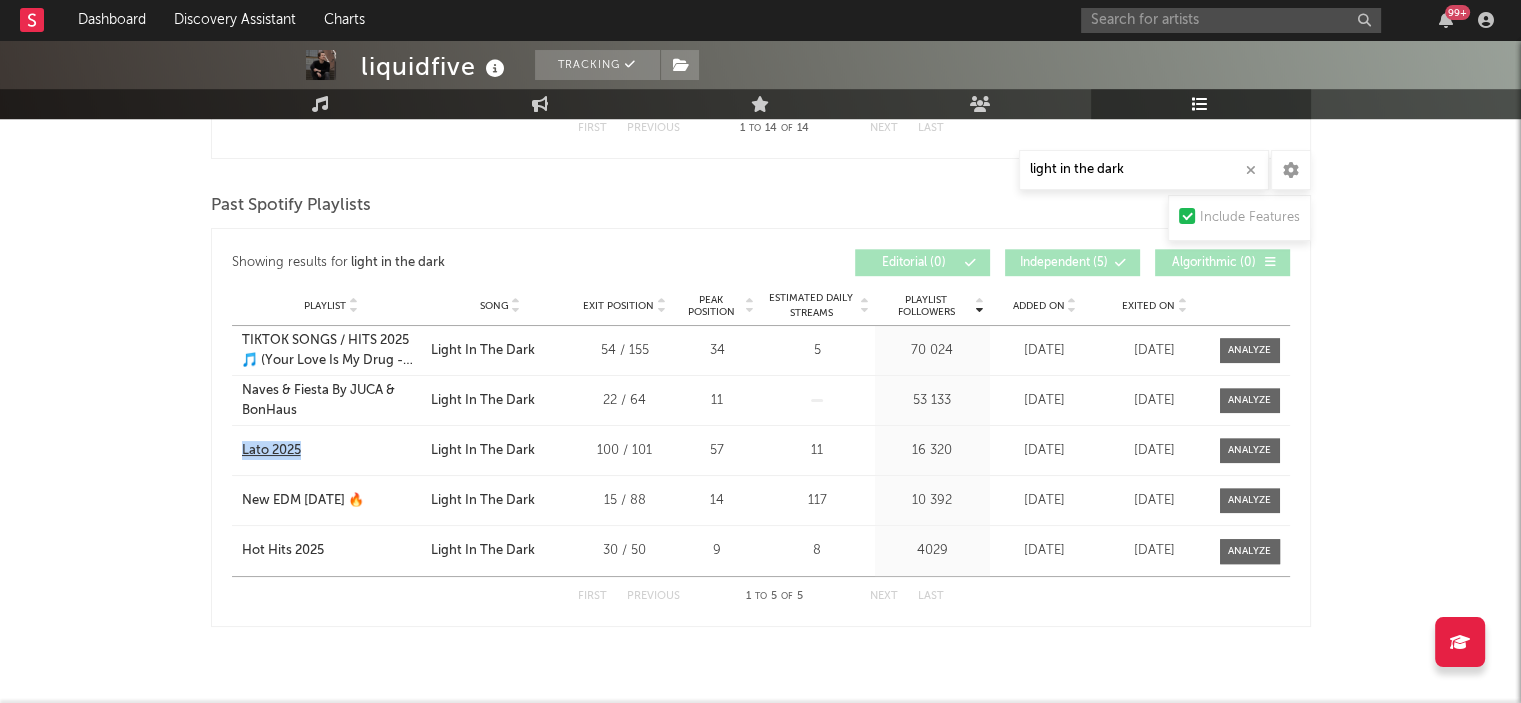 drag, startPoint x: 224, startPoint y: 442, endPoint x: 343, endPoint y: 449, distance: 119.2057 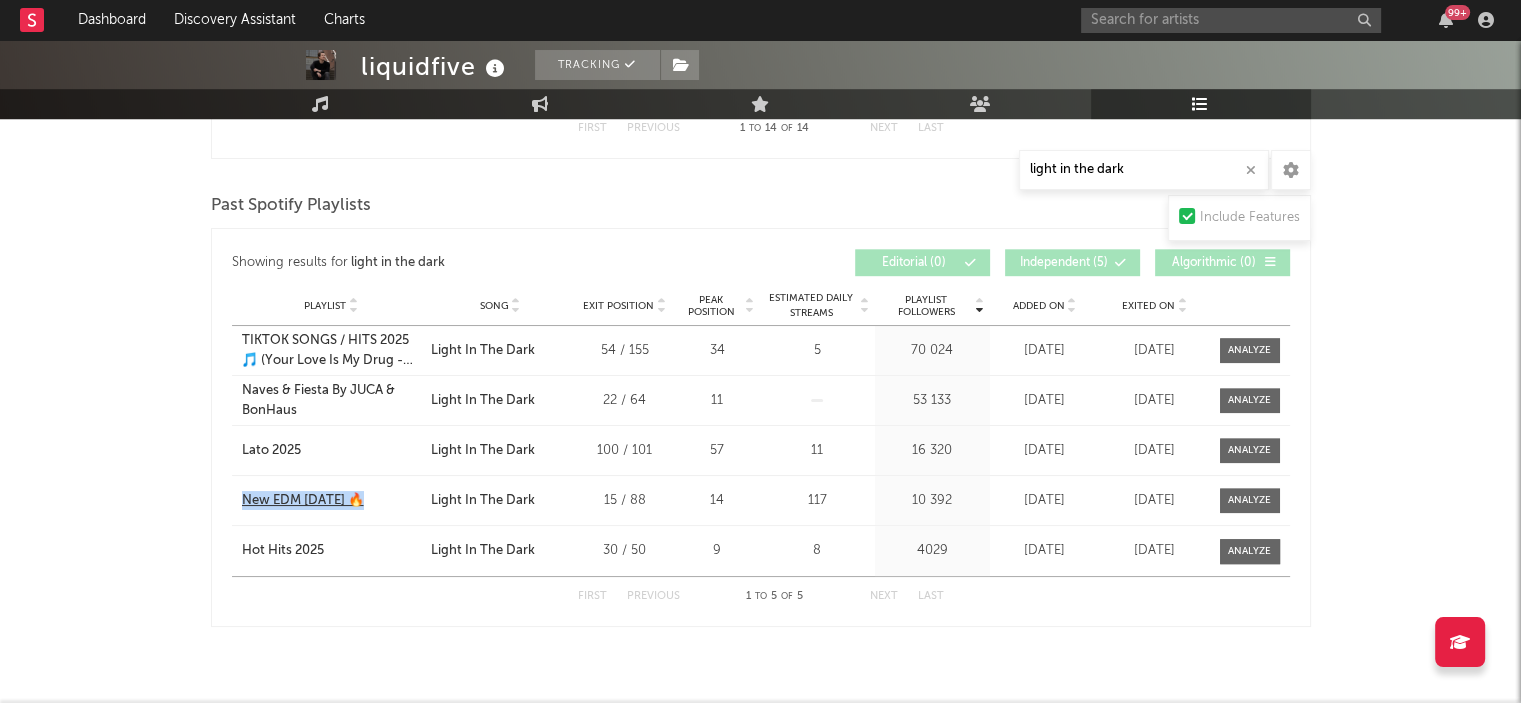 drag, startPoint x: 233, startPoint y: 495, endPoint x: 383, endPoint y: 491, distance: 150.05333 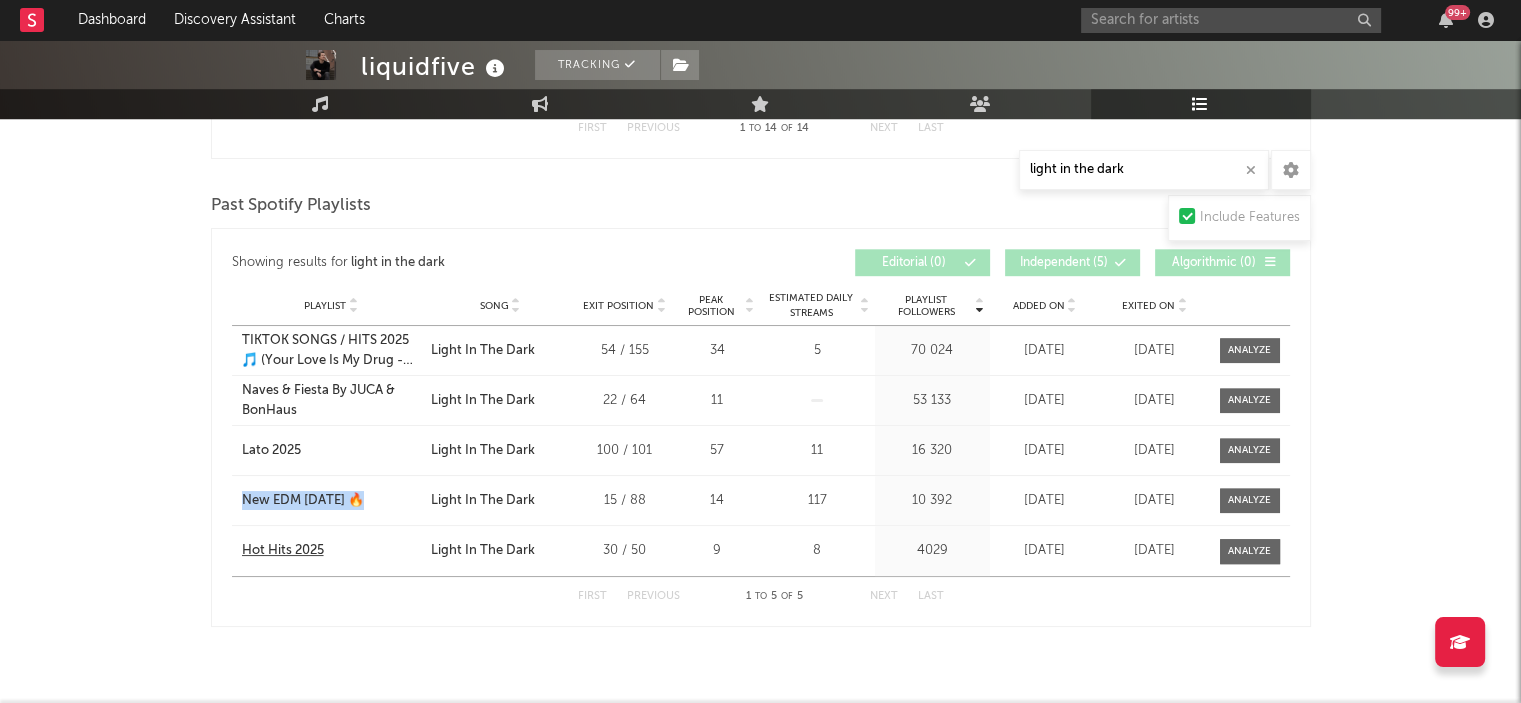click on "Hot Hits 2025" at bounding box center (283, 551) 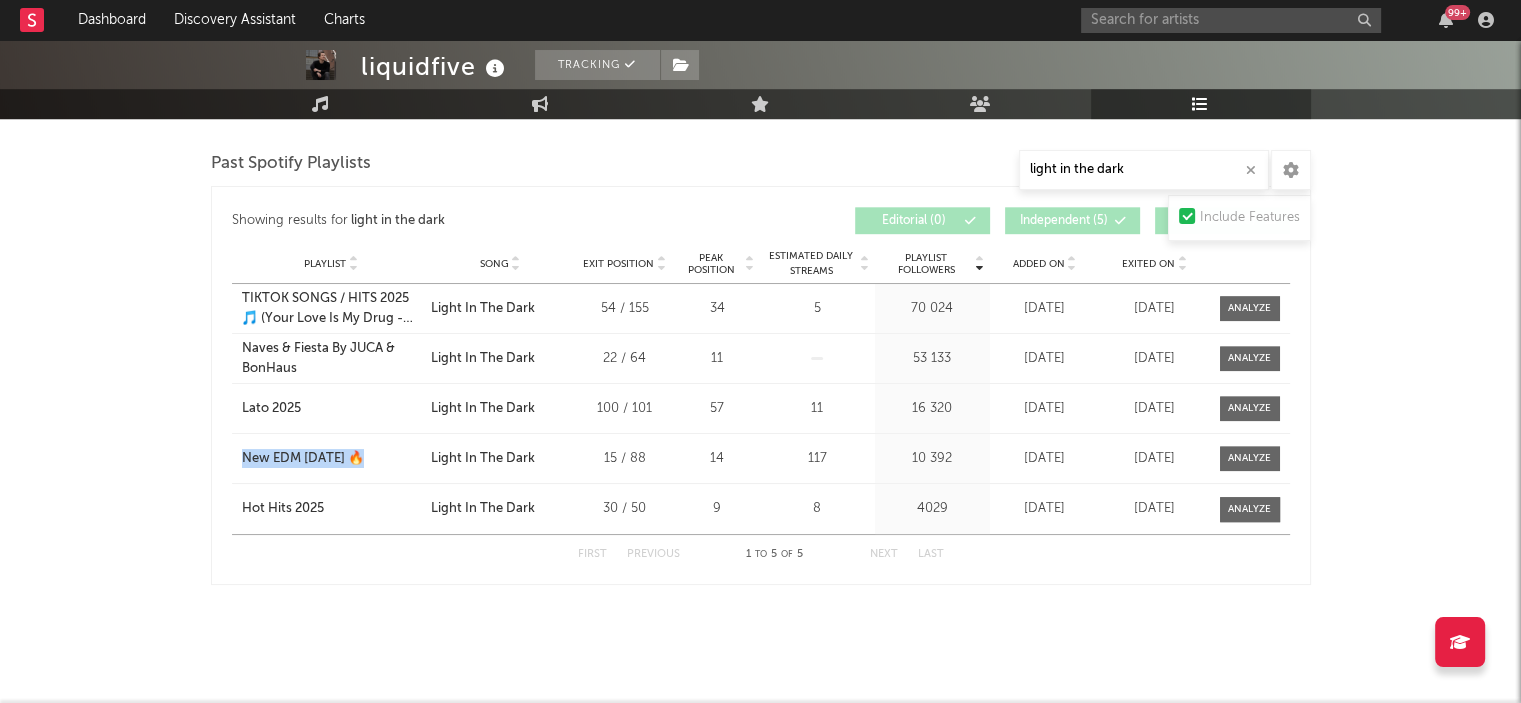 scroll, scrollTop: 0, scrollLeft: 0, axis: both 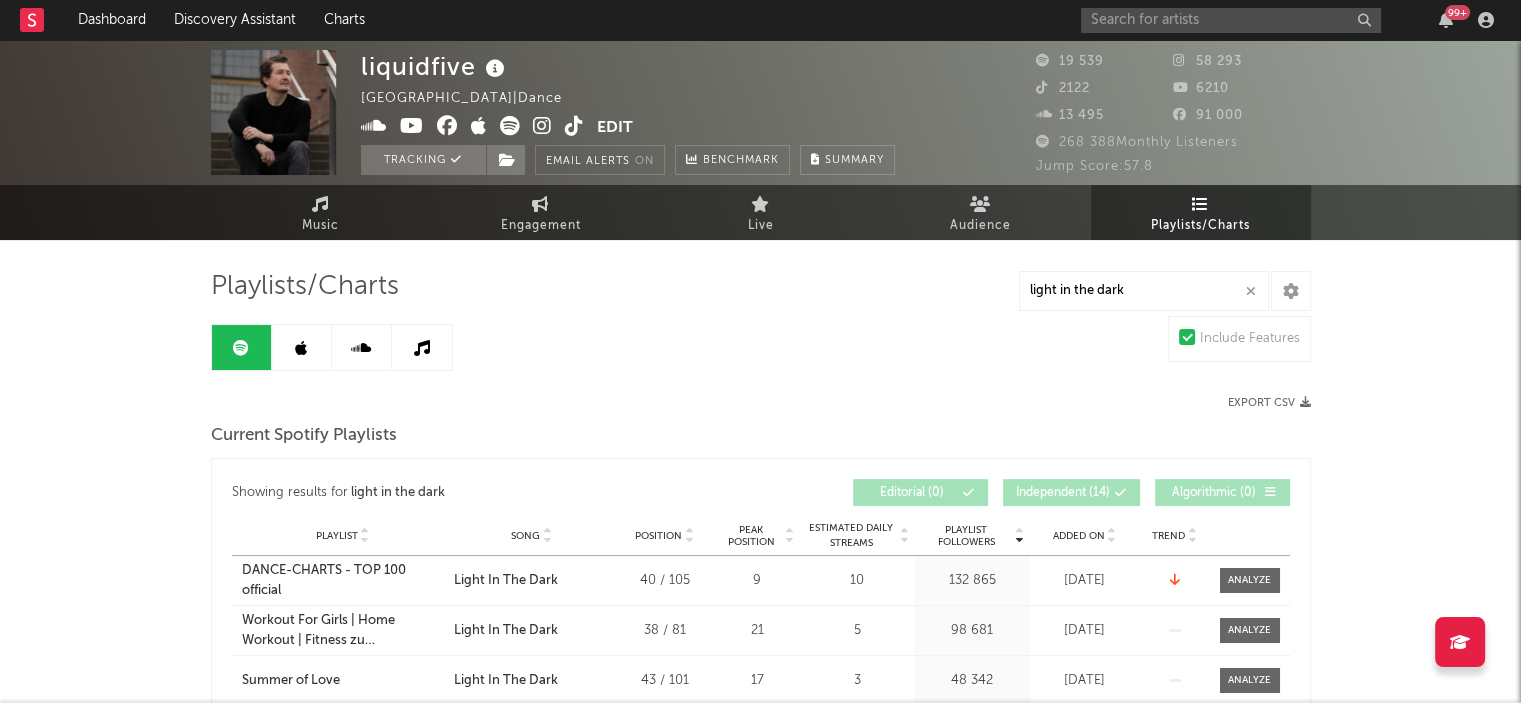 click at bounding box center [301, 348] 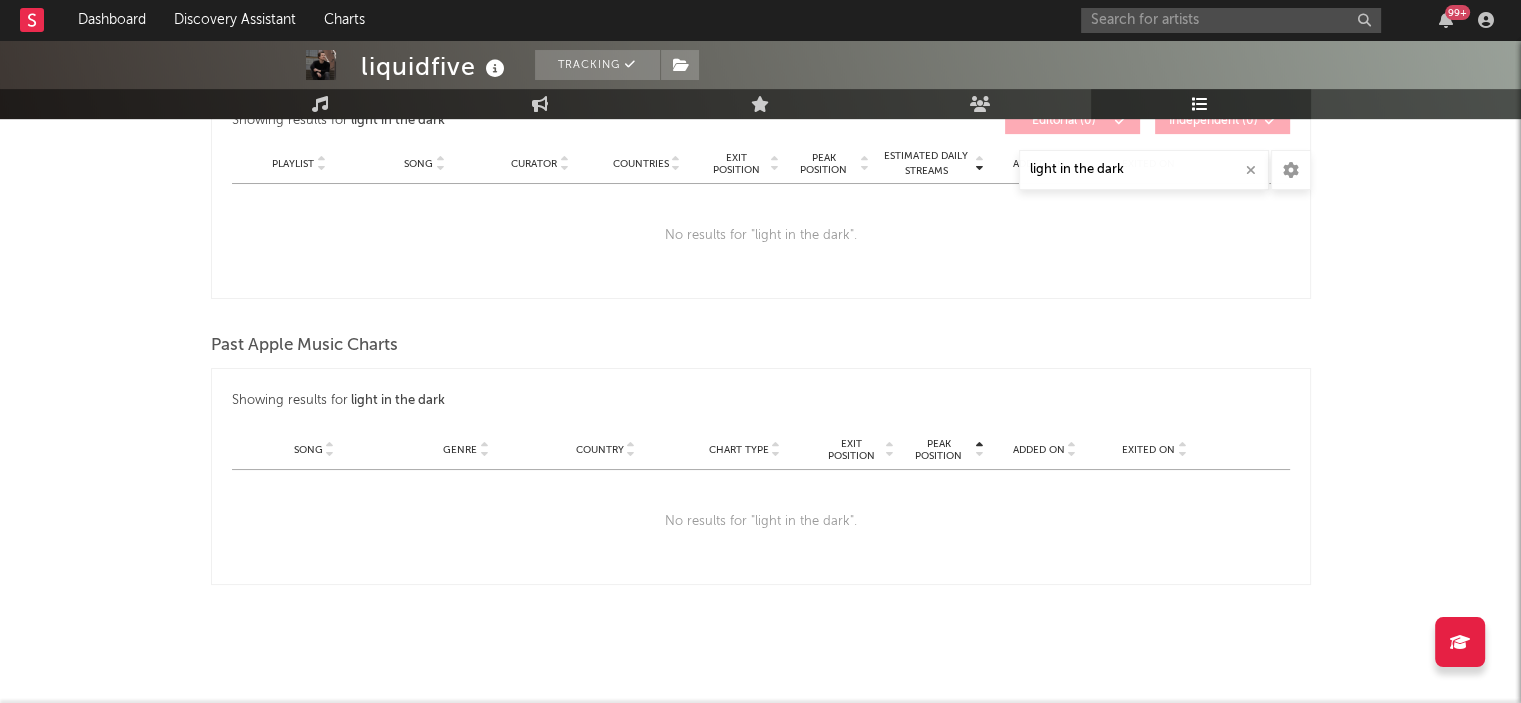 scroll, scrollTop: 0, scrollLeft: 0, axis: both 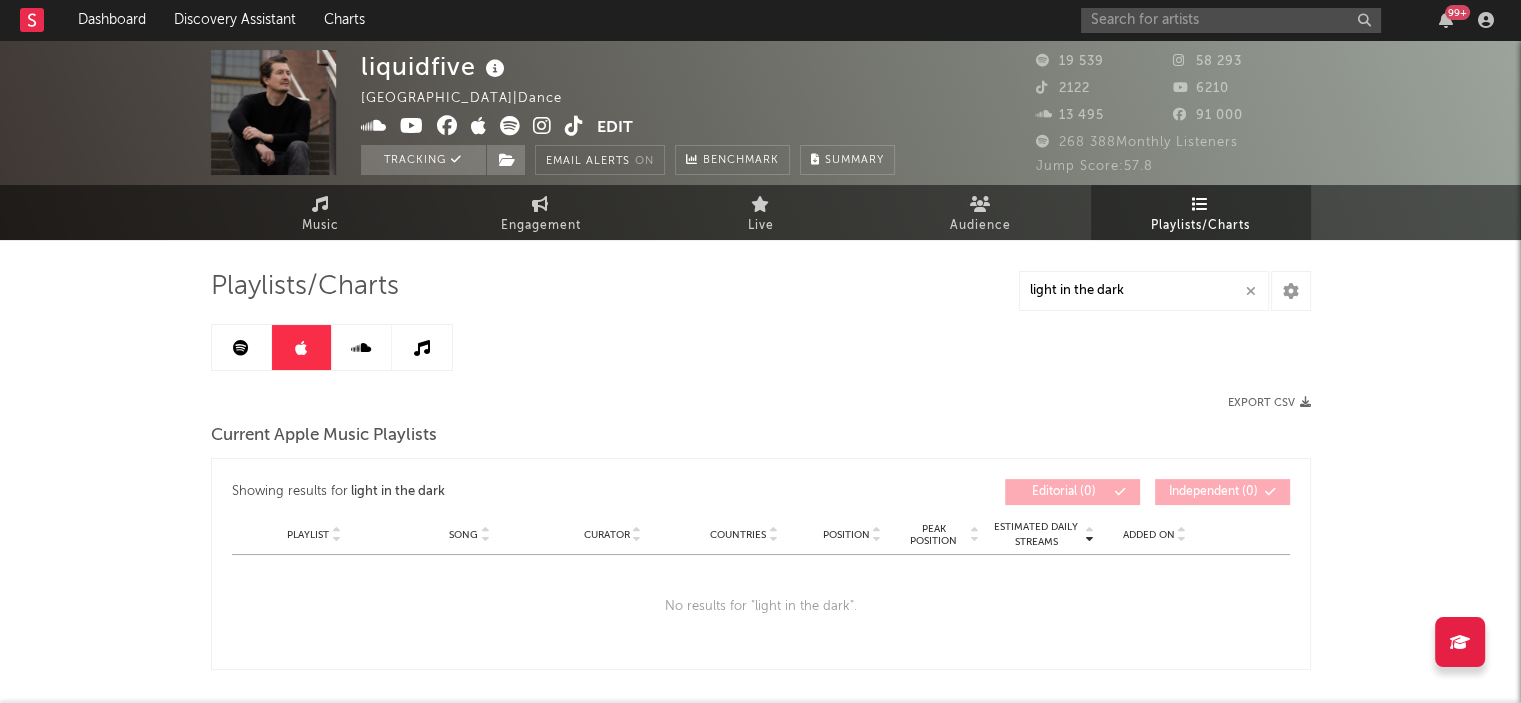 click at bounding box center (361, 348) 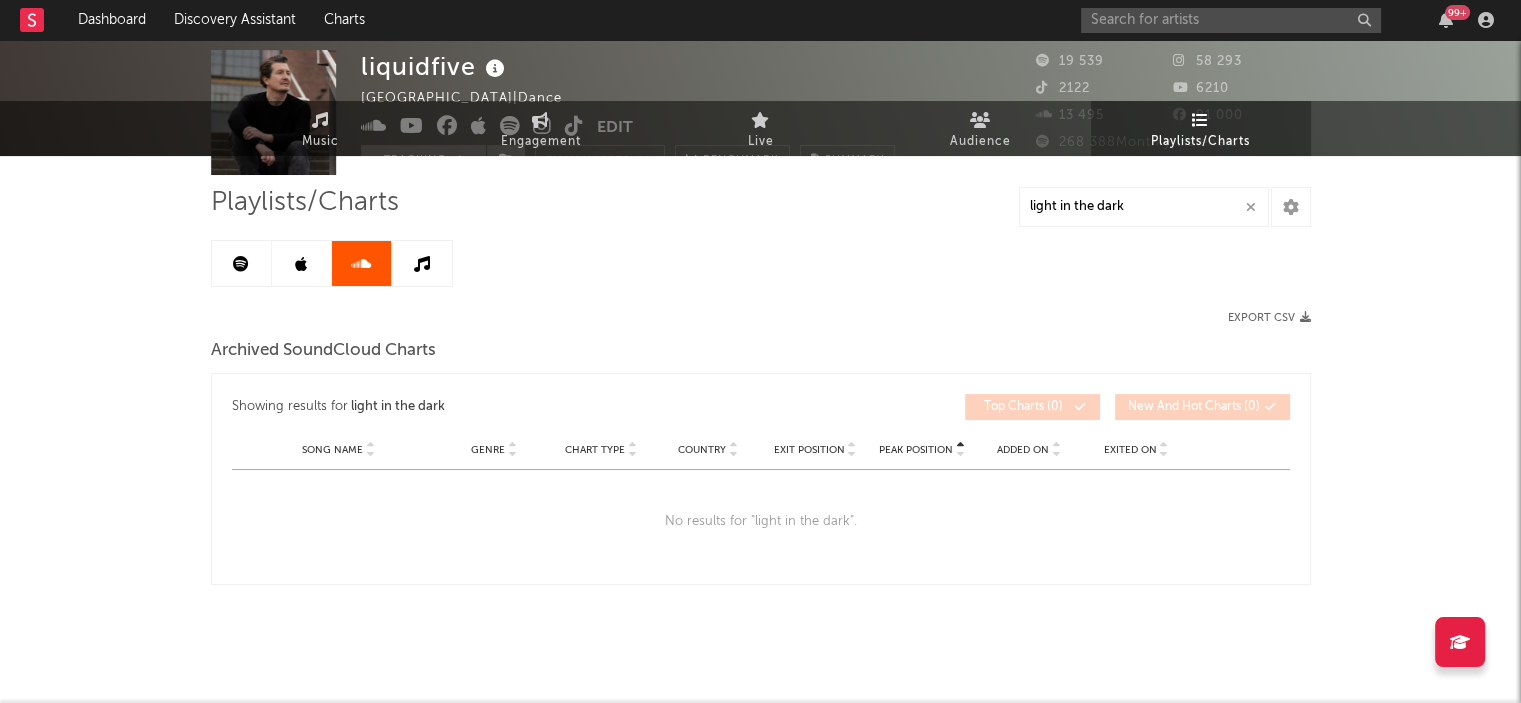 scroll, scrollTop: 6, scrollLeft: 0, axis: vertical 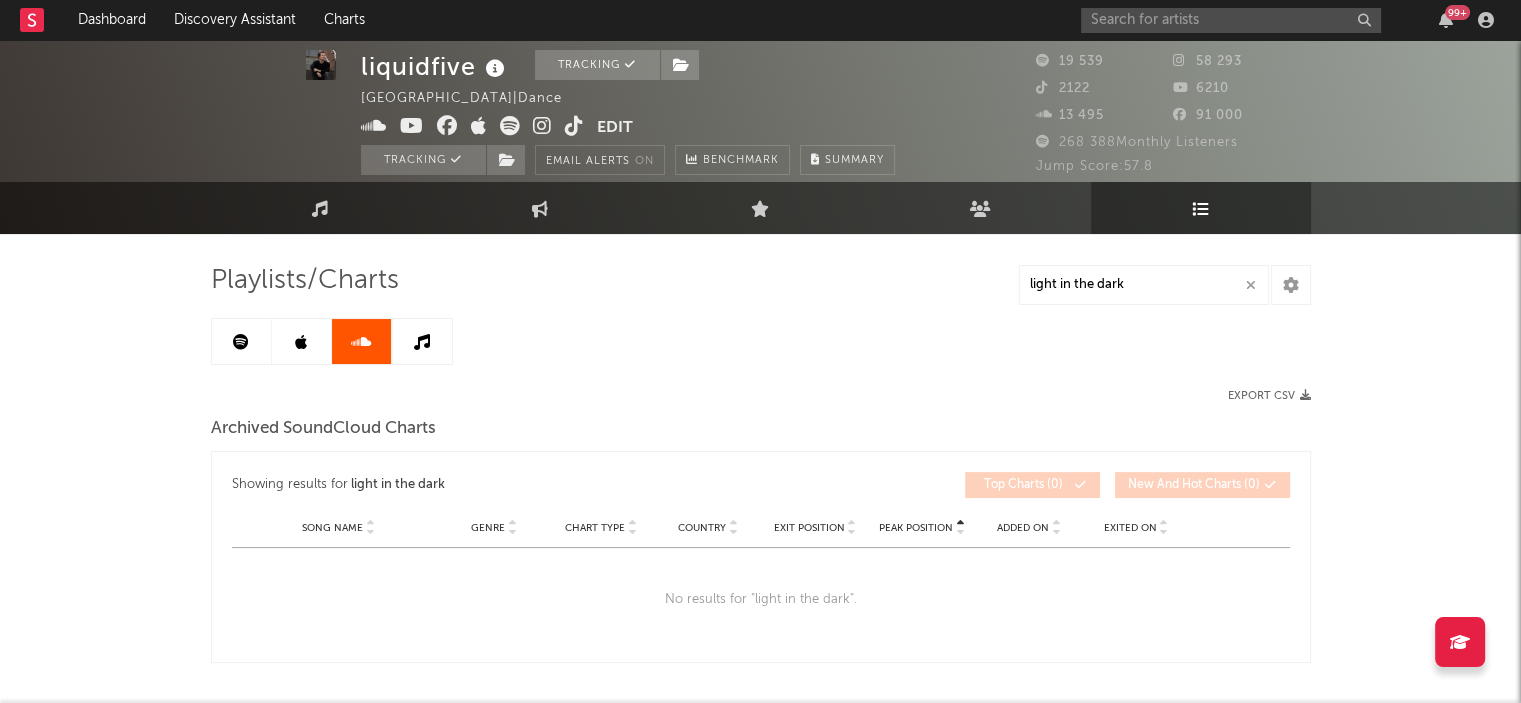click at bounding box center (422, 341) 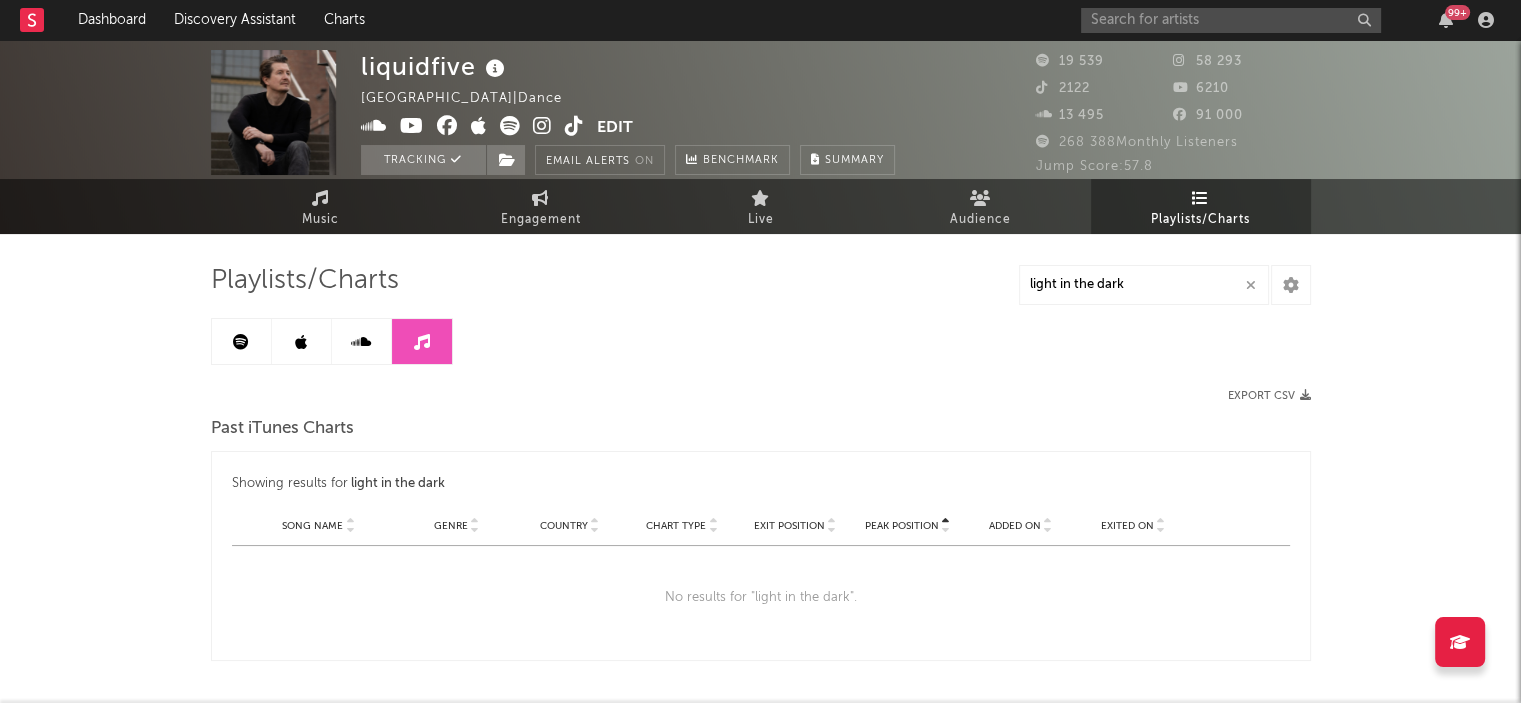 scroll, scrollTop: 0, scrollLeft: 0, axis: both 